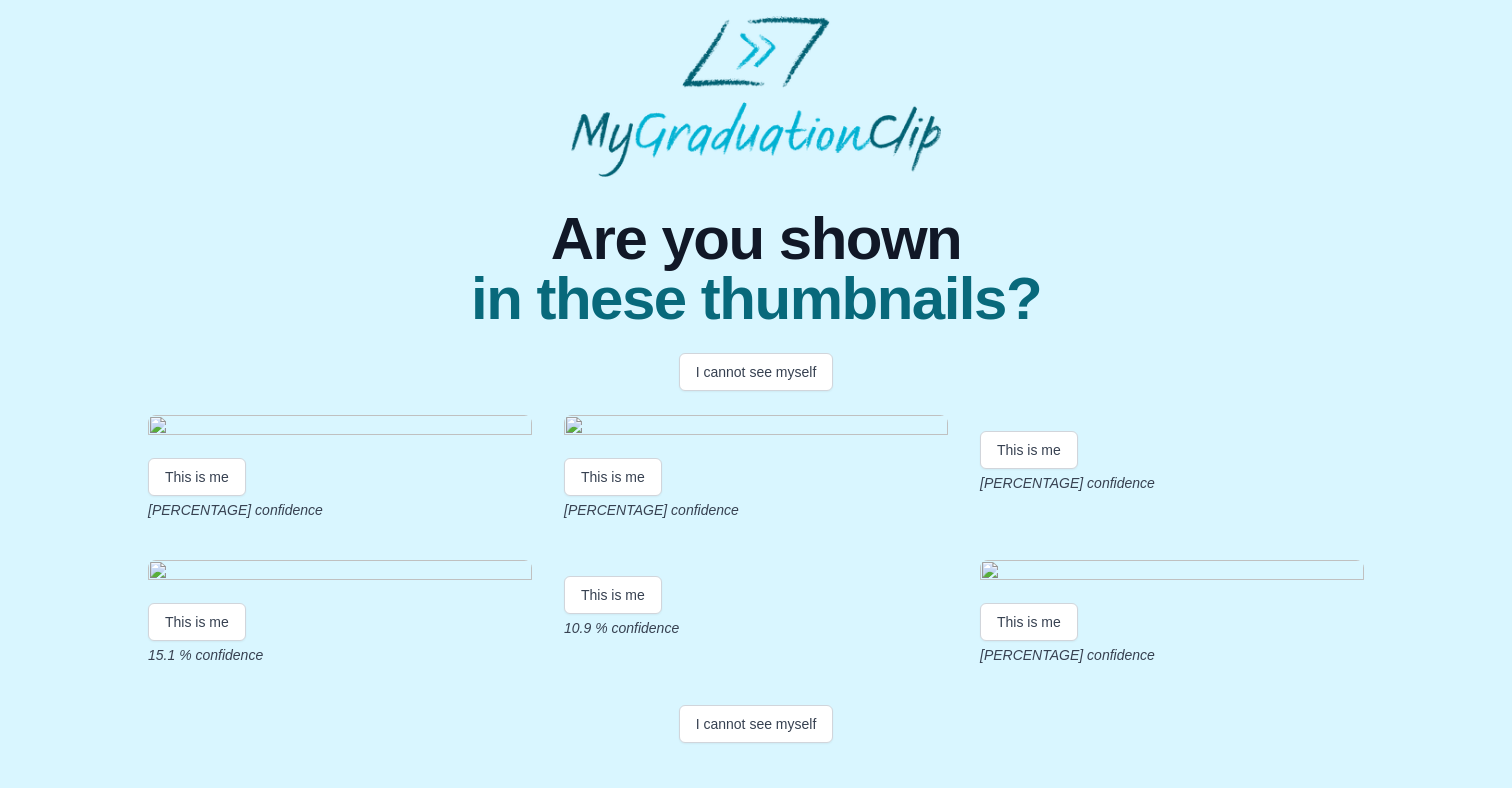 scroll, scrollTop: 131, scrollLeft: 0, axis: vertical 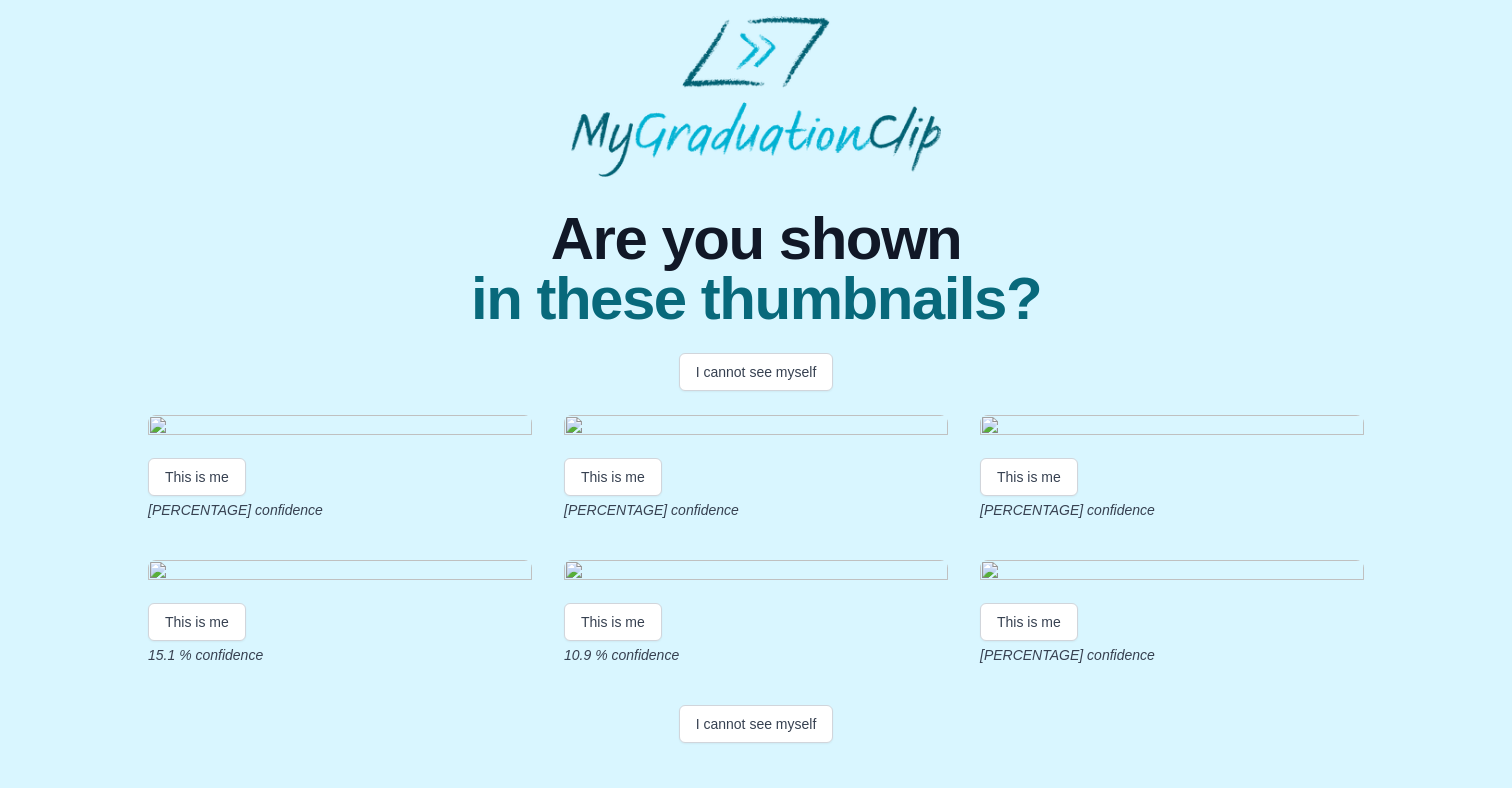 click at bounding box center (340, 428) 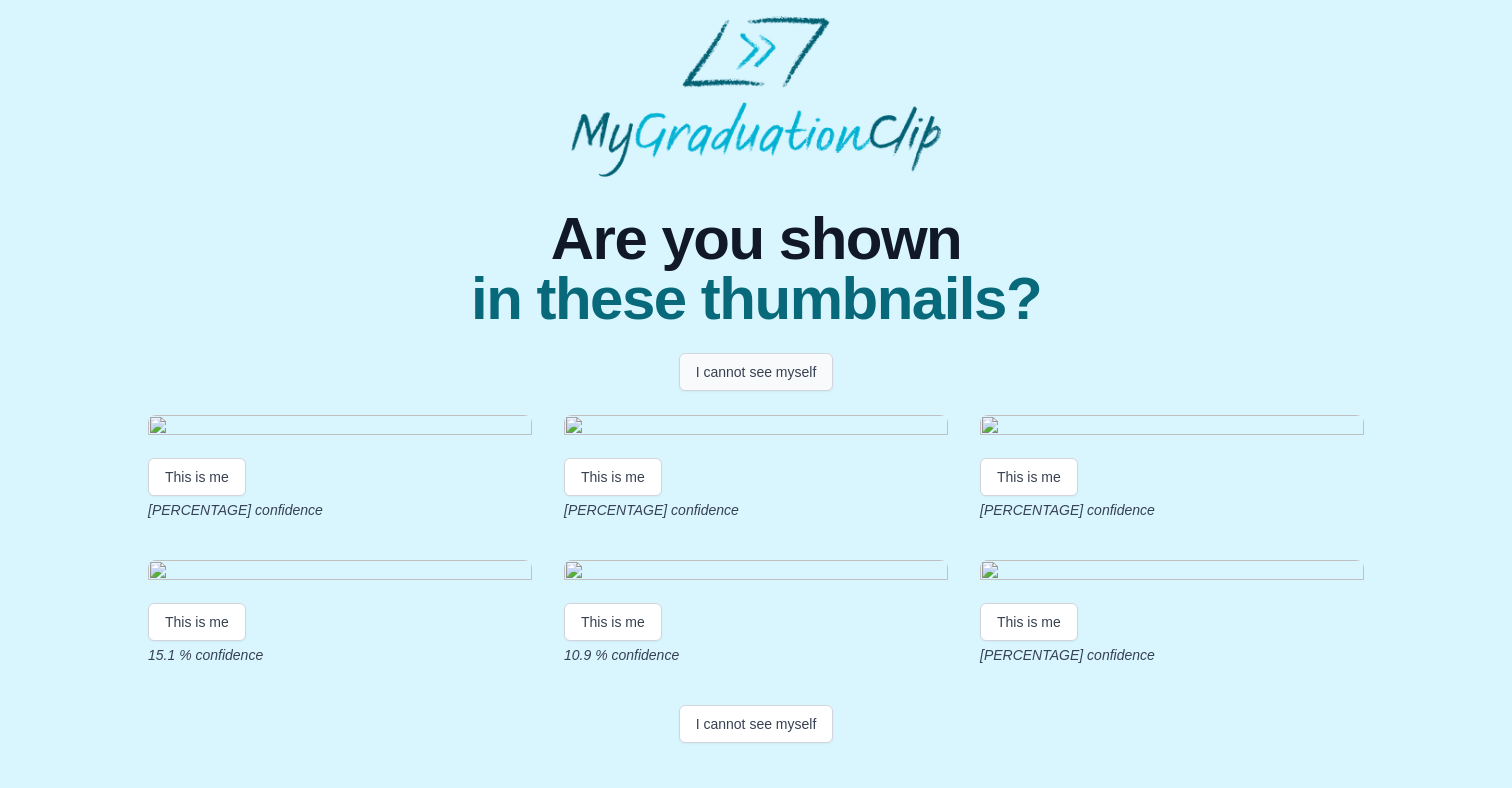 click on "I cannot see myself" at bounding box center [756, 372] 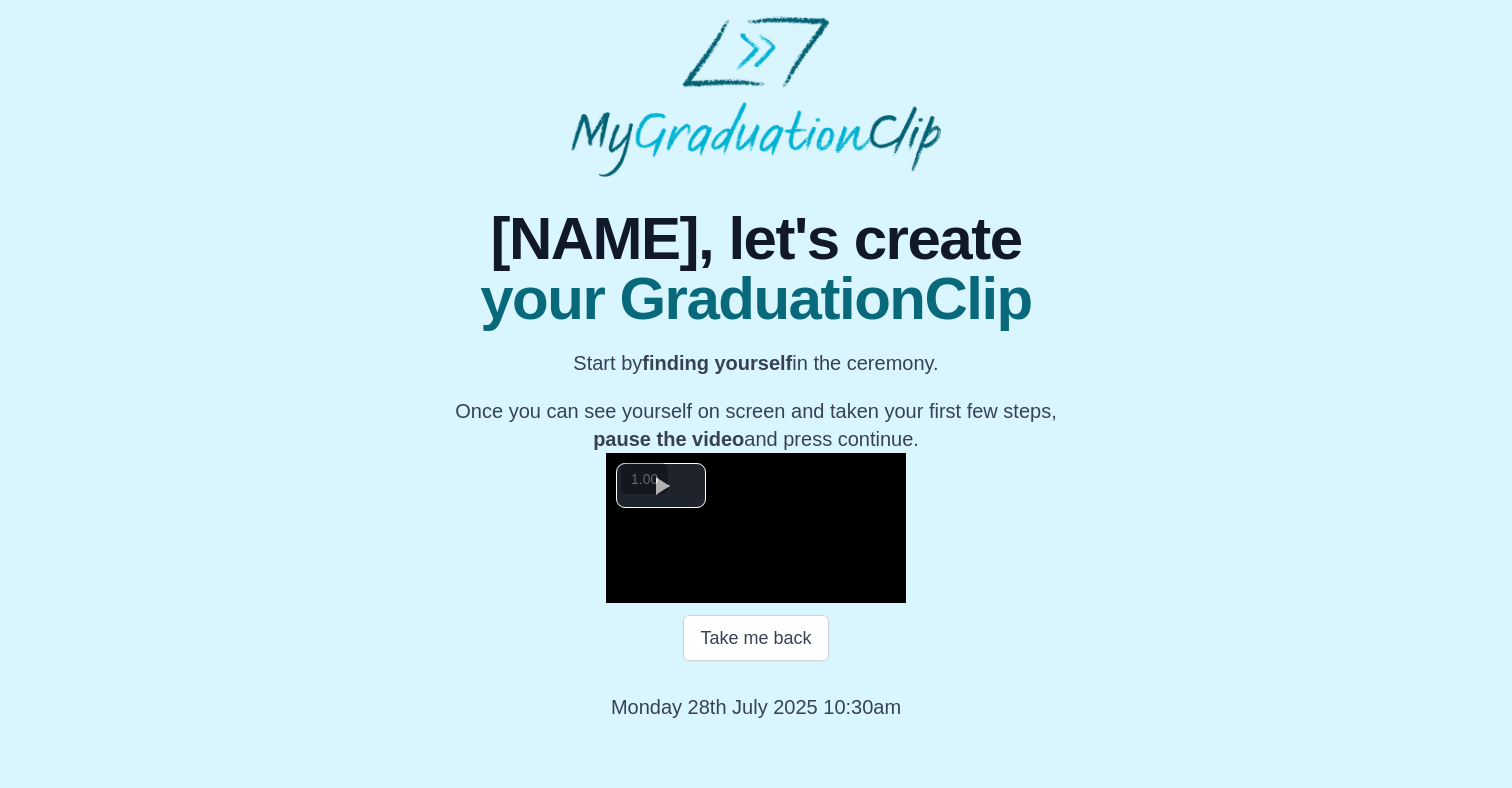 scroll, scrollTop: 225, scrollLeft: 0, axis: vertical 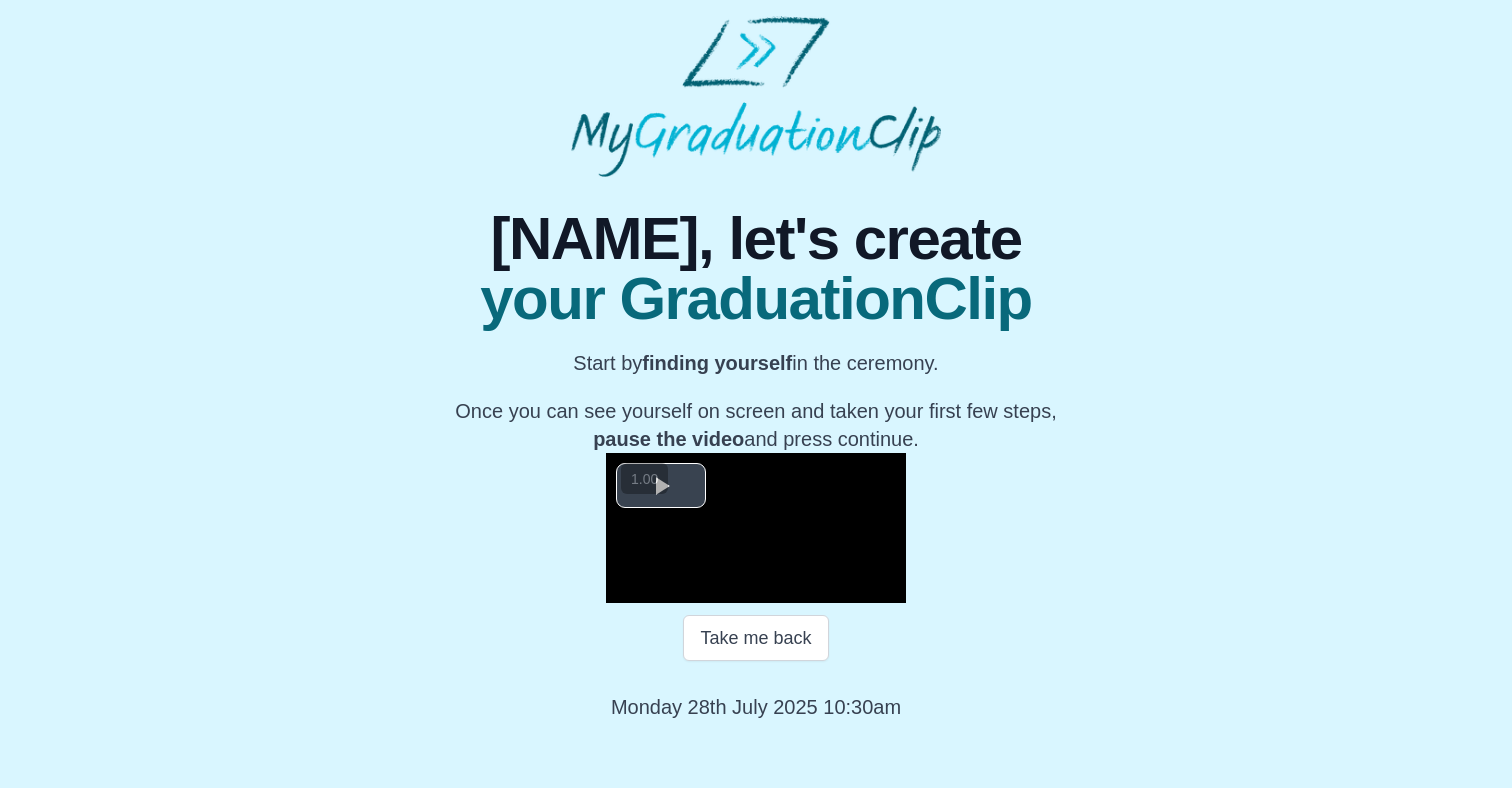 click at bounding box center (661, 485) 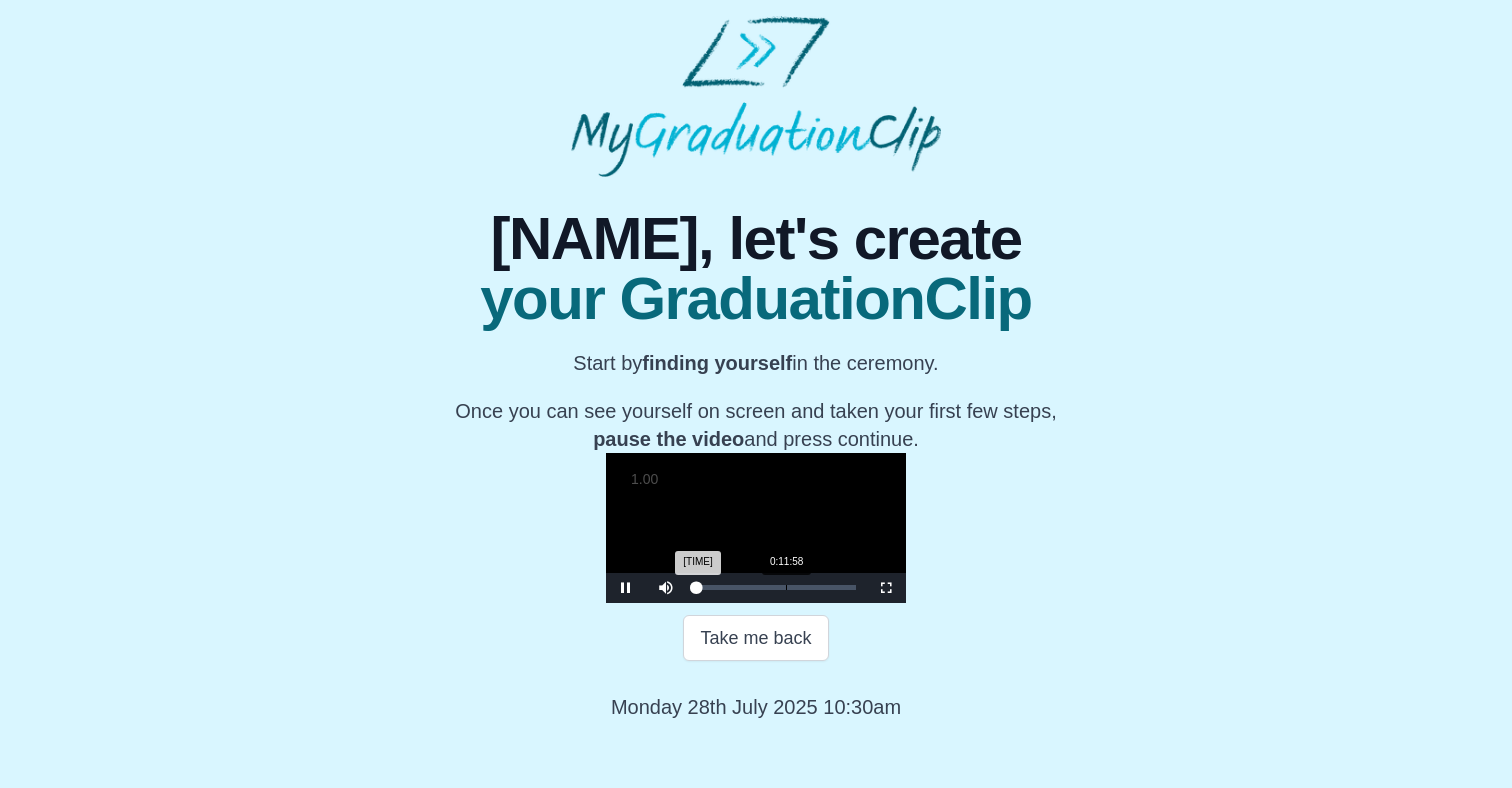 click on "0:11:58" at bounding box center [786, 587] 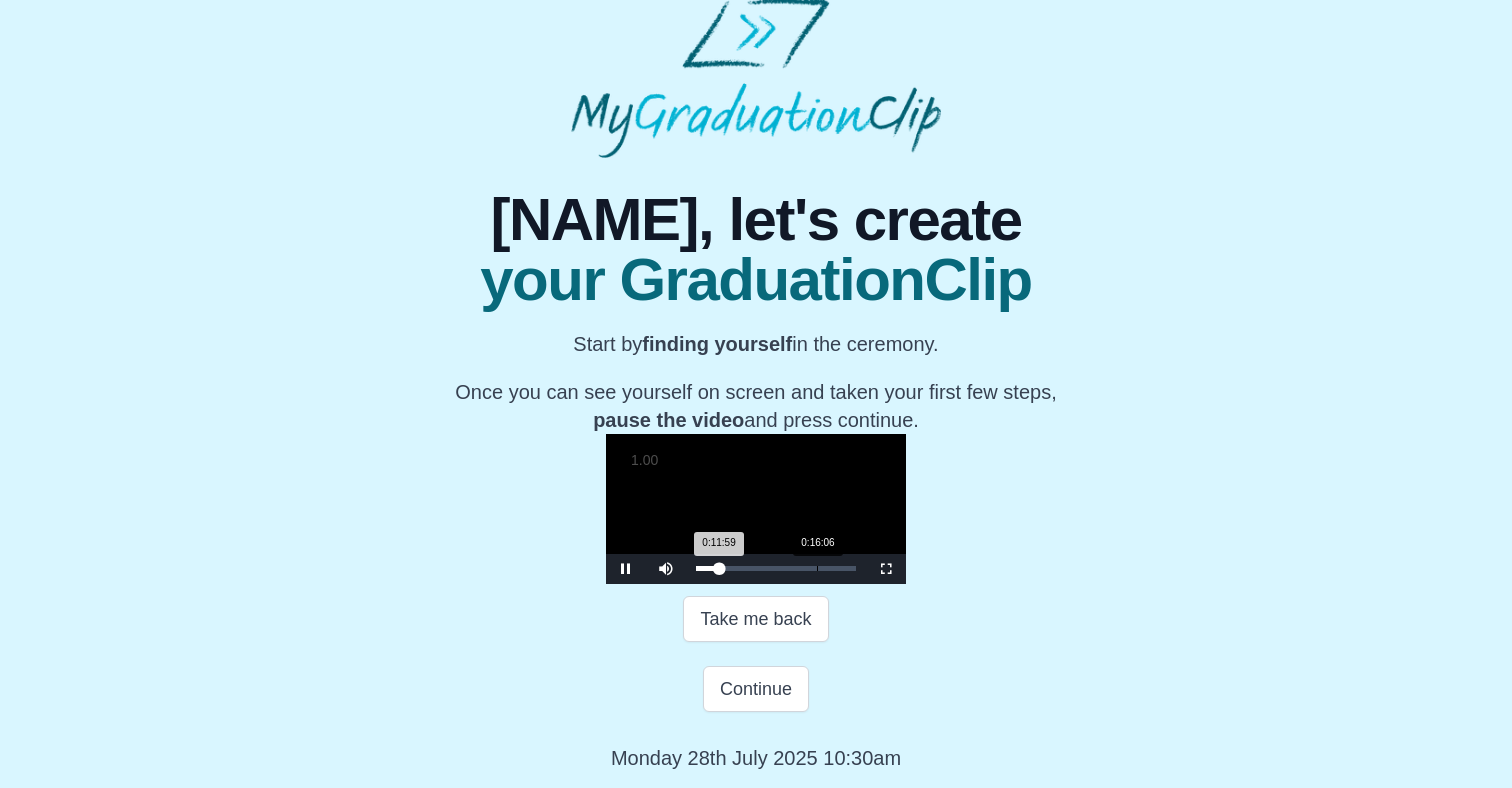 click on "0:16:06" at bounding box center (817, 568) 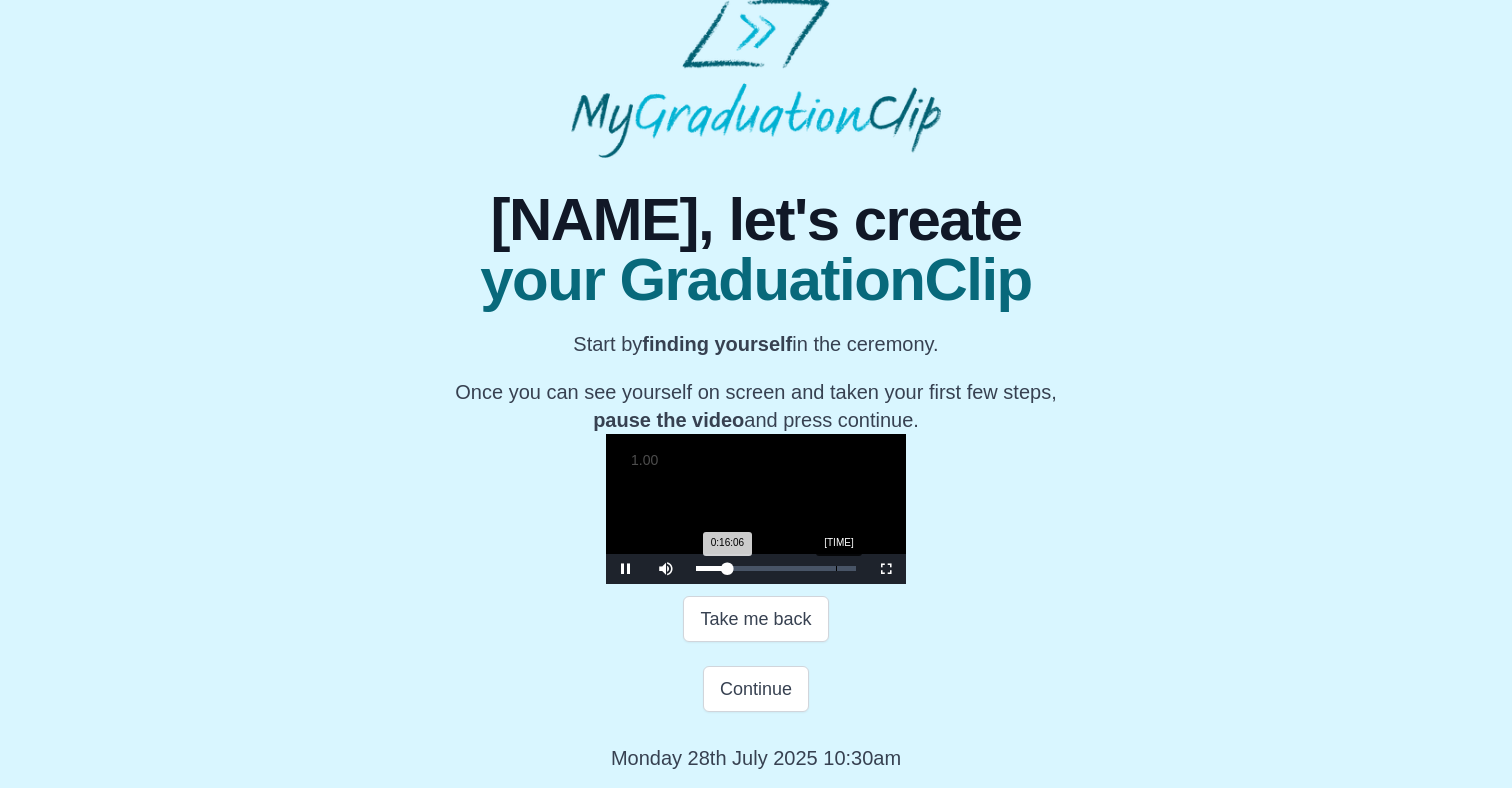 click on "[TIME]" at bounding box center [836, 568] 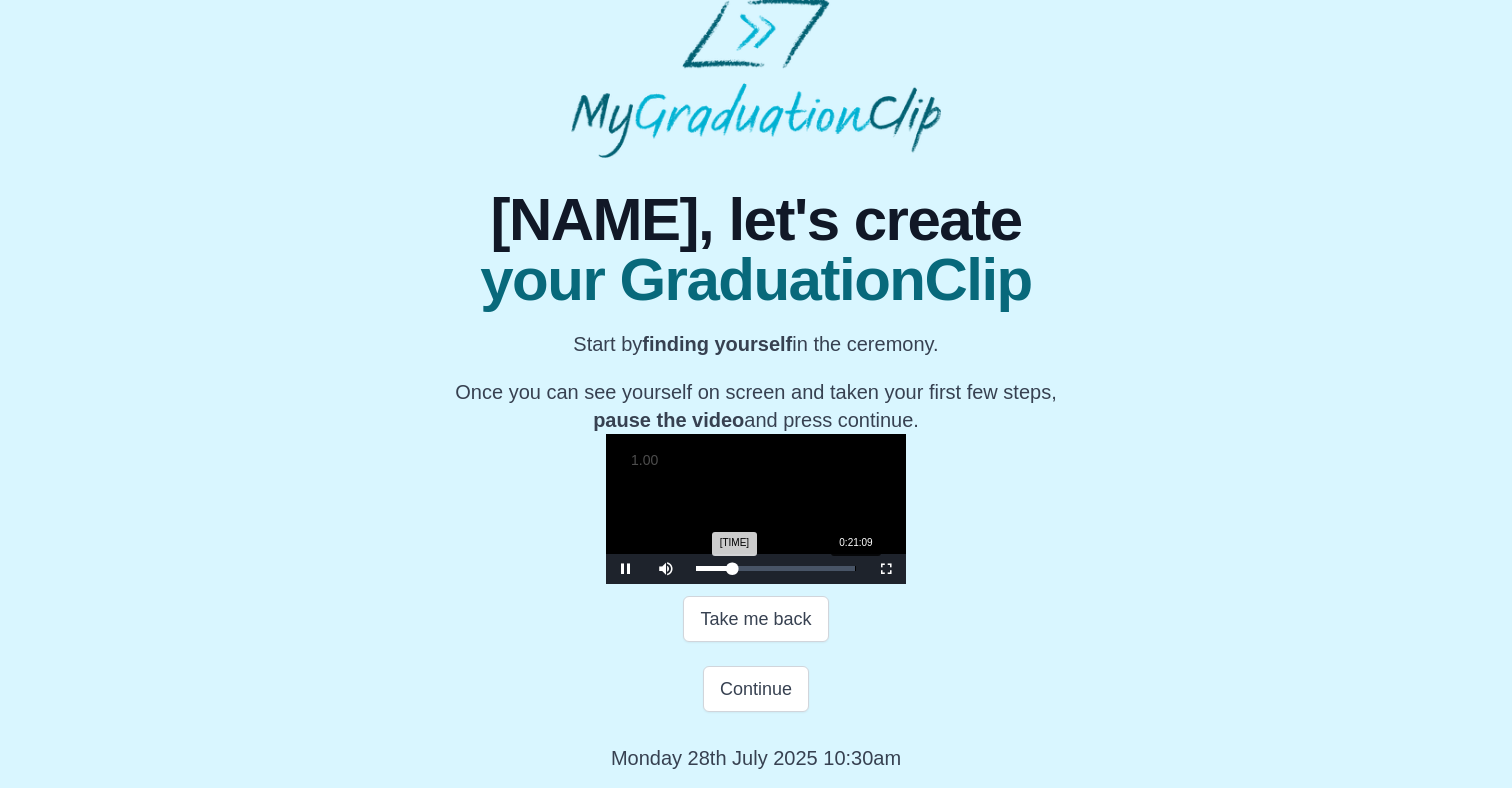 click on "0:21:09" at bounding box center [855, 568] 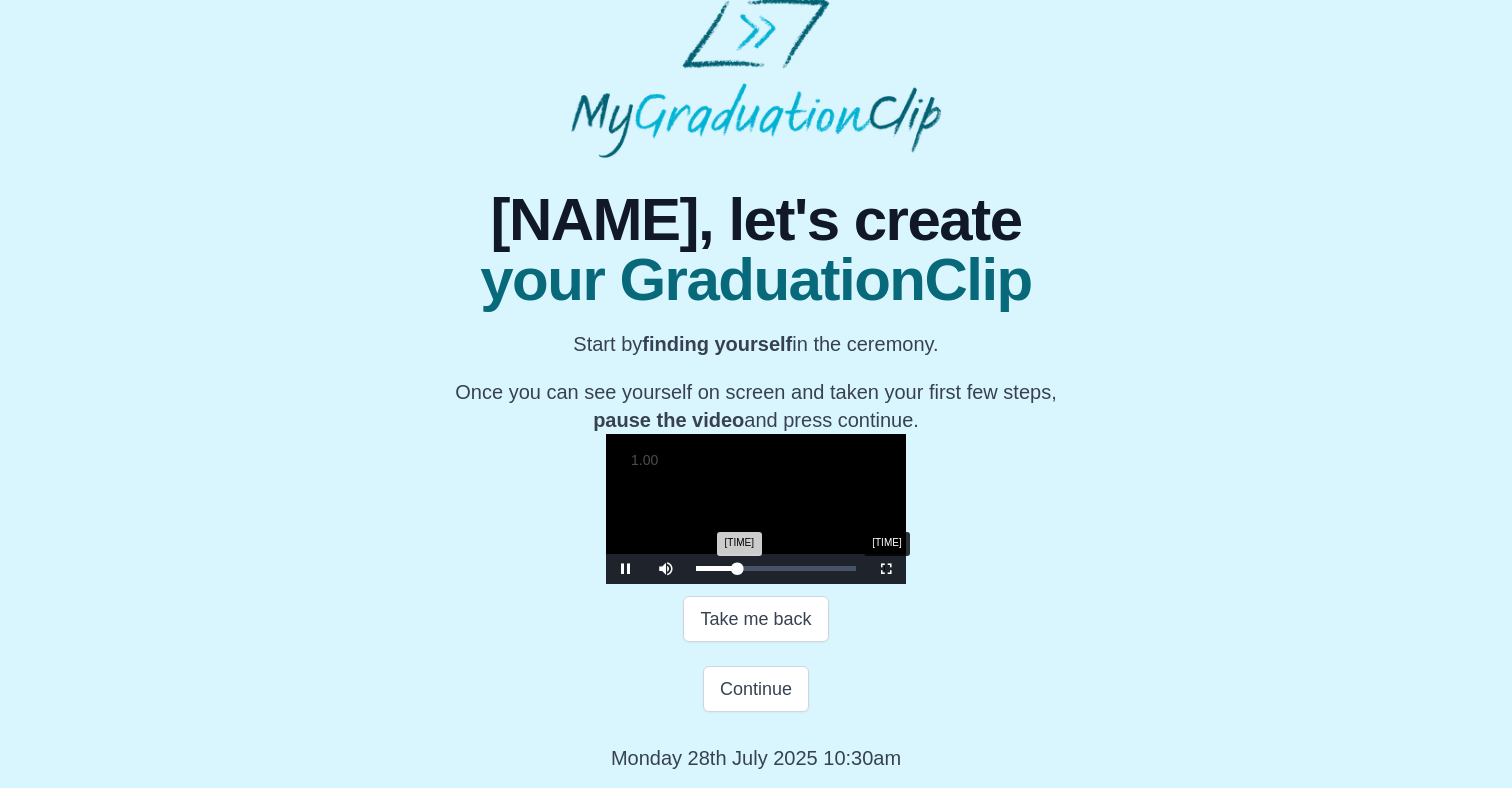click on "Loaded : 0% [TIME] [TIME] Progress : 0%" at bounding box center (776, 569) 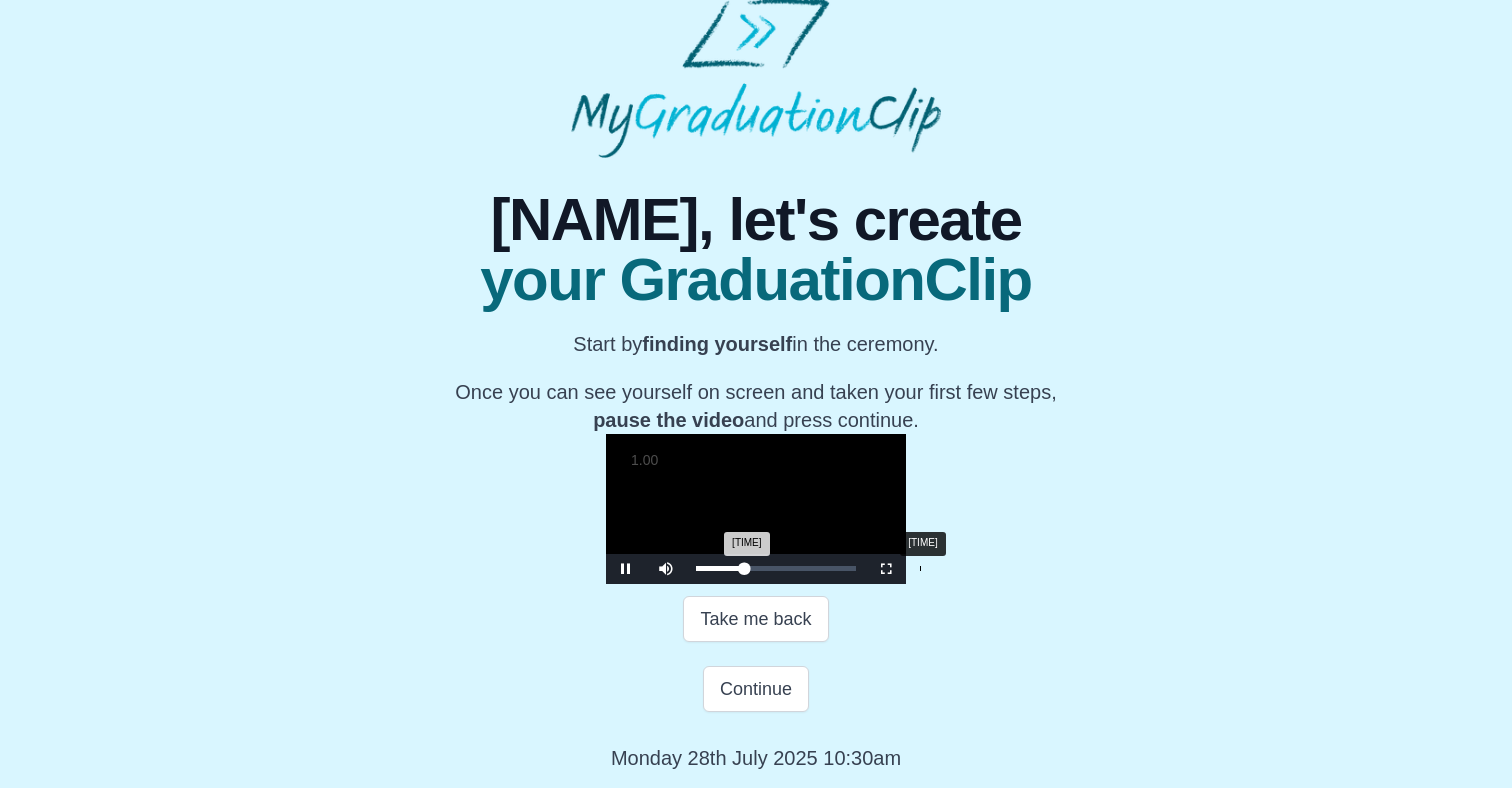 click on "Loaded : 0% 0:29:48 0:25:03 Progress : 0%" at bounding box center (776, 569) 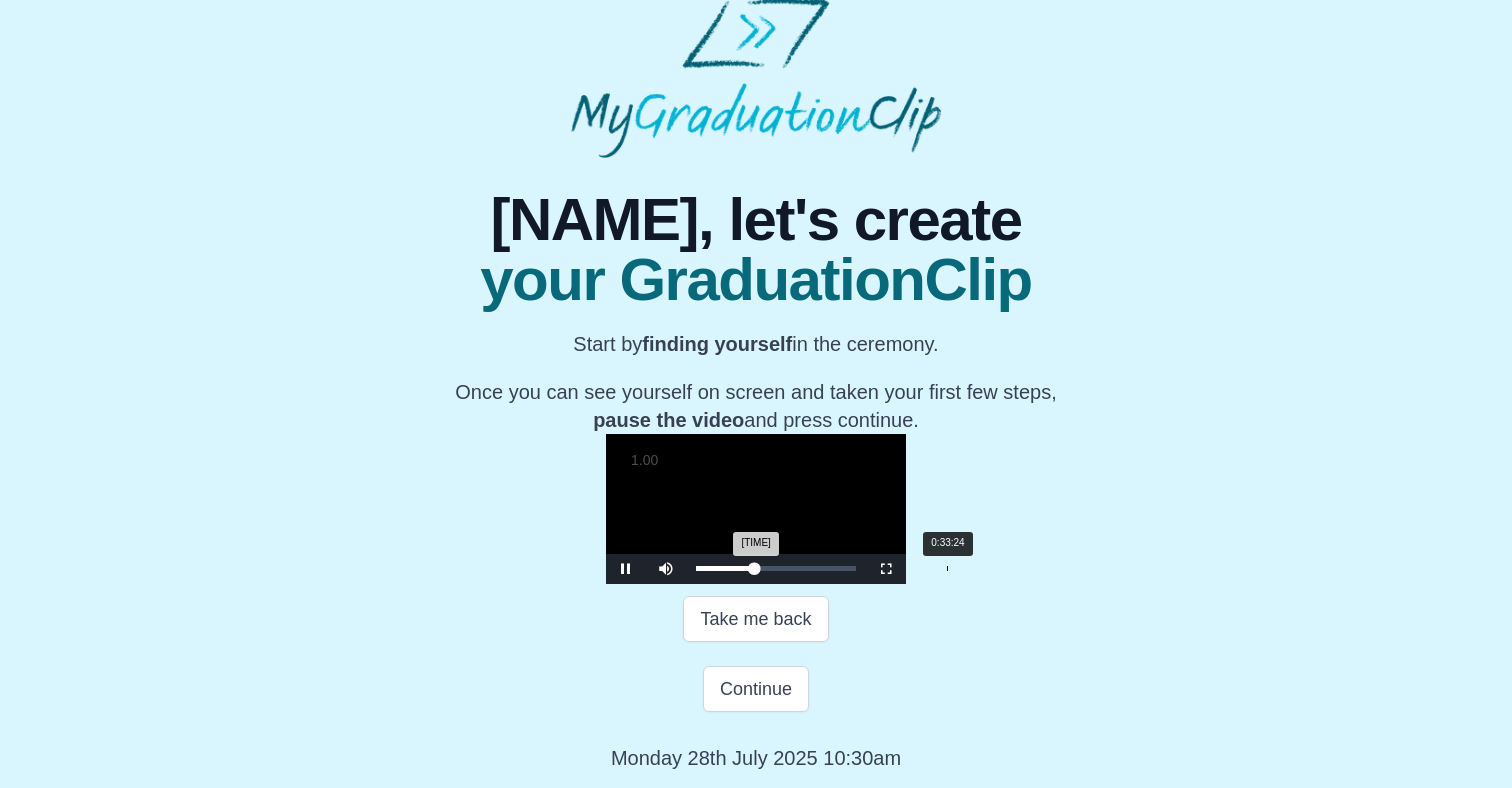 click on "Loaded : 0% [TIME] [TIME] Progress : 0%" at bounding box center [776, 569] 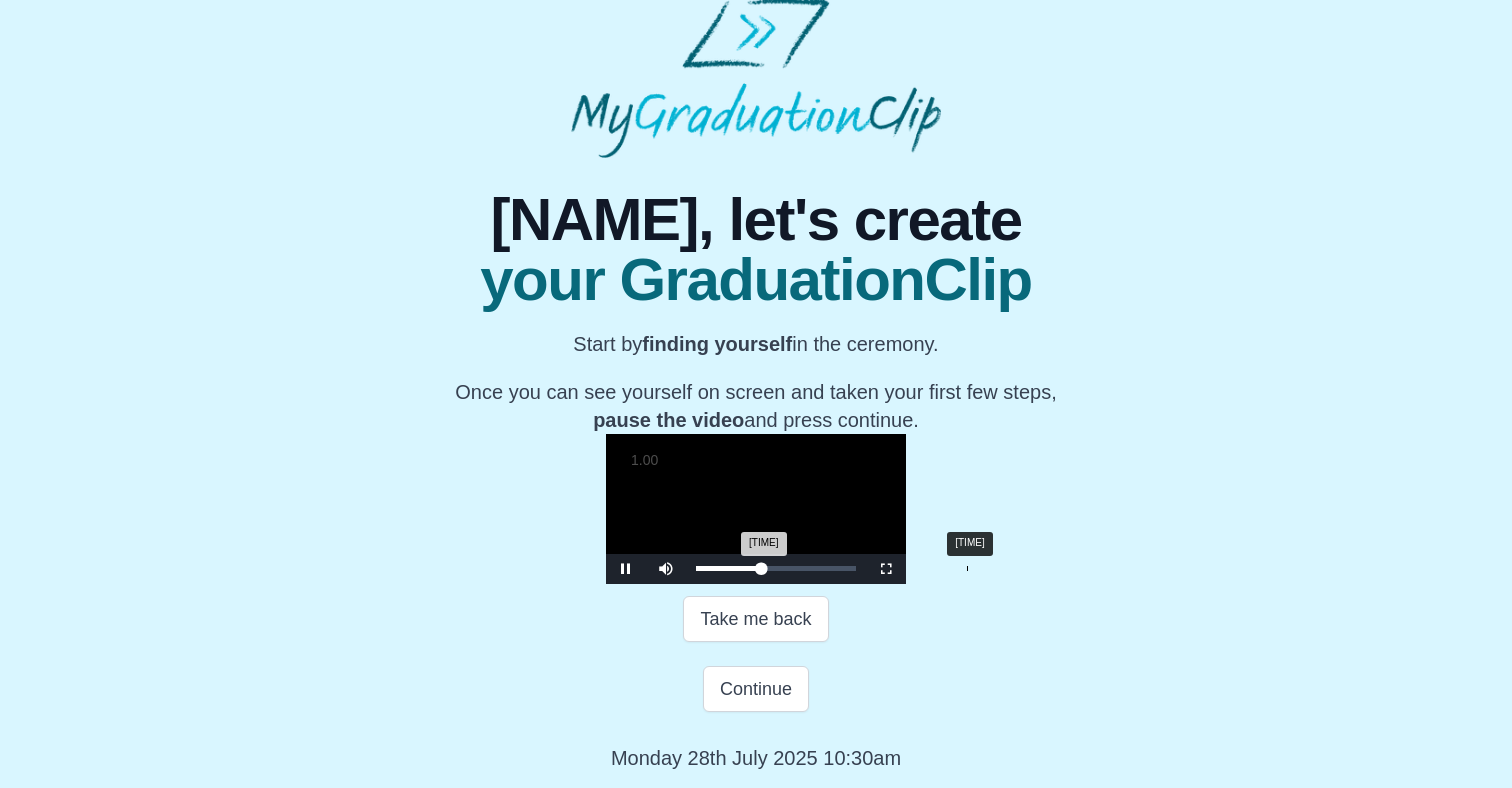 click on "Loaded : 0% [TIME] [TIME] Progress : 0%" at bounding box center [776, 569] 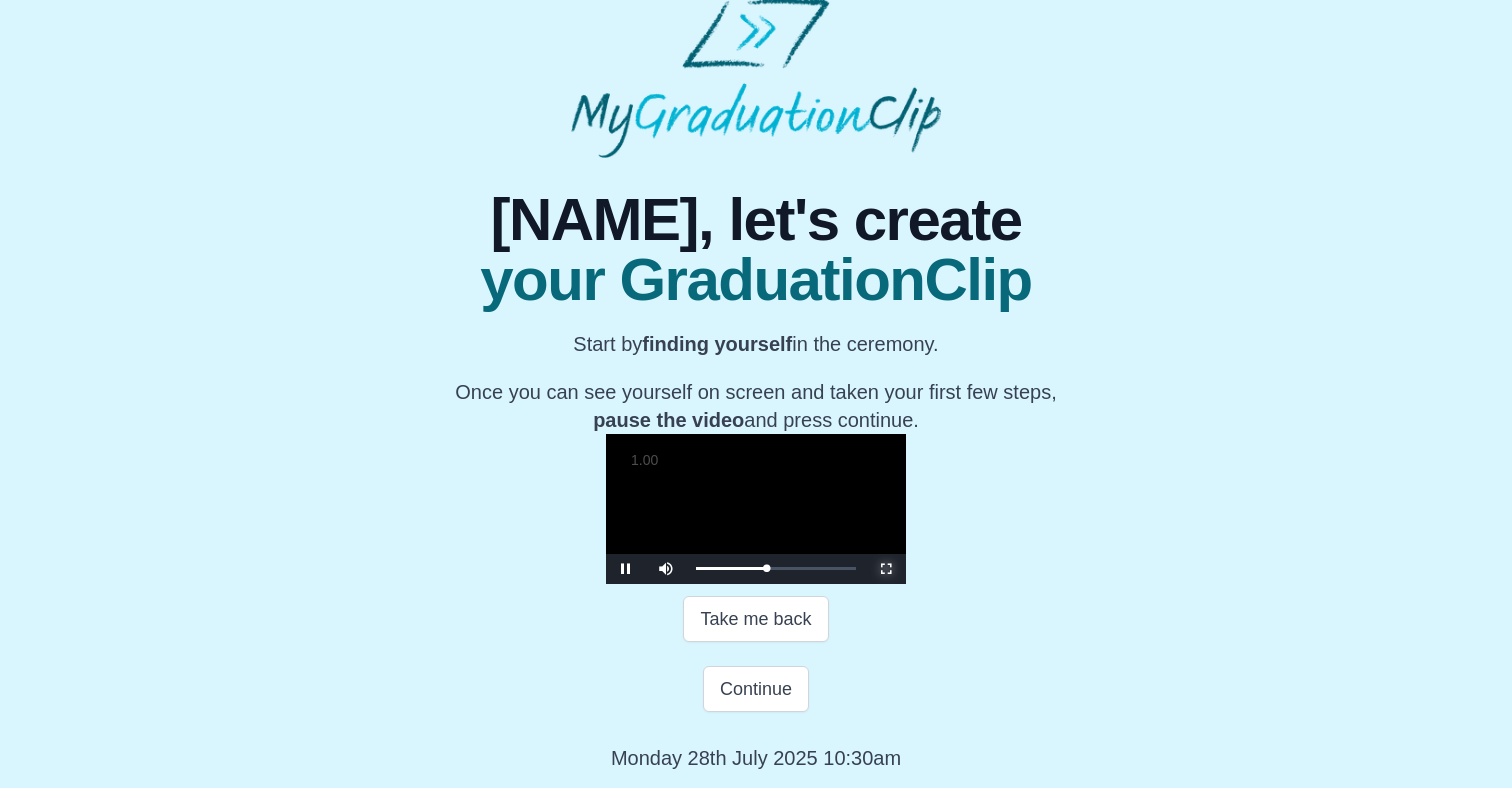 click at bounding box center (886, 569) 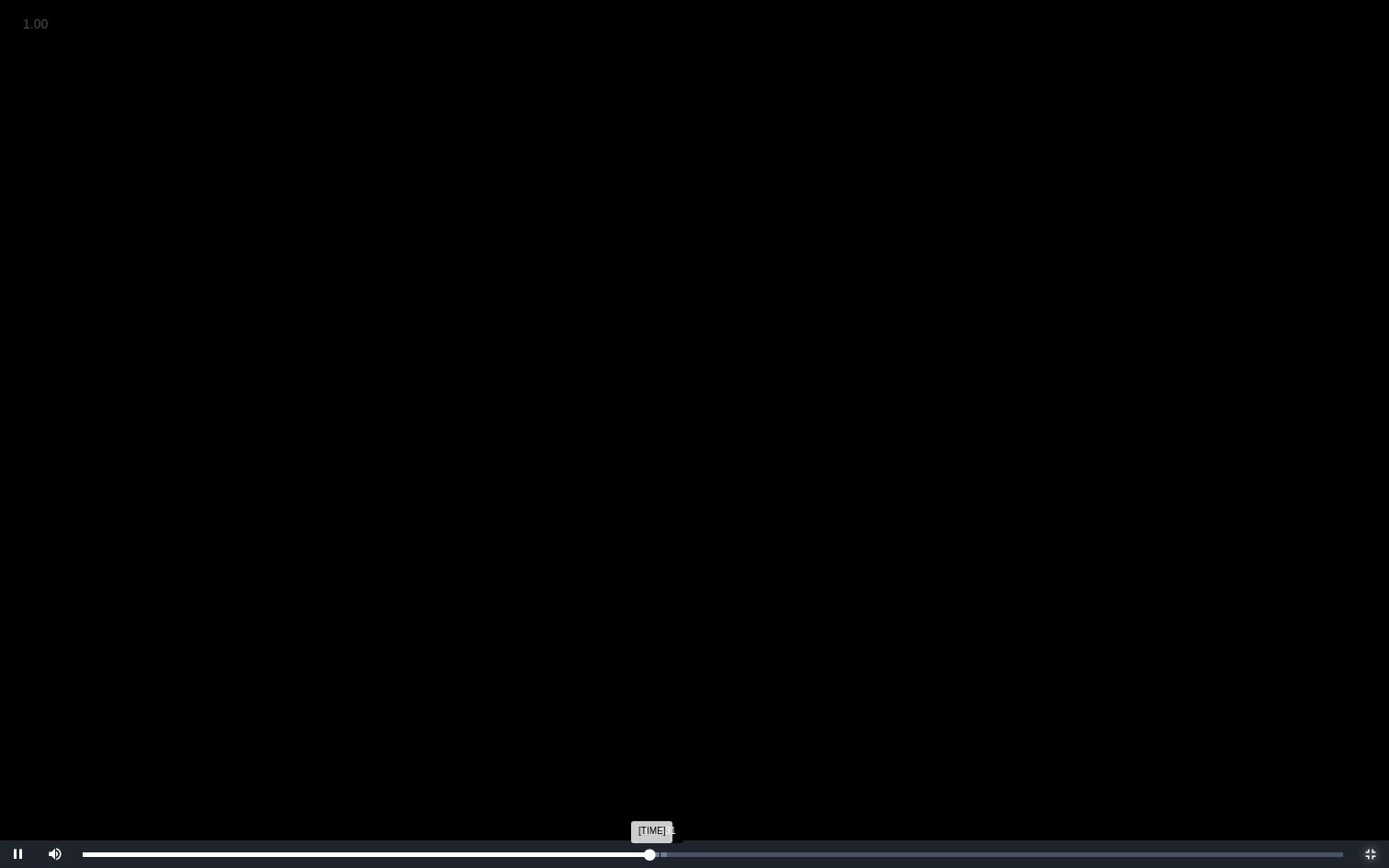 click on "0:37:31" at bounding box center (660, 854) 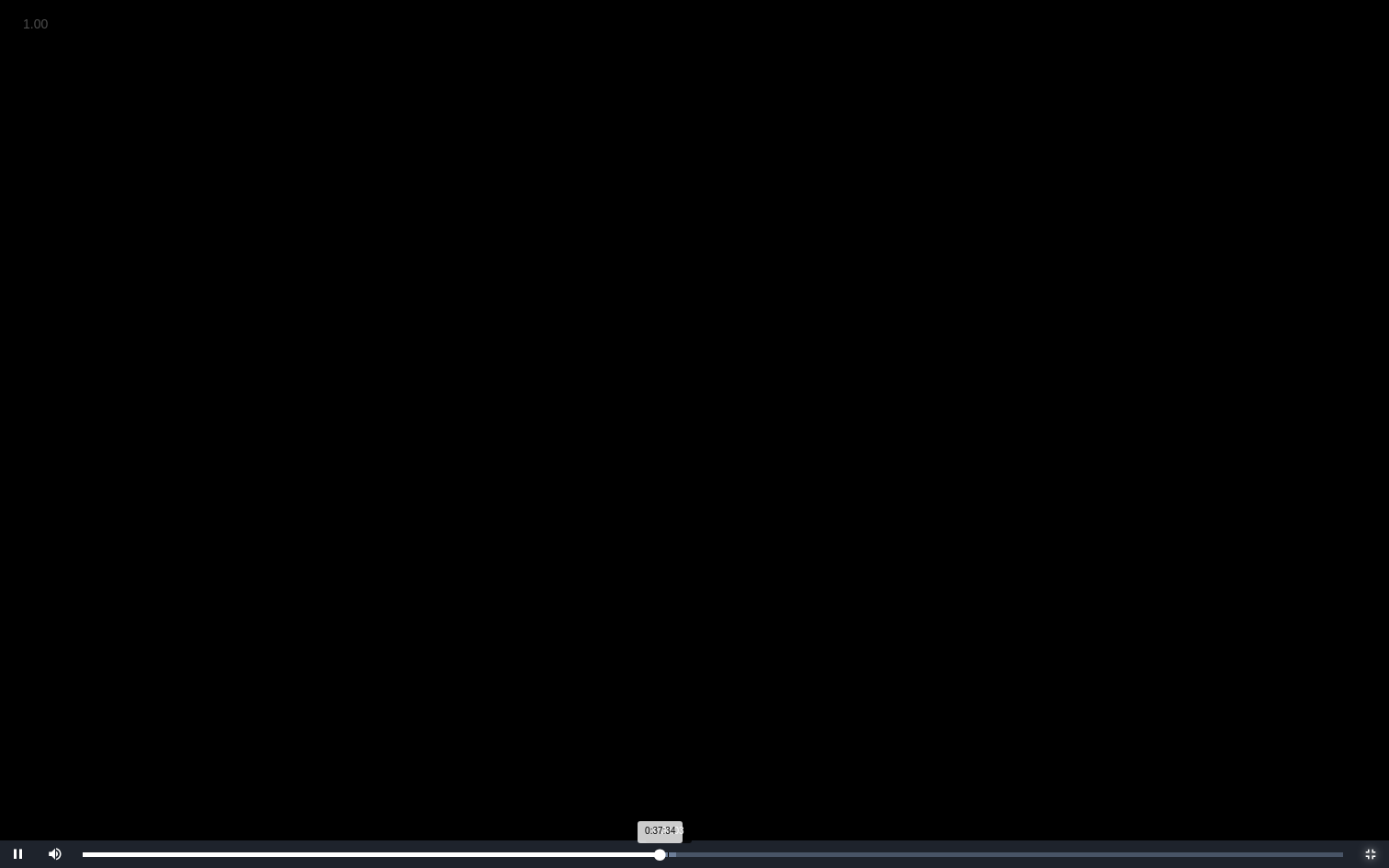 click on "0:38:03" at bounding box center (668, 854) 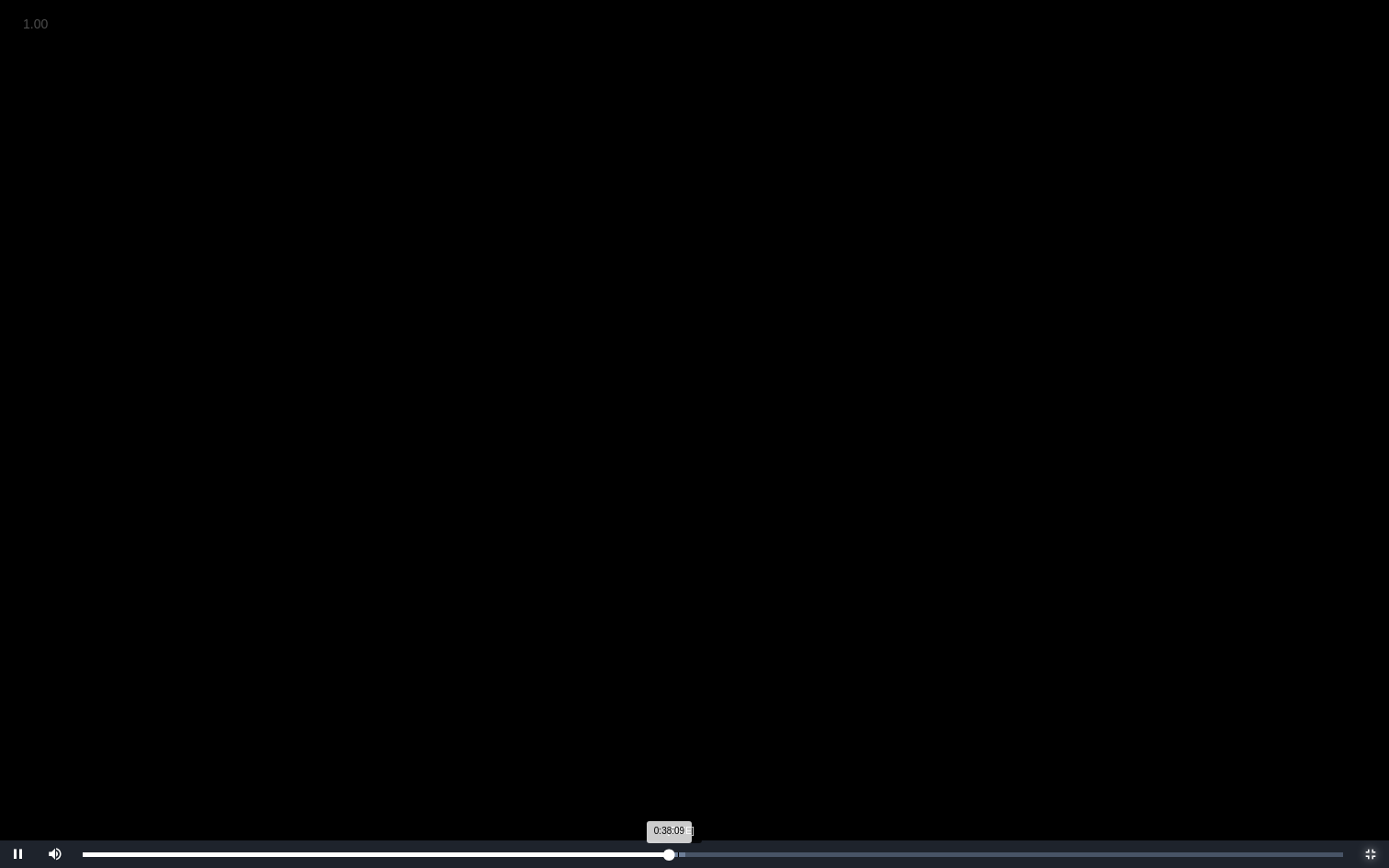 click on "[TIME]" at bounding box center [678, 854] 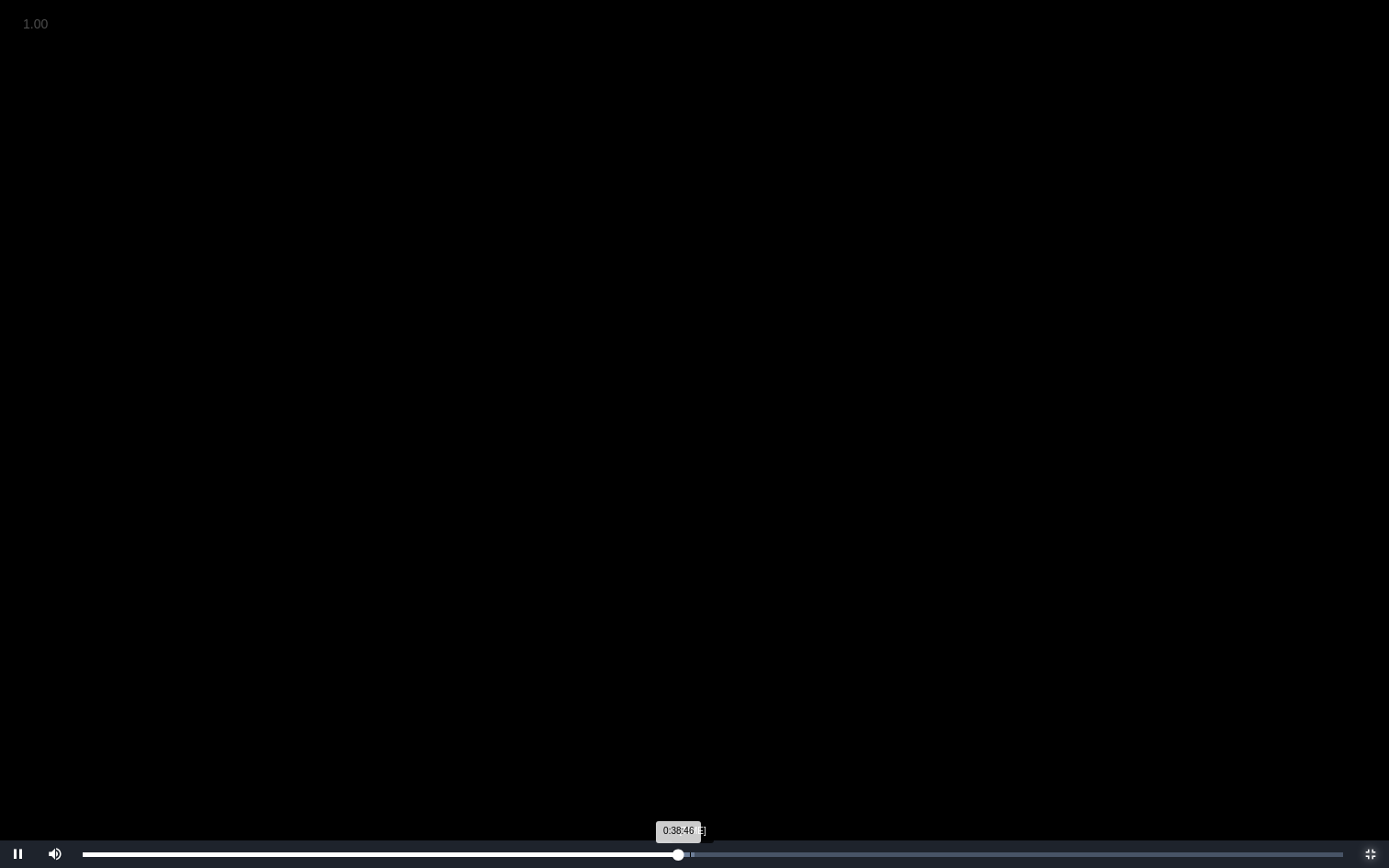 click on "[TIME]" at bounding box center (690, 854) 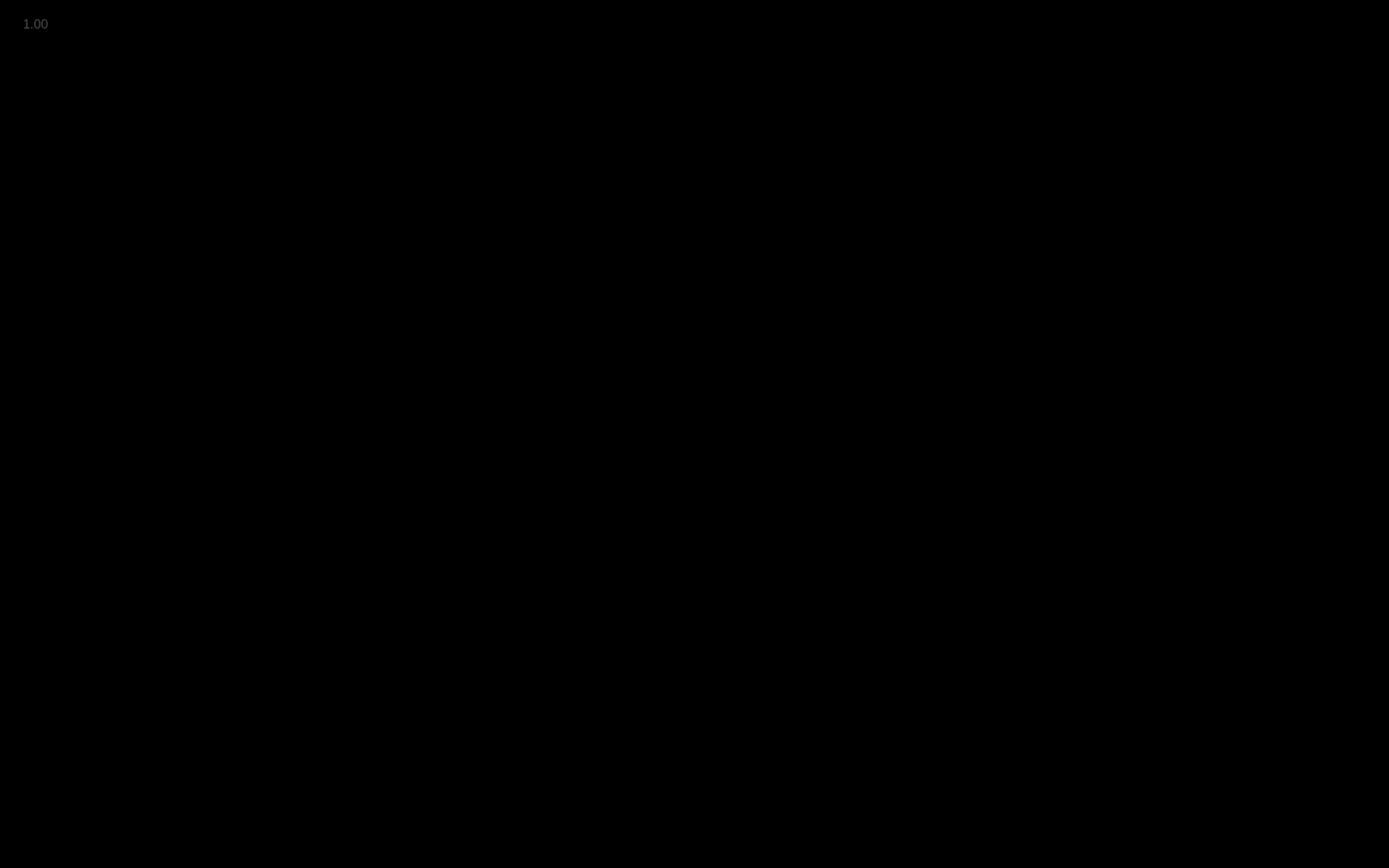 type 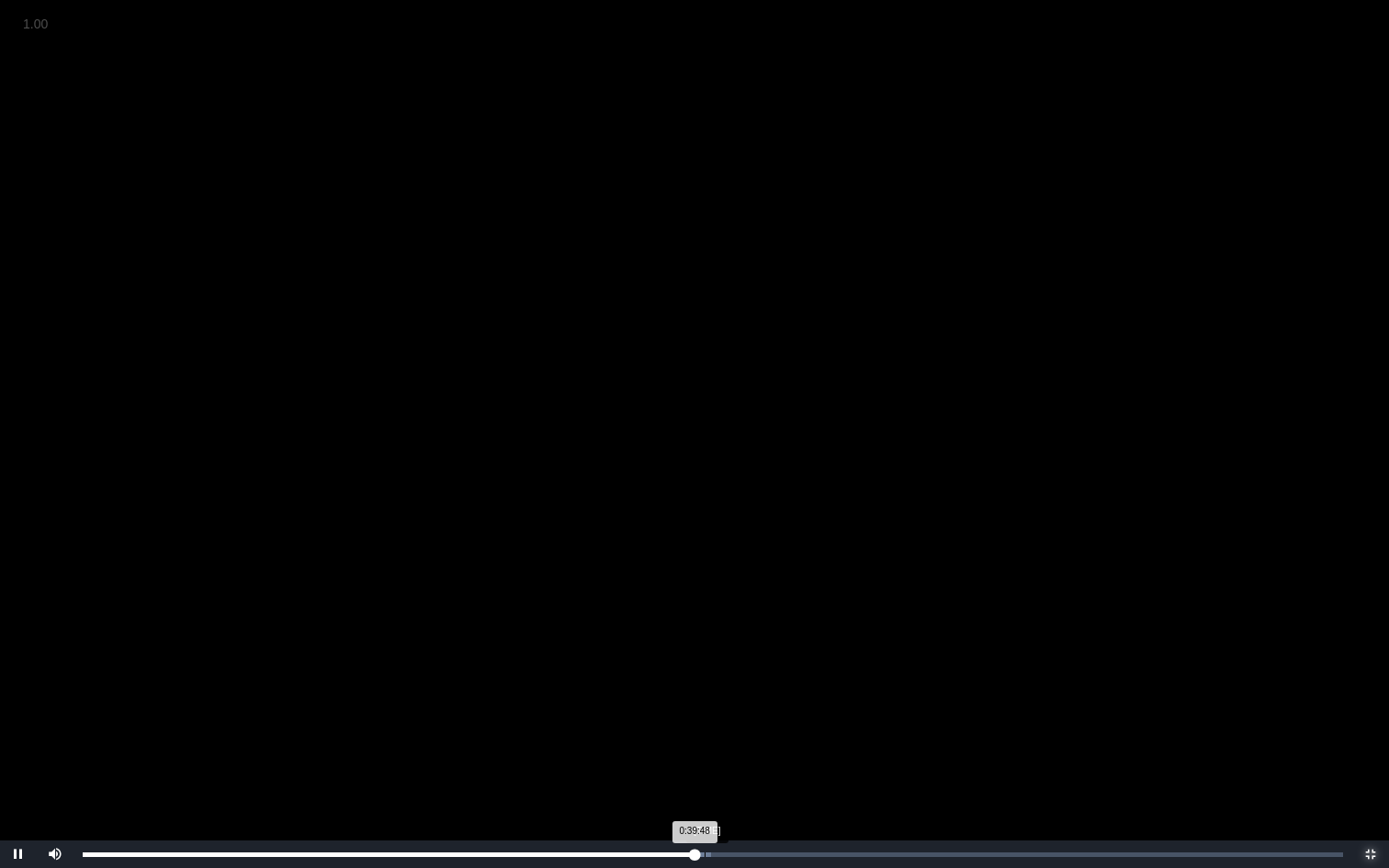 click on "[TIME]" at bounding box center (705, 854) 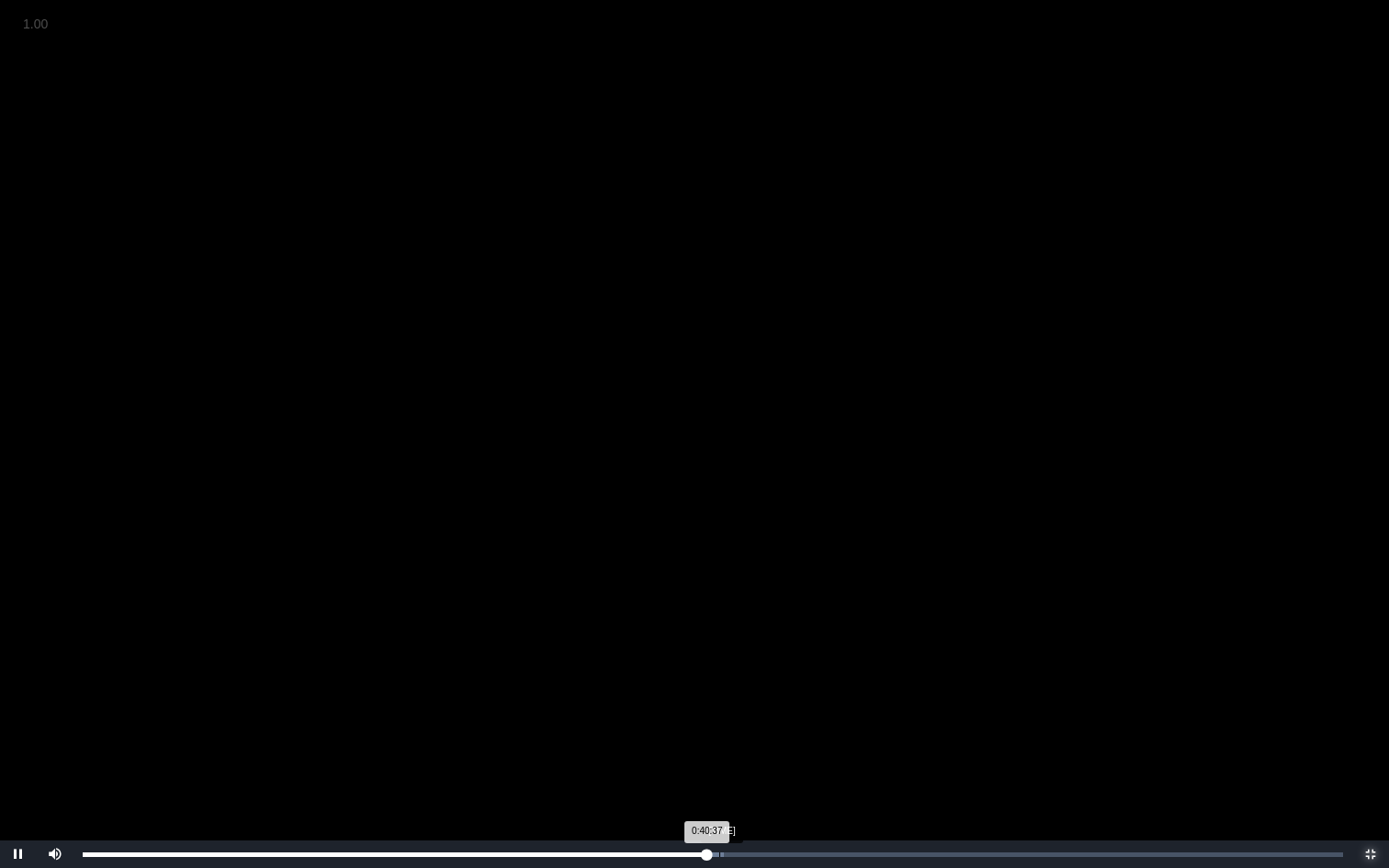 click on "[TIME]" at bounding box center [719, 854] 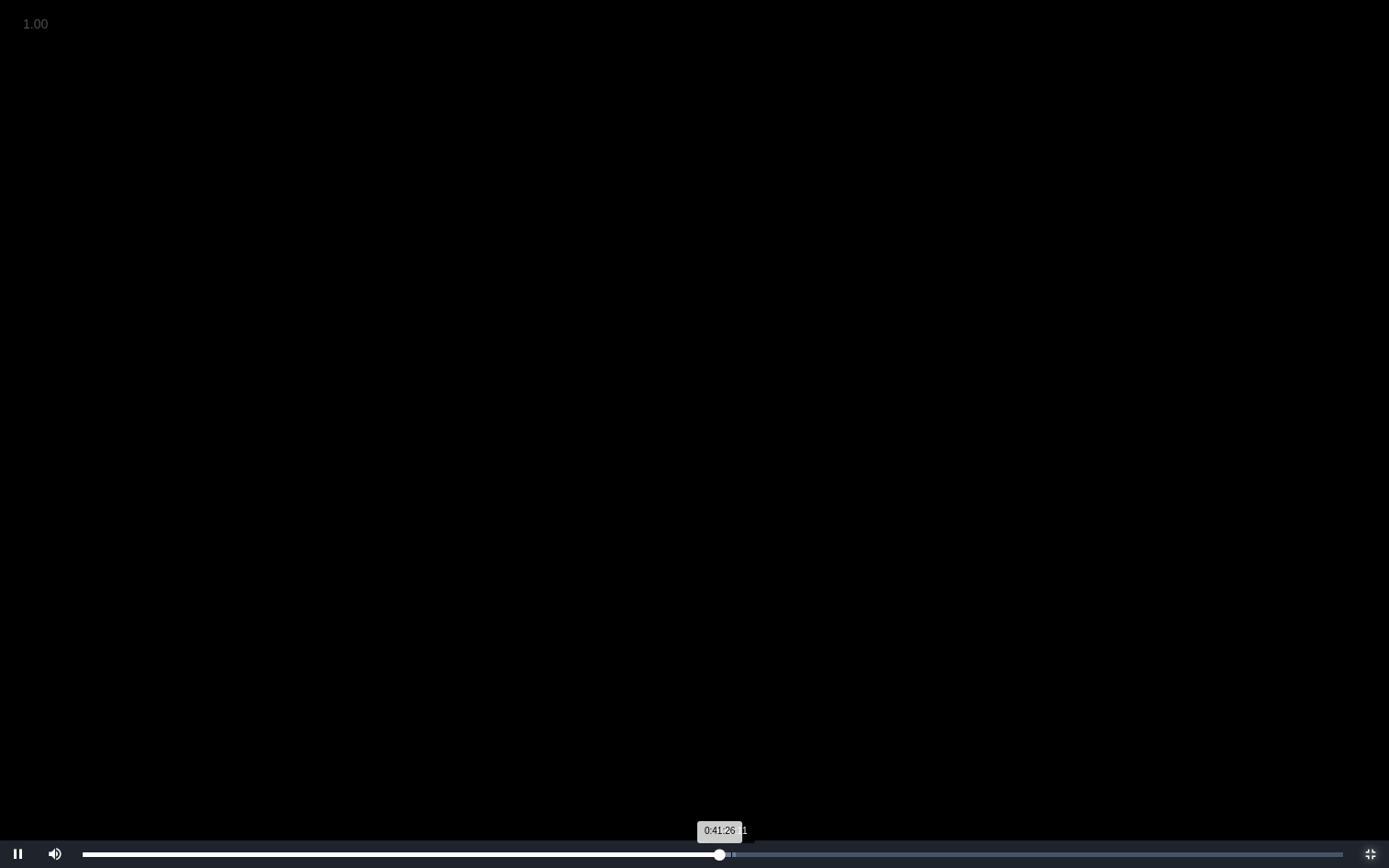 click on "Loaded : 0% [TIME] [TIME] Progress : 0%" at bounding box center [713, 854] 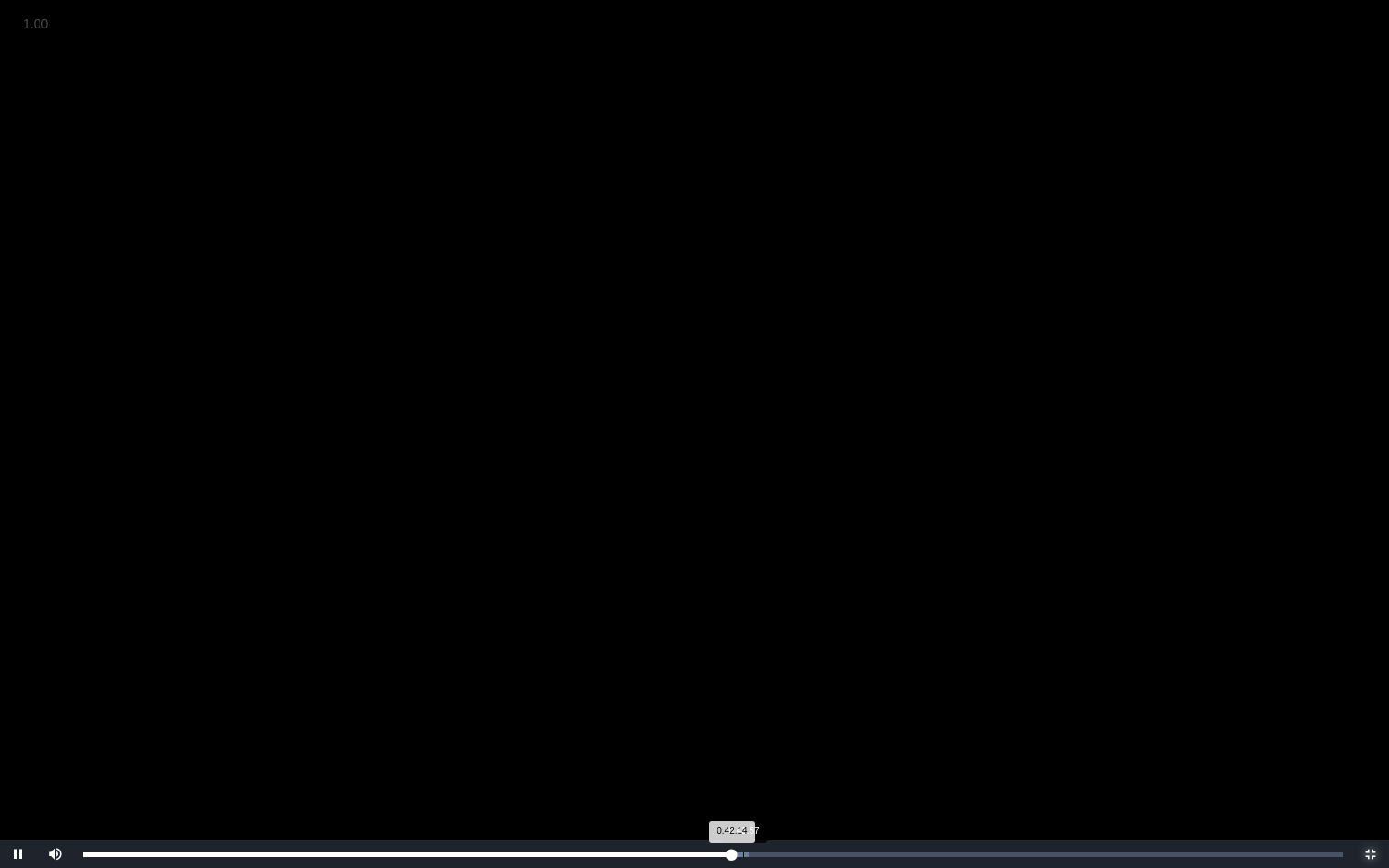 click on "Loaded : 0% 0:42:57 0:42:14 Progress : 0%" at bounding box center [713, 854] 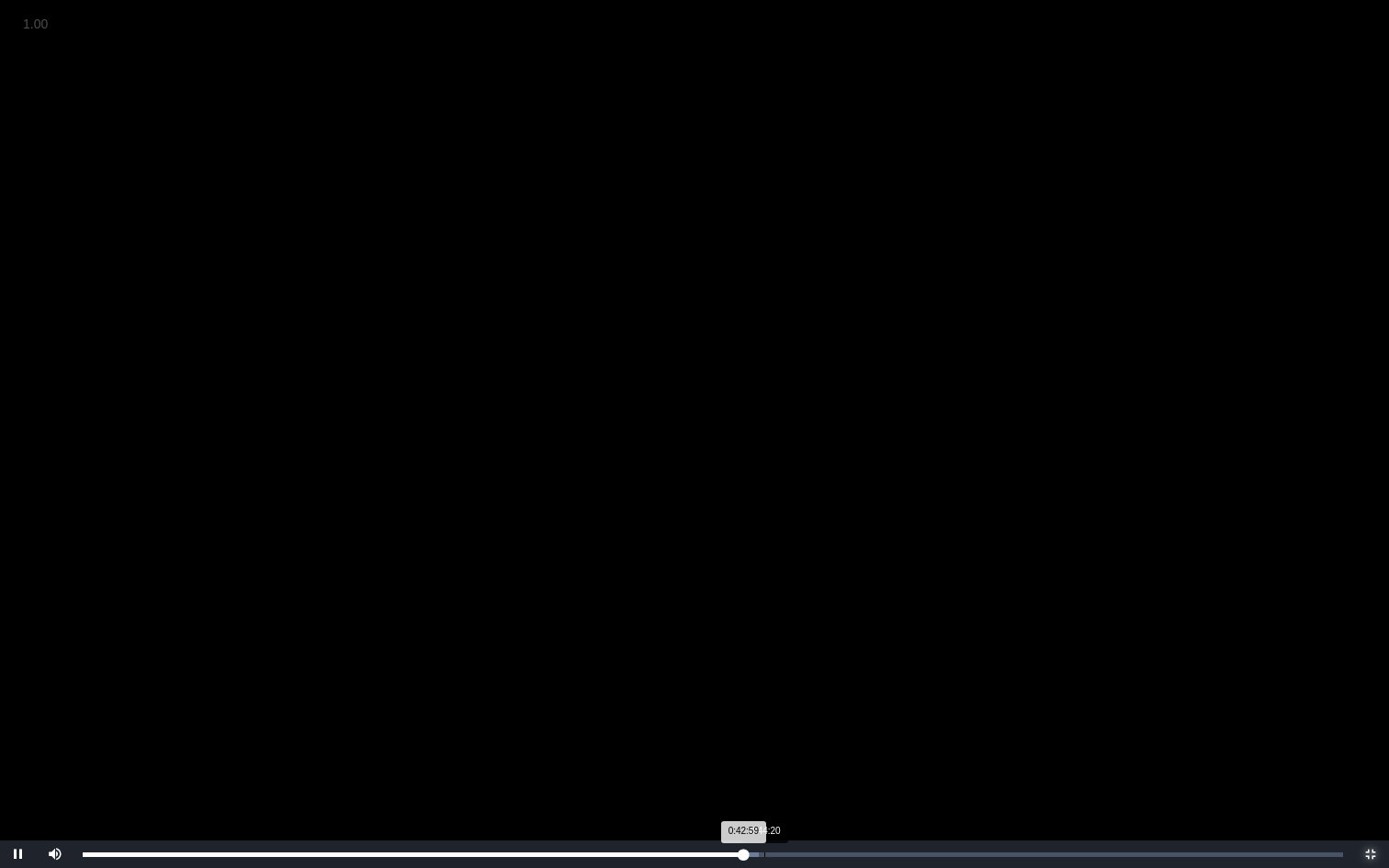 click on "Loaded : 0% [TIME] [TIME] Progress : 0%" at bounding box center [713, 854] 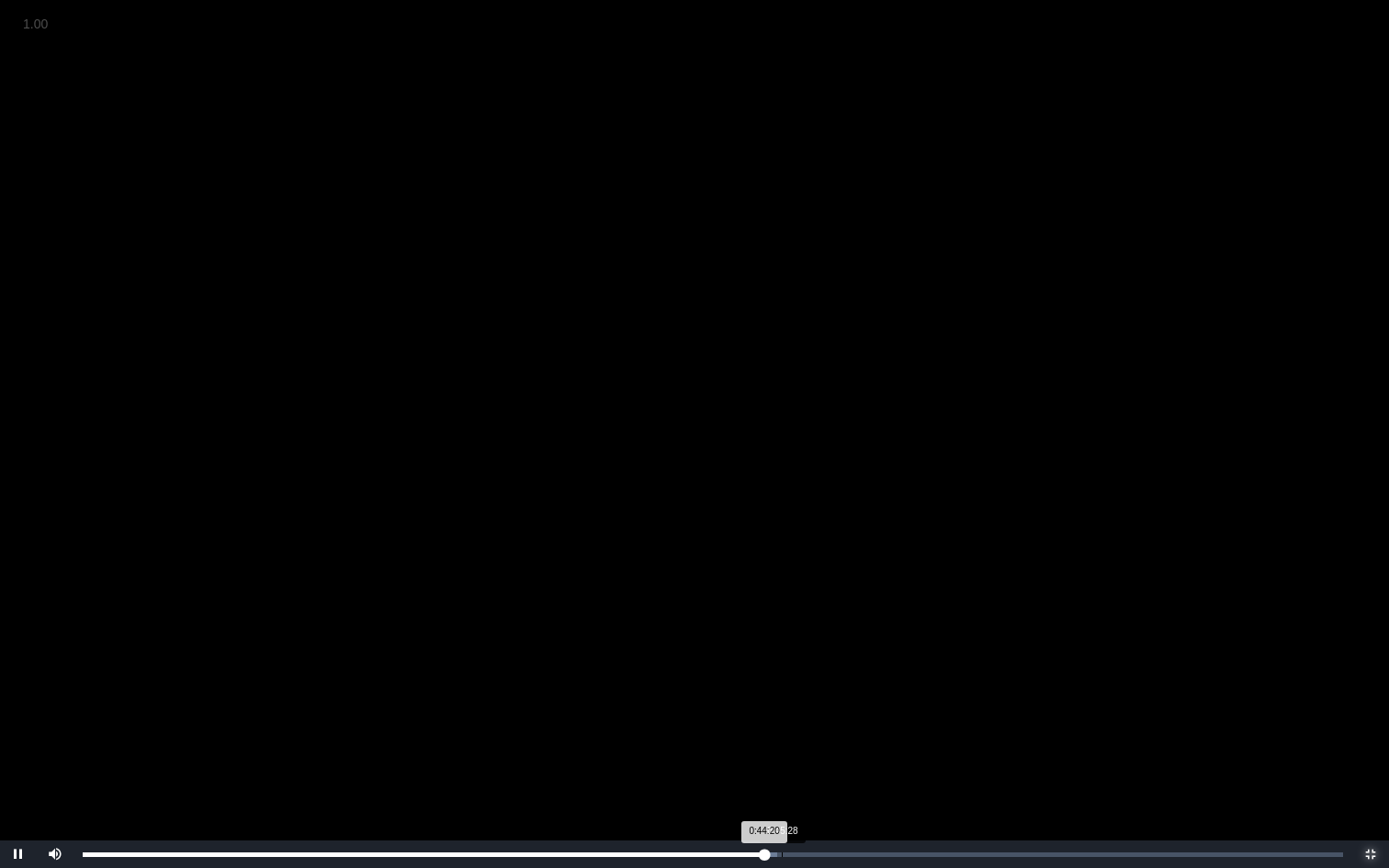click on "Loaded : 0% 0:45:28 0:44:20 Progress : 0%" at bounding box center (713, 854) 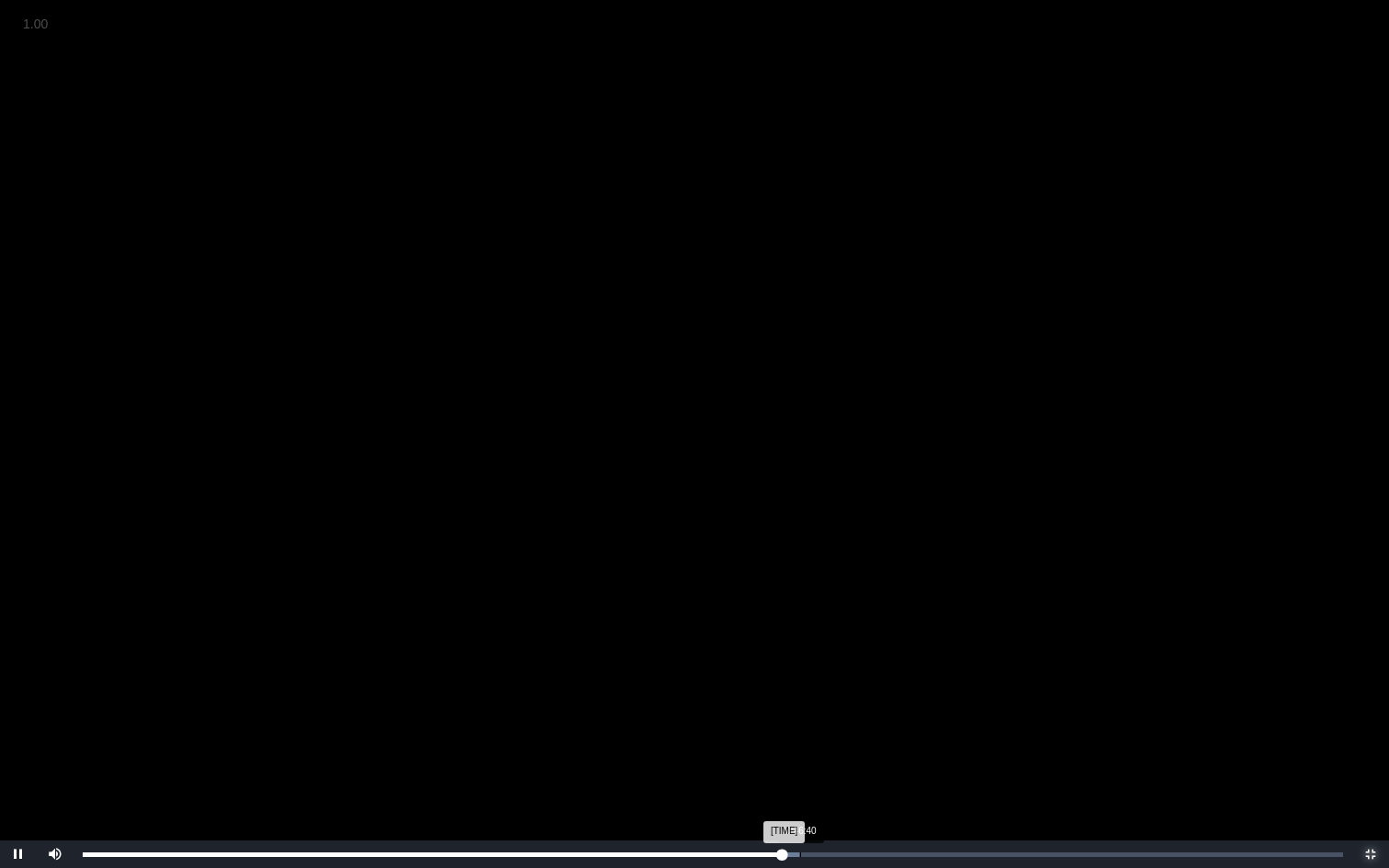 click on "Loaded : 0% [TIME] [TIME] Progress : 0%" at bounding box center (713, 854) 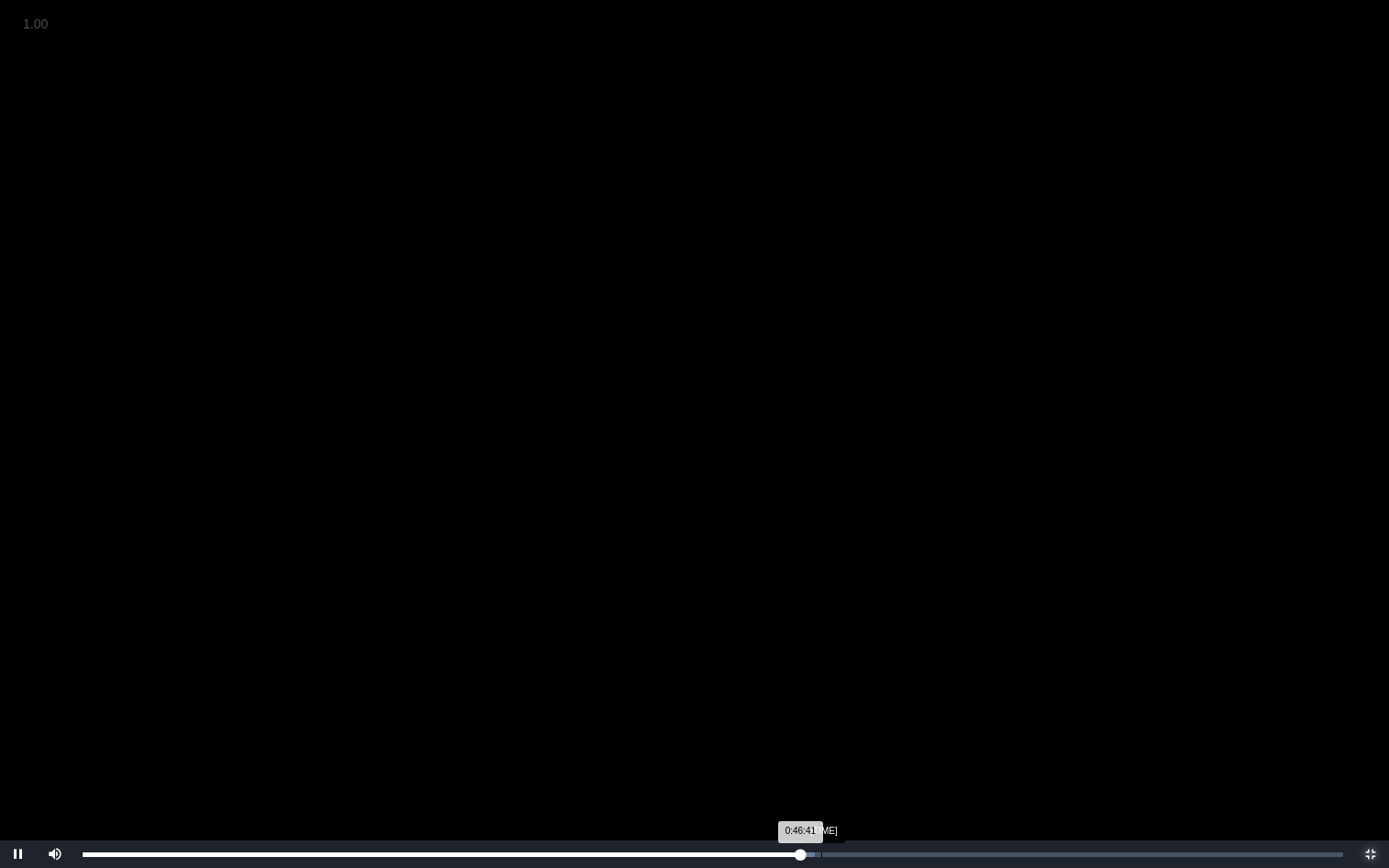click on "[TIME]" at bounding box center (821, 854) 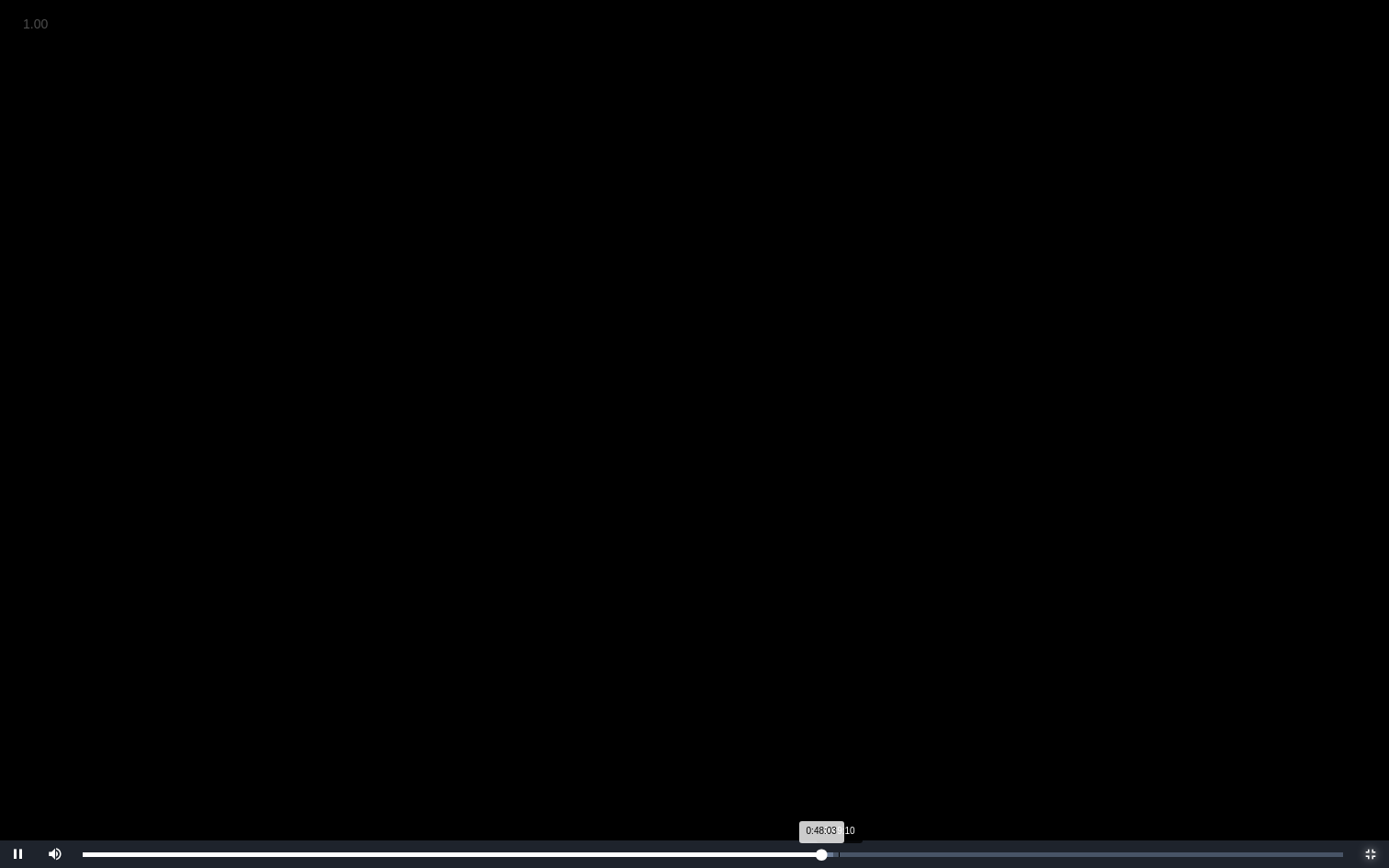 click on "0:49:10" at bounding box center [839, 854] 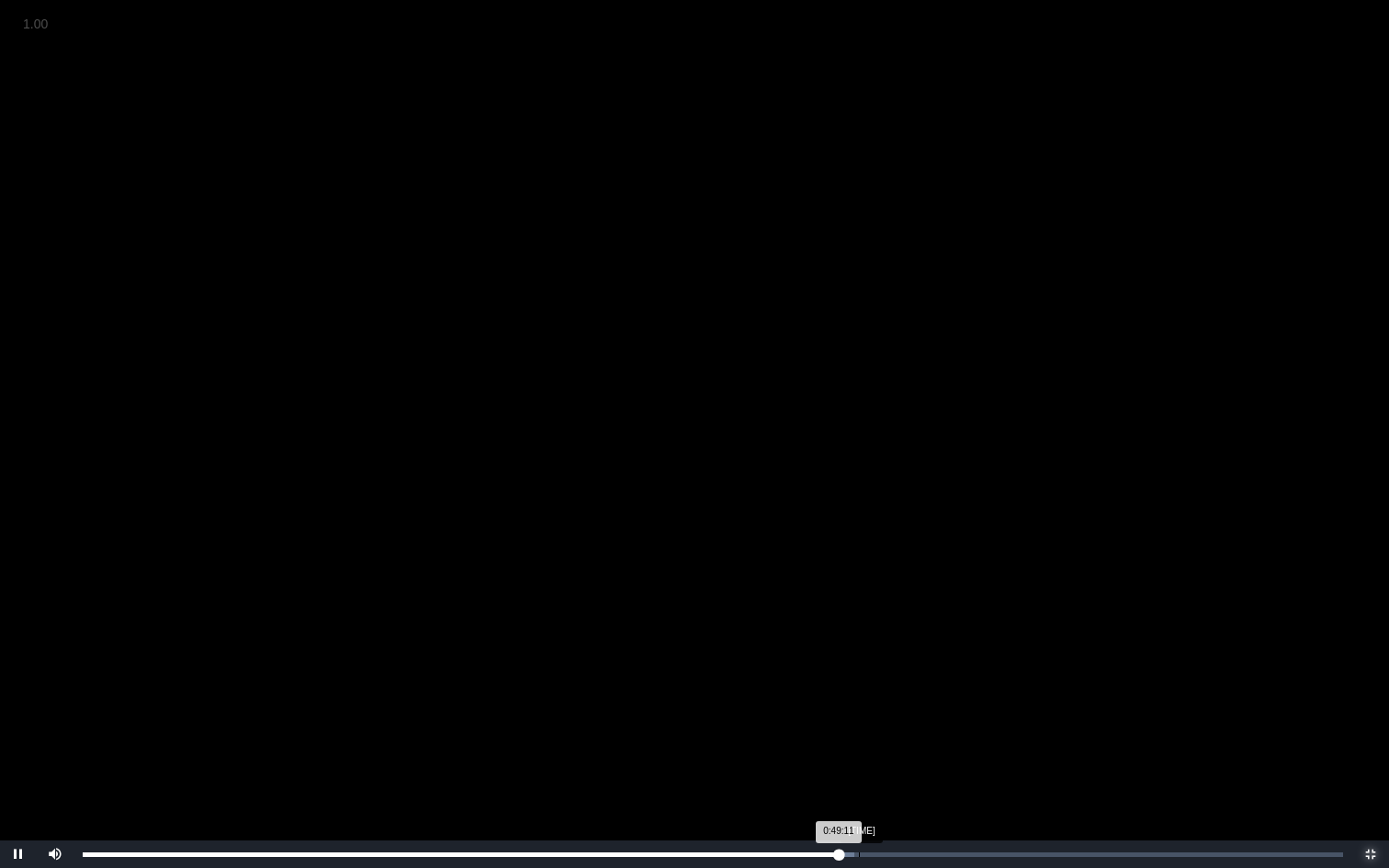 click on "[TIME]" at bounding box center (859, 854) 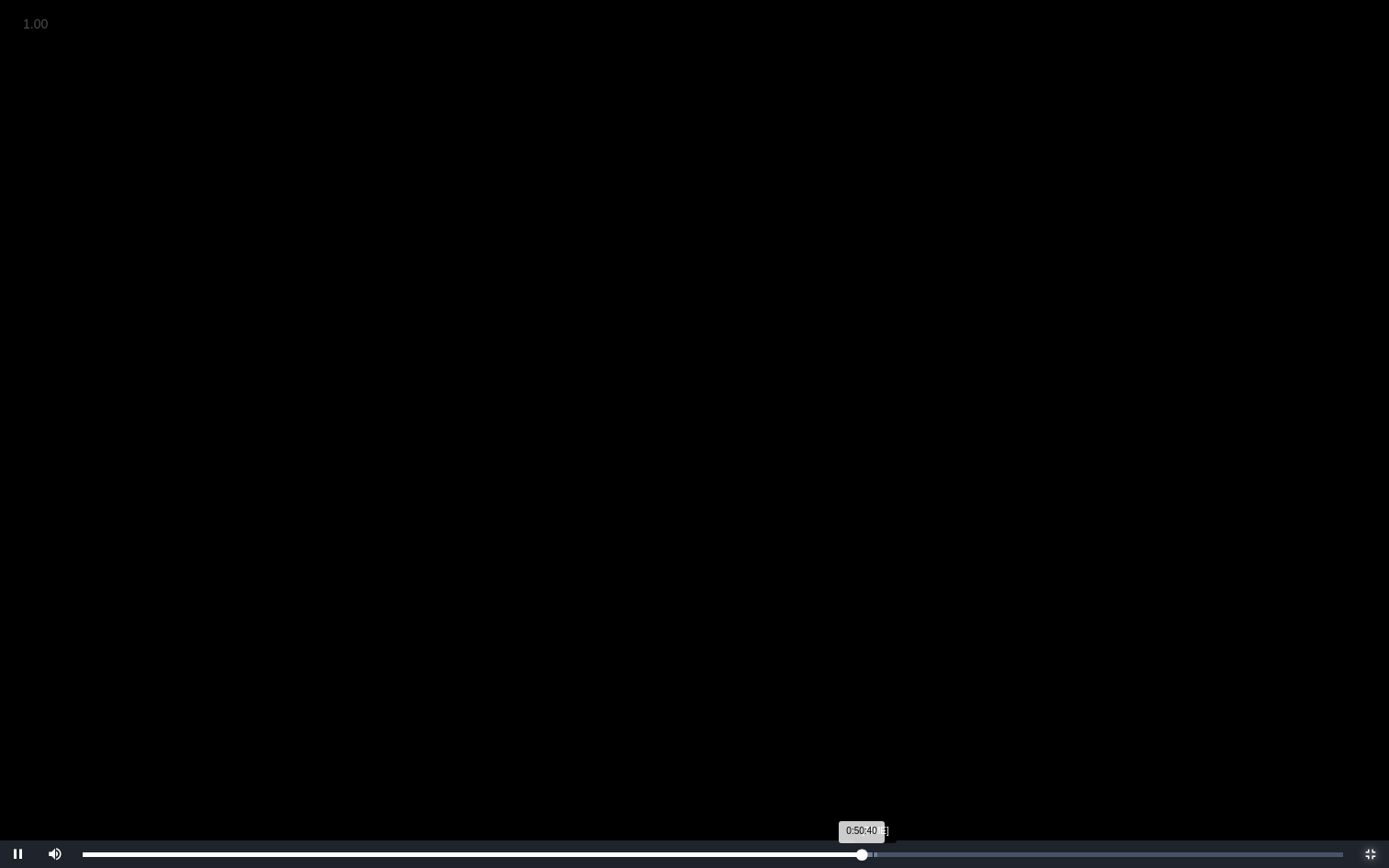 click on "[TIME]" at bounding box center (873, 854) 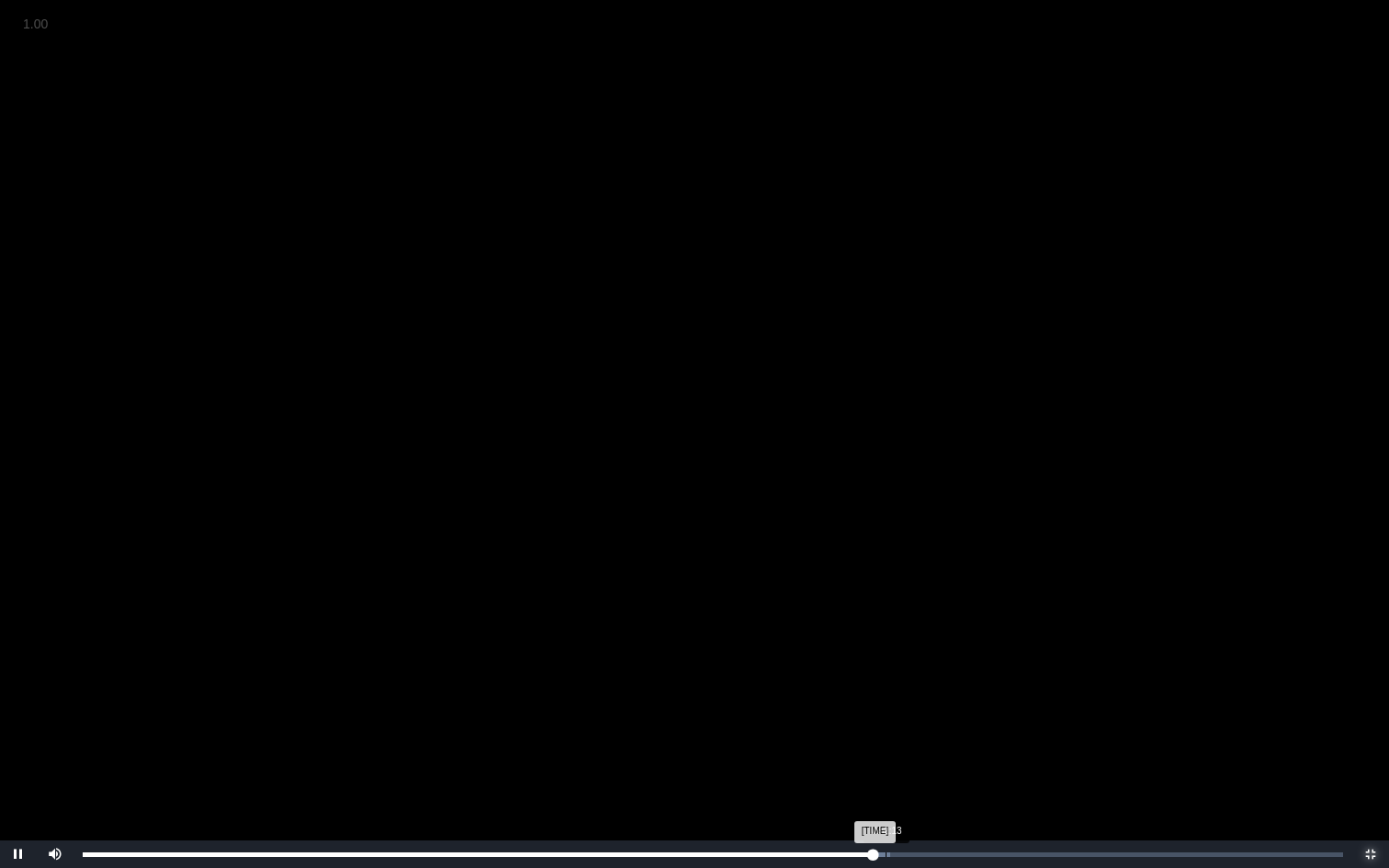 click on "0:52:13" at bounding box center (886, 854) 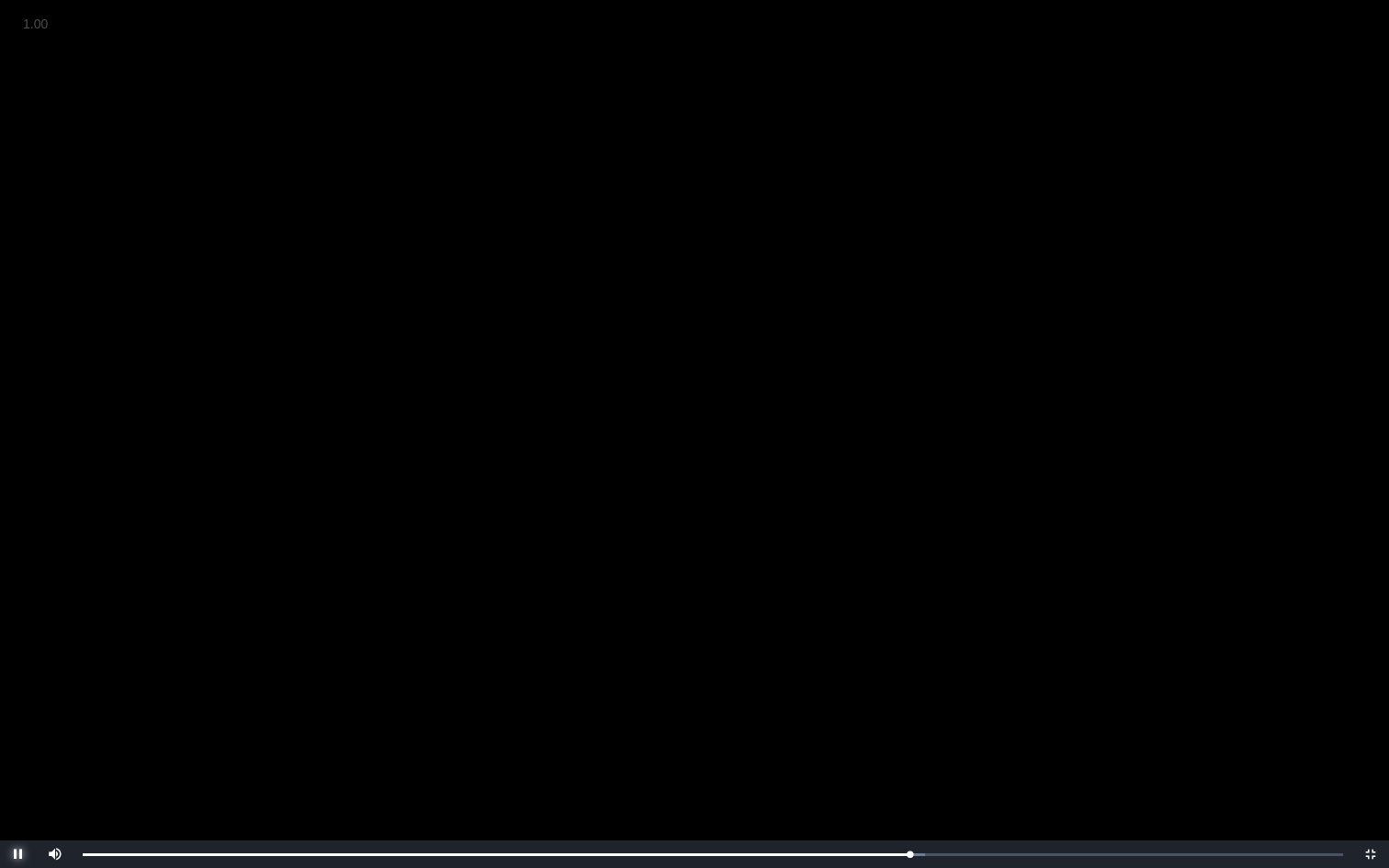 click at bounding box center [18, 854] 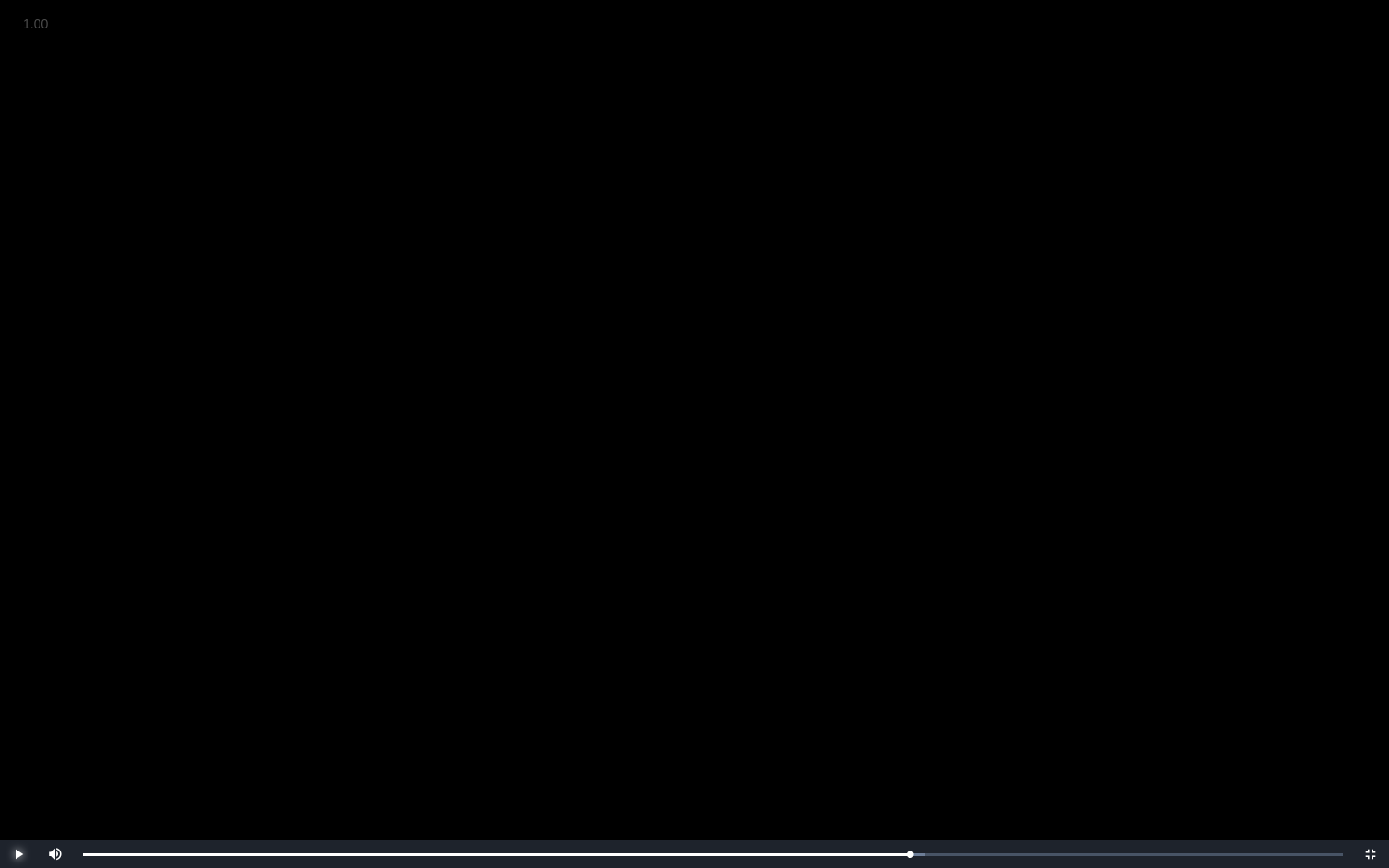 click at bounding box center [18, 854] 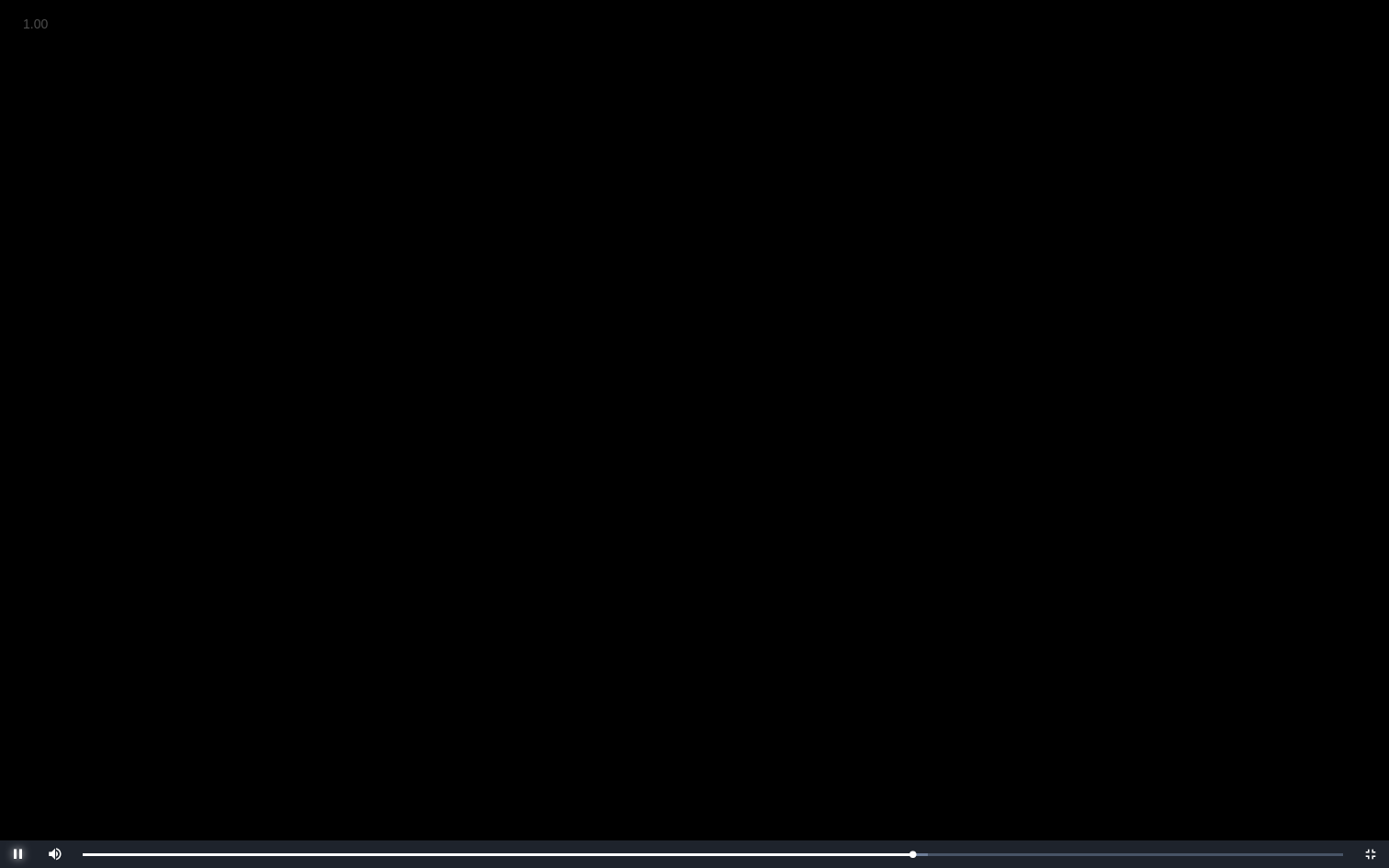 click at bounding box center [18, 854] 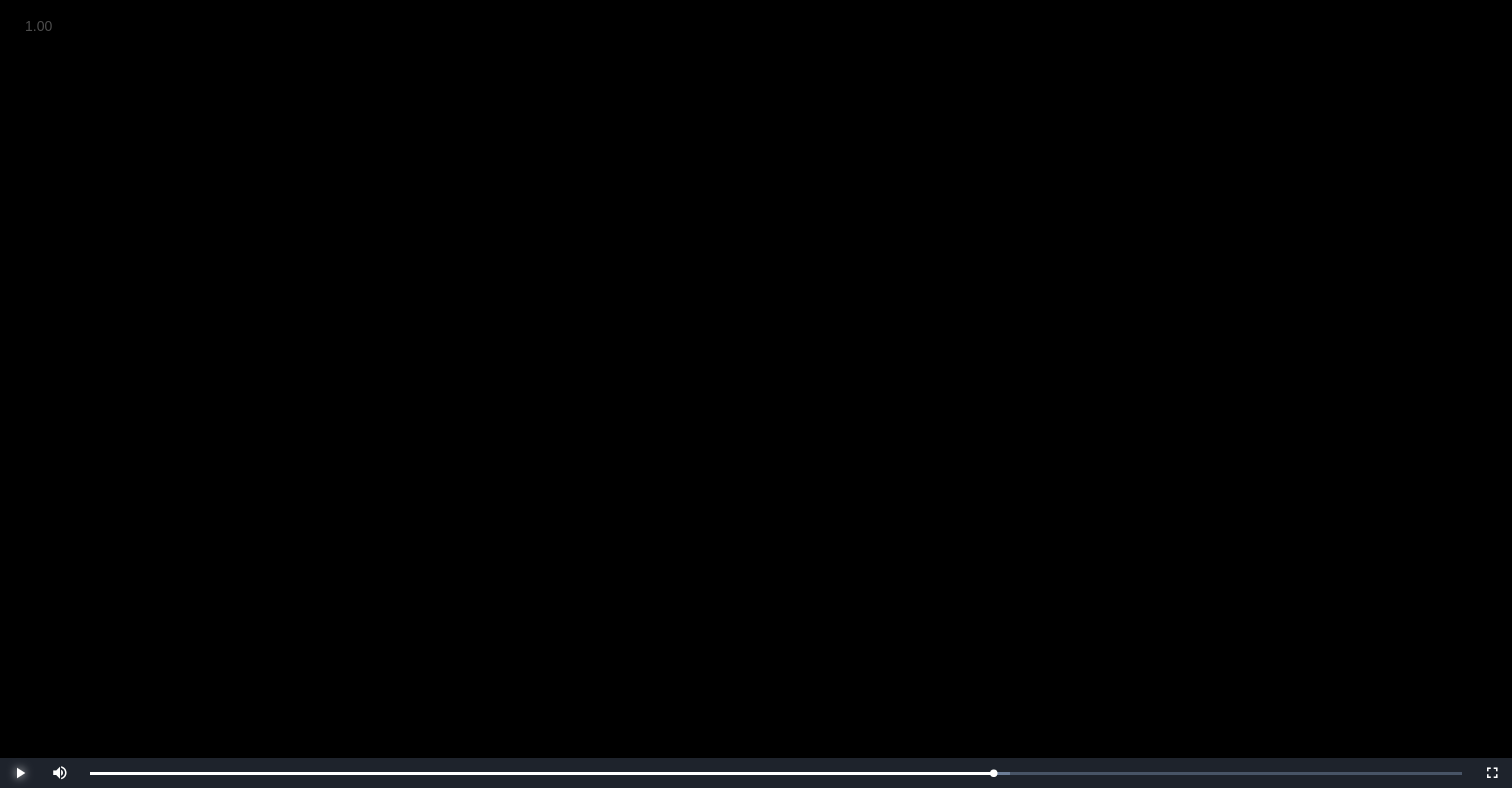 scroll, scrollTop: 295, scrollLeft: 0, axis: vertical 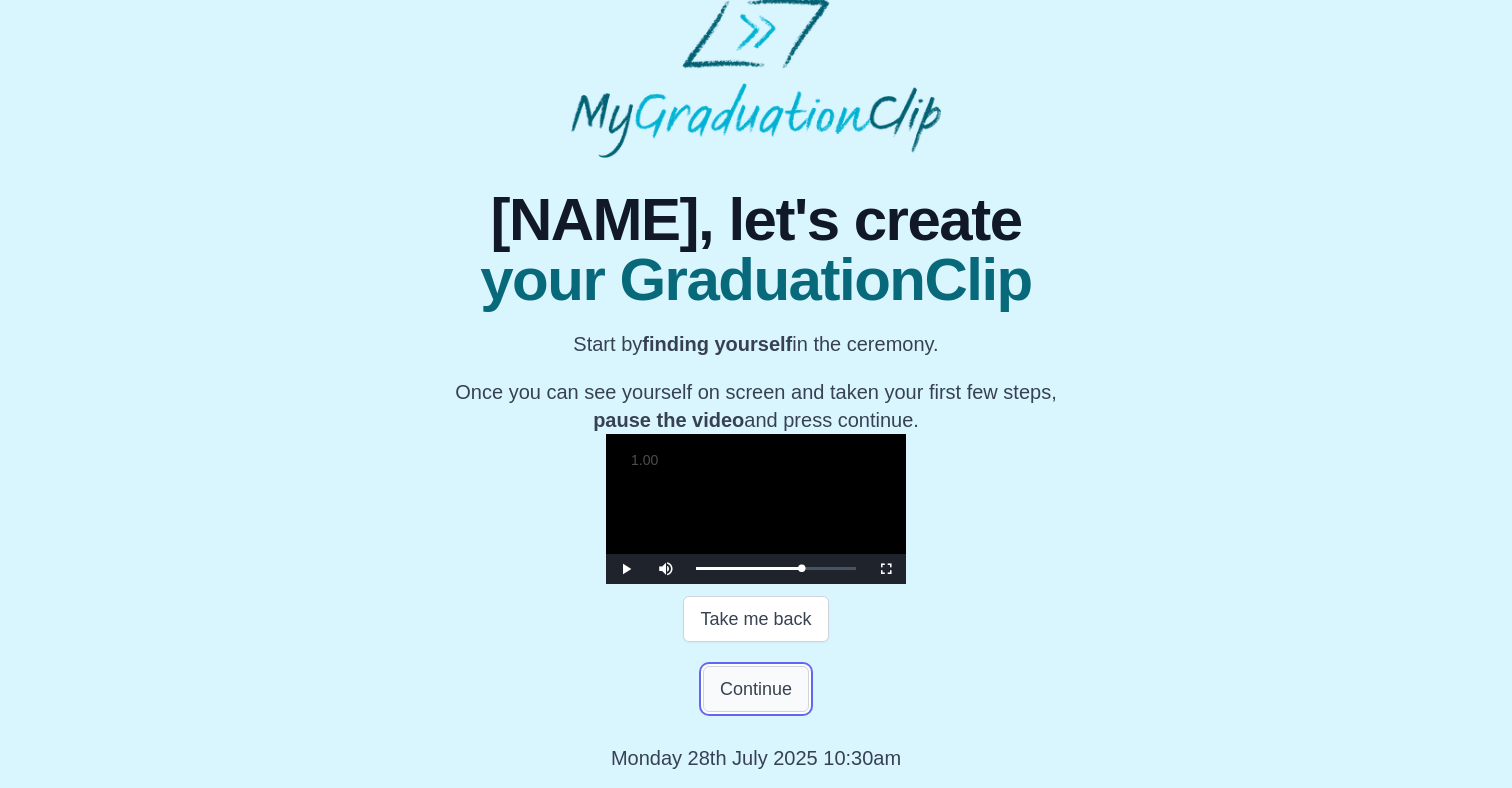 click on "Continue" at bounding box center (756, 689) 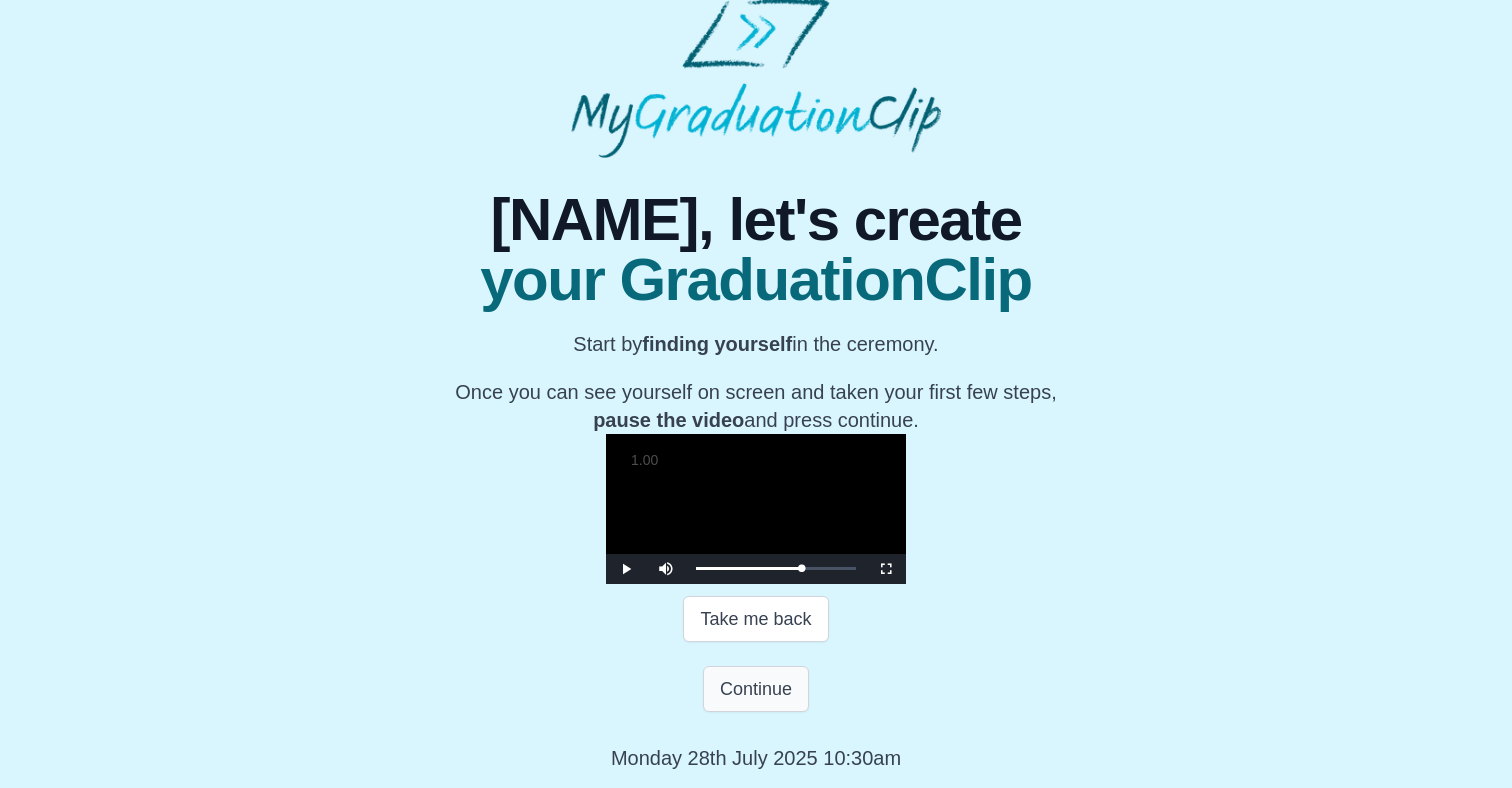 scroll, scrollTop: 0, scrollLeft: 0, axis: both 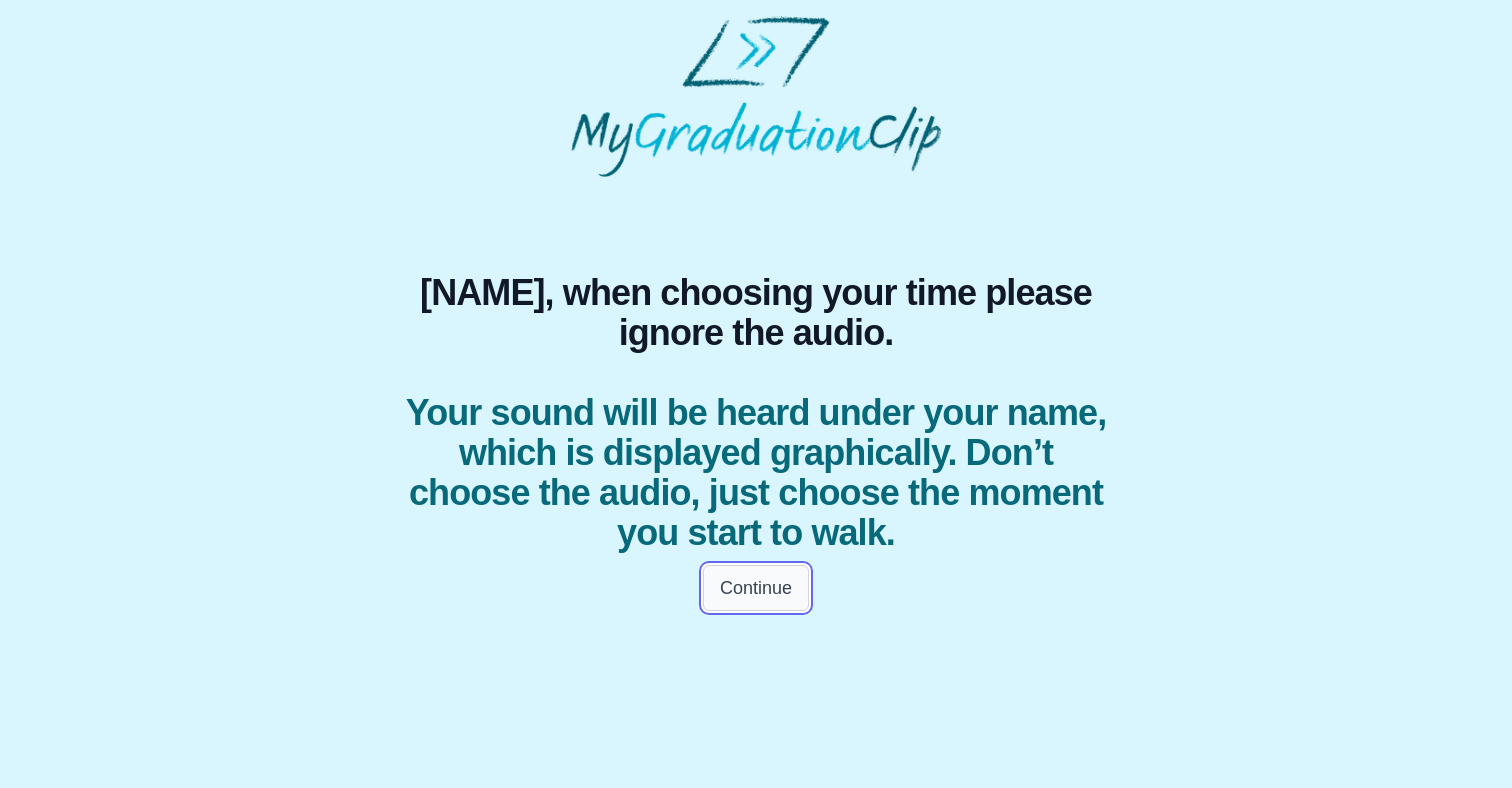 click on "Continue" at bounding box center [756, 588] 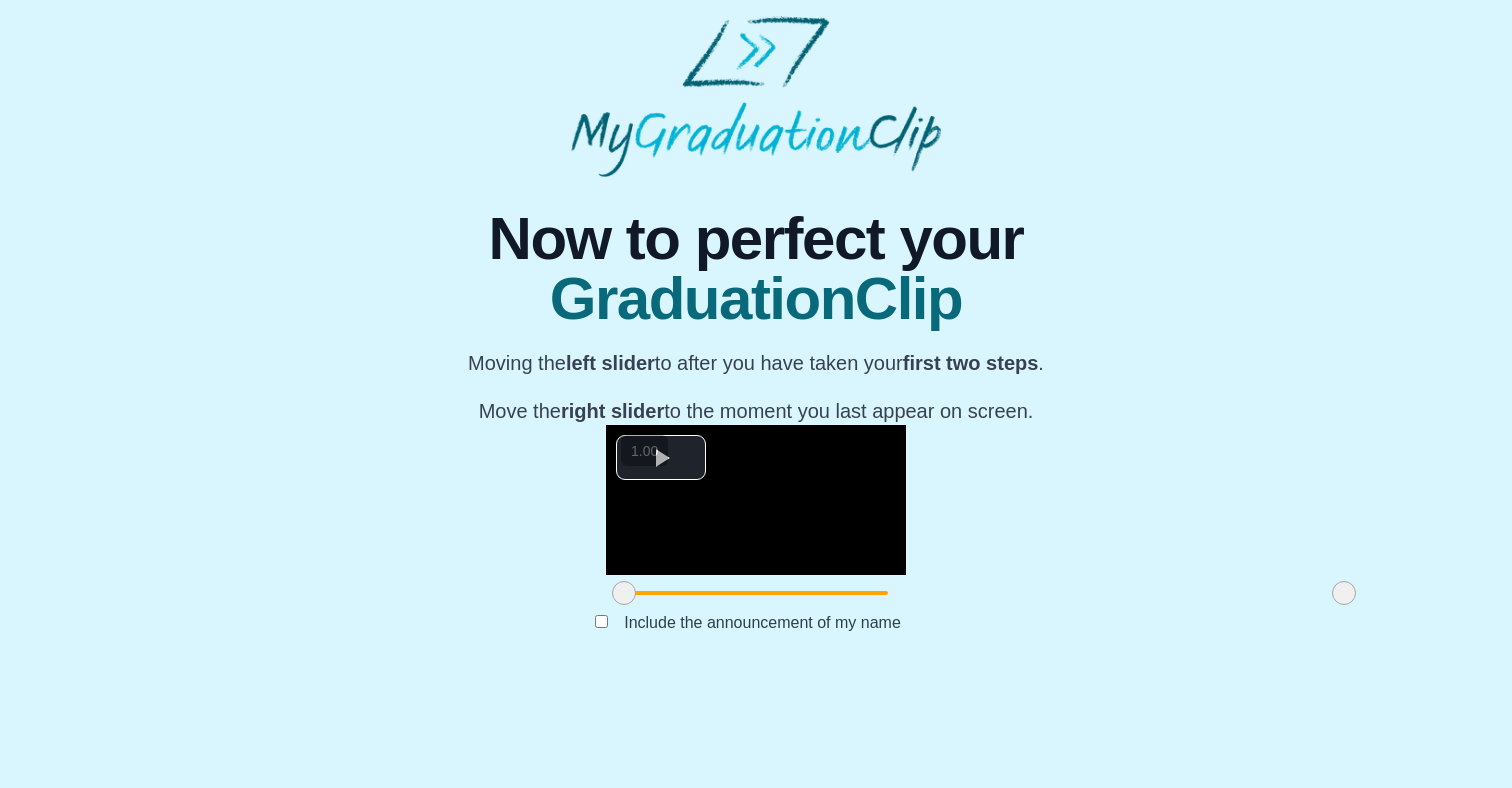 scroll, scrollTop: 177, scrollLeft: 0, axis: vertical 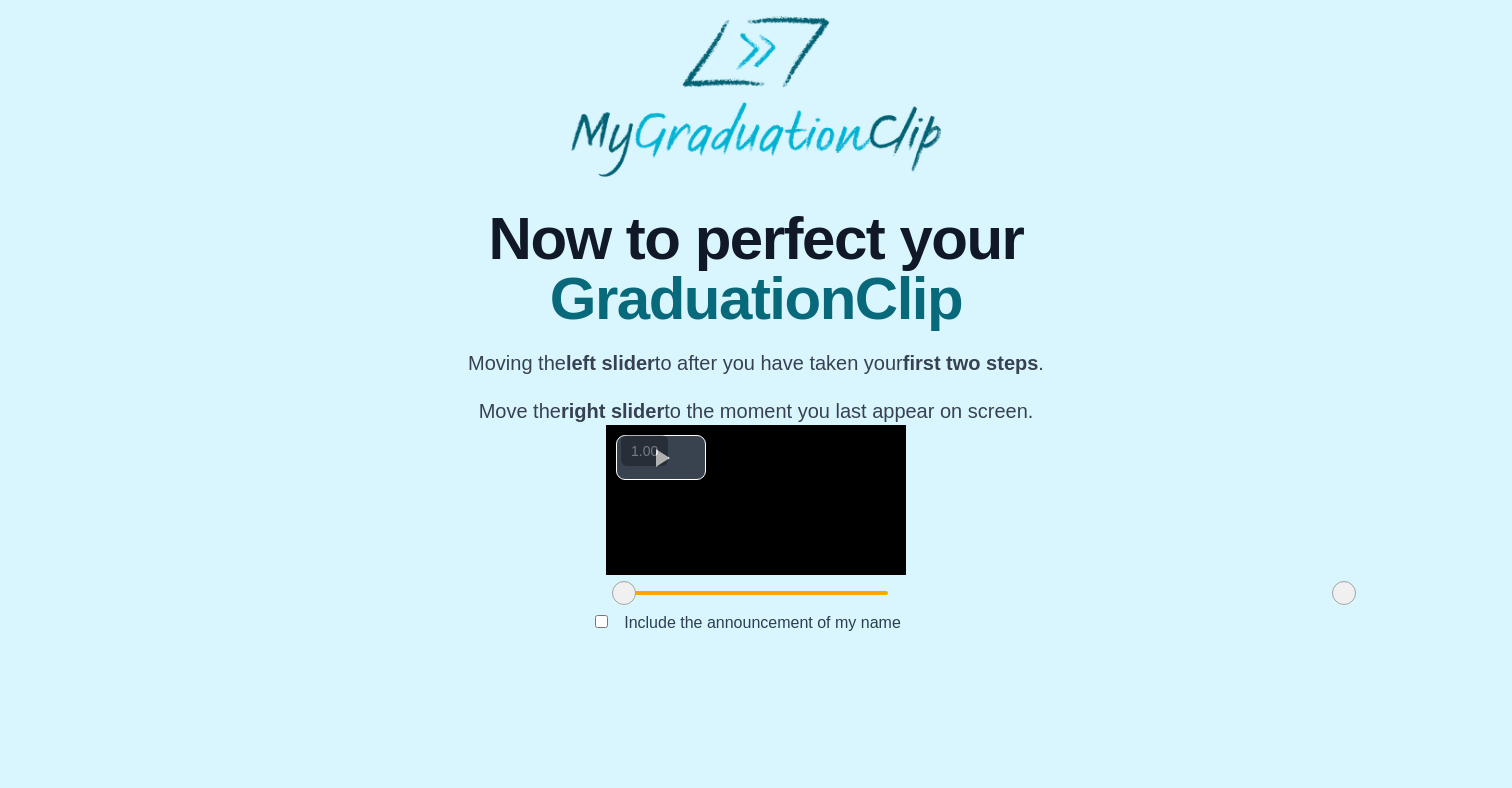 click at bounding box center [661, 457] 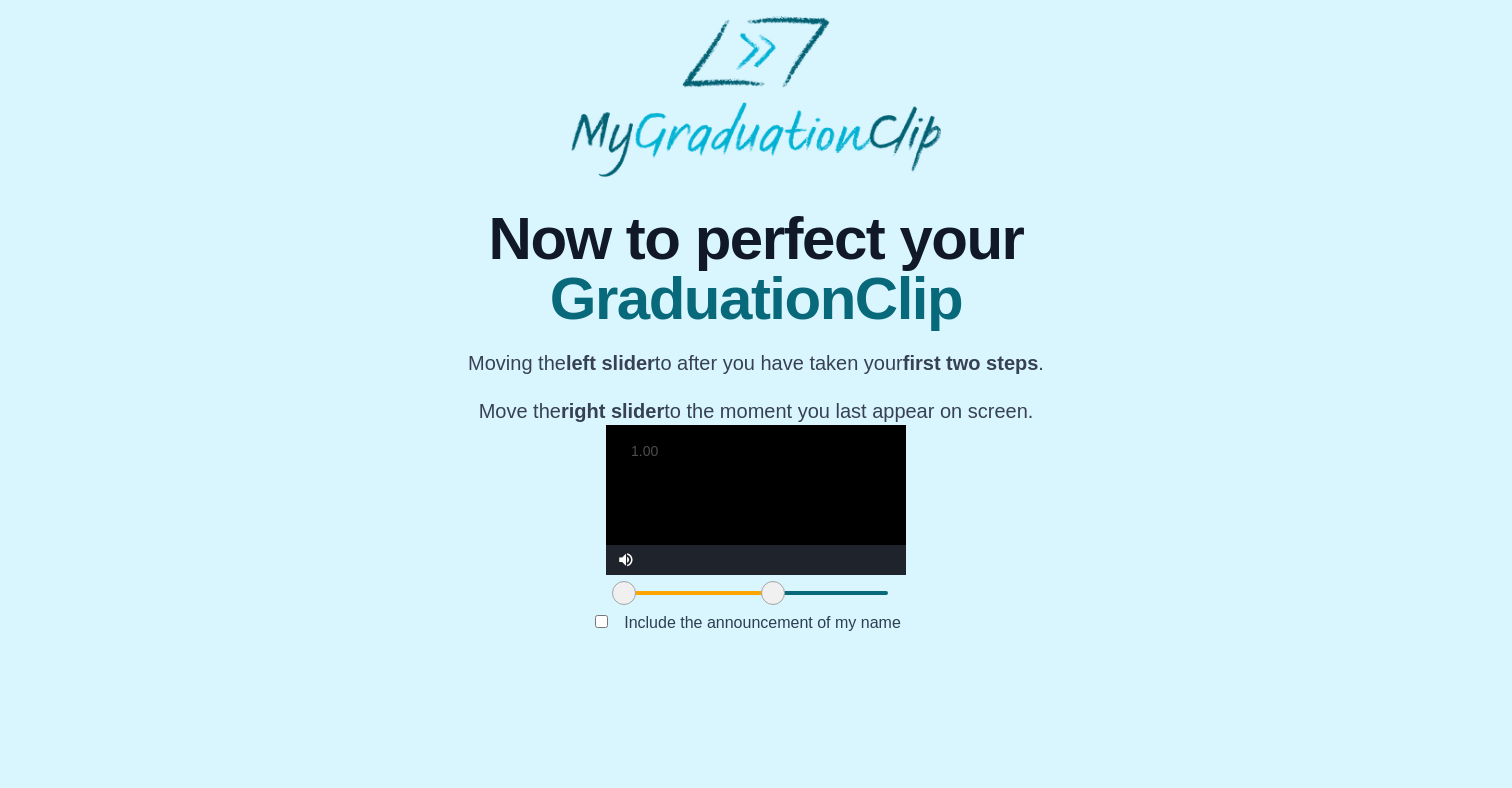 drag, startPoint x: 1118, startPoint y: 686, endPoint x: 547, endPoint y: 695, distance: 571.0709 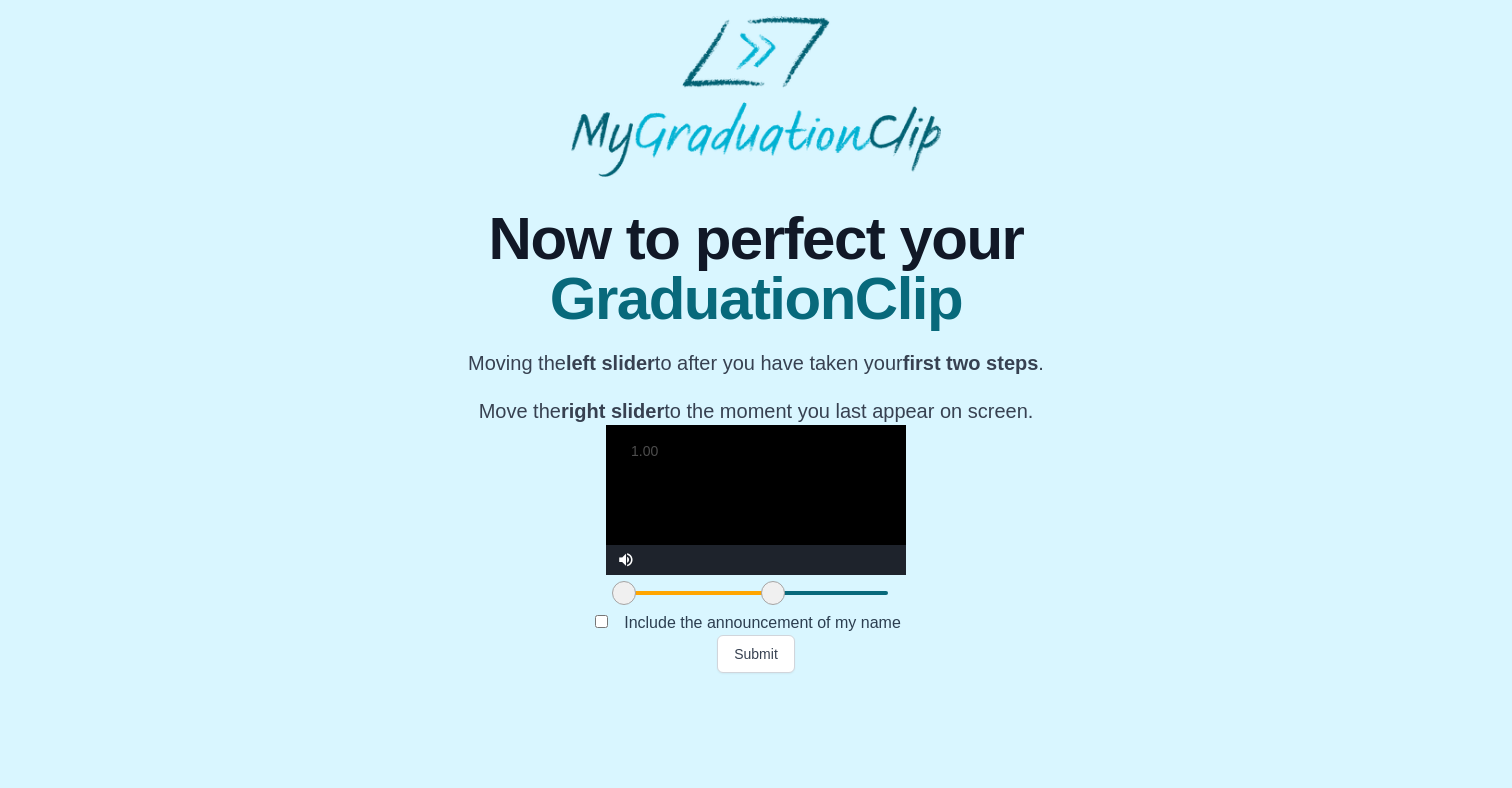 click at bounding box center (624, 593) 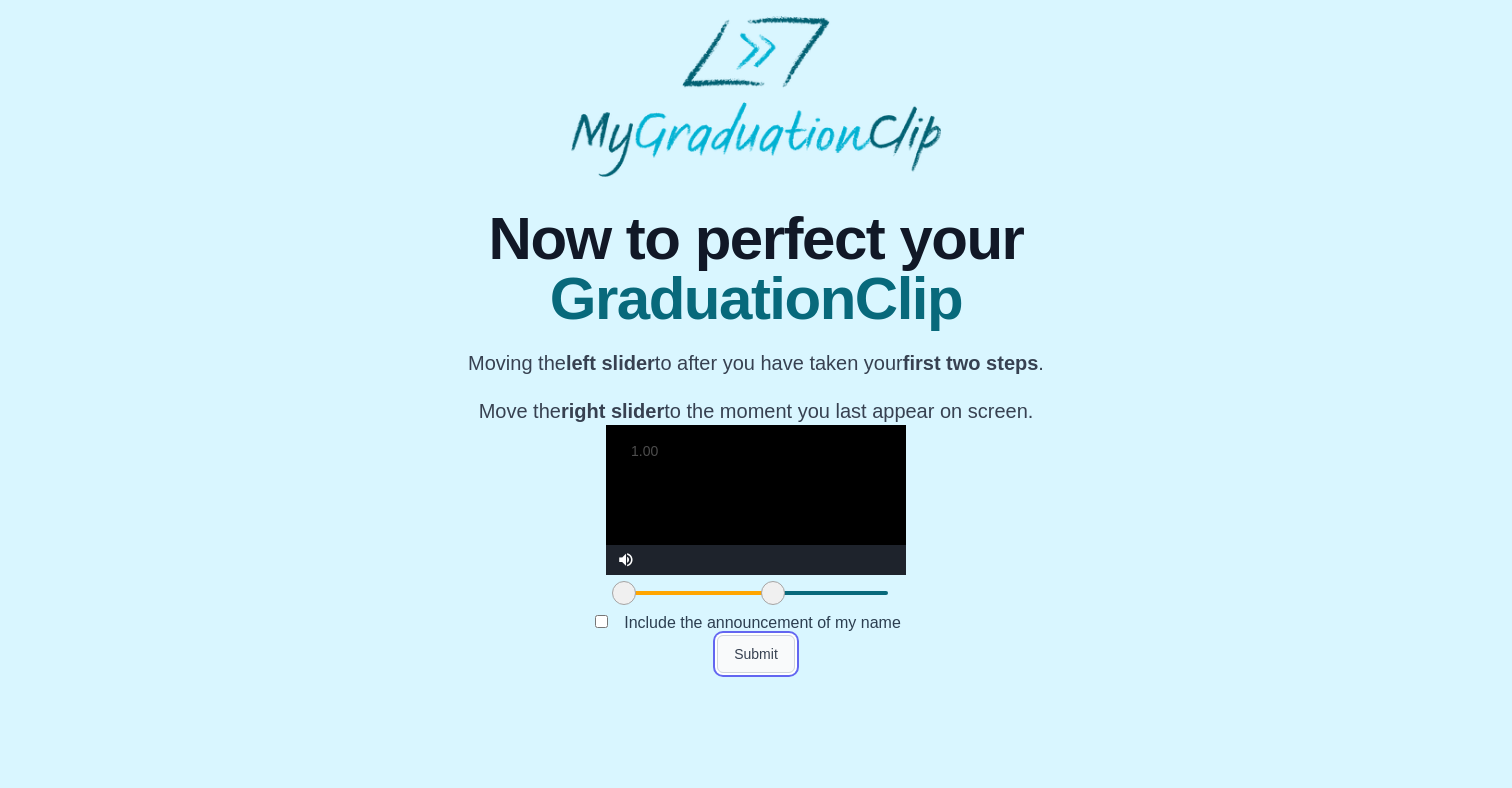click on "Submit" at bounding box center (756, 654) 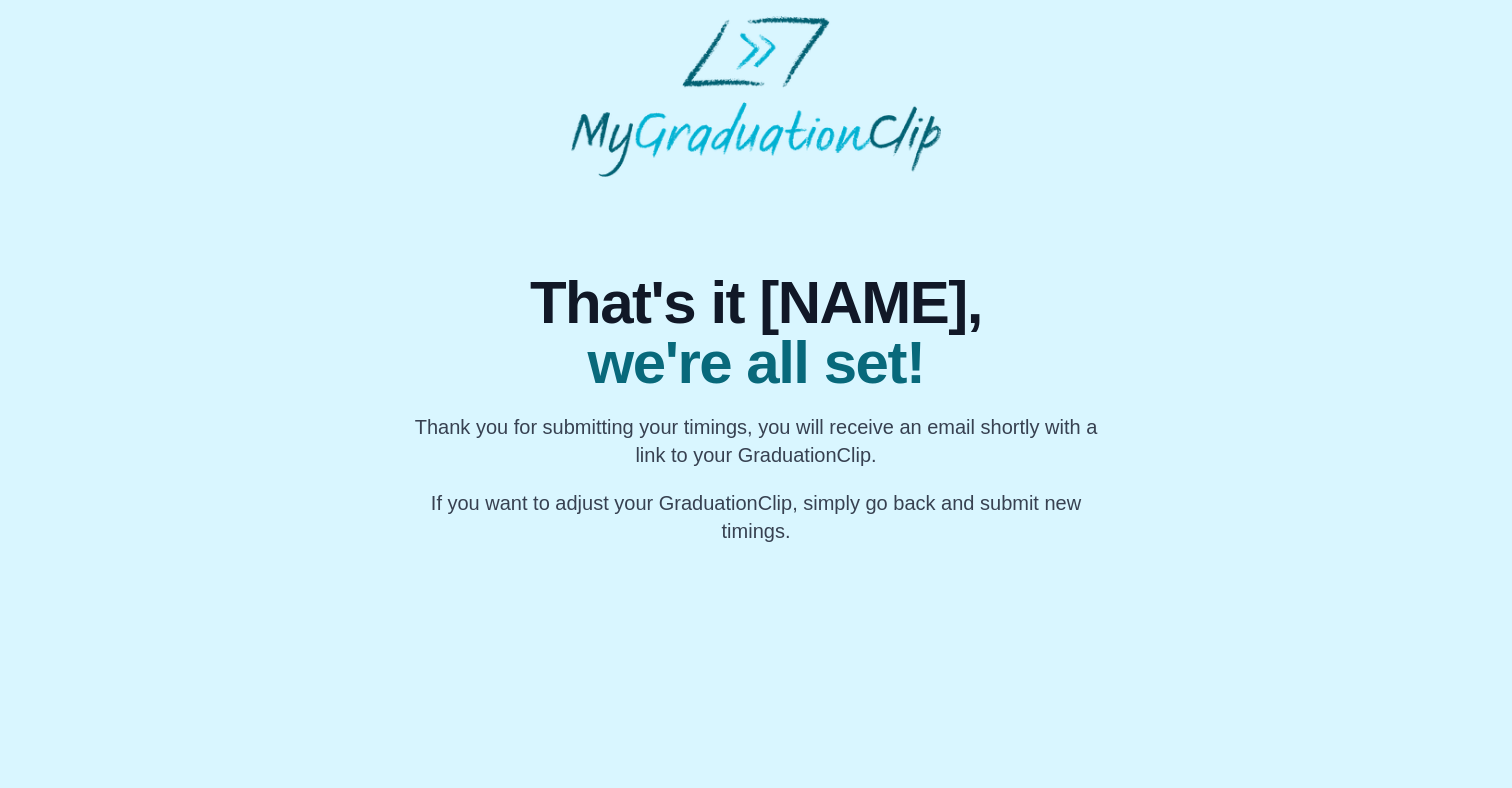 scroll, scrollTop: 0, scrollLeft: 0, axis: both 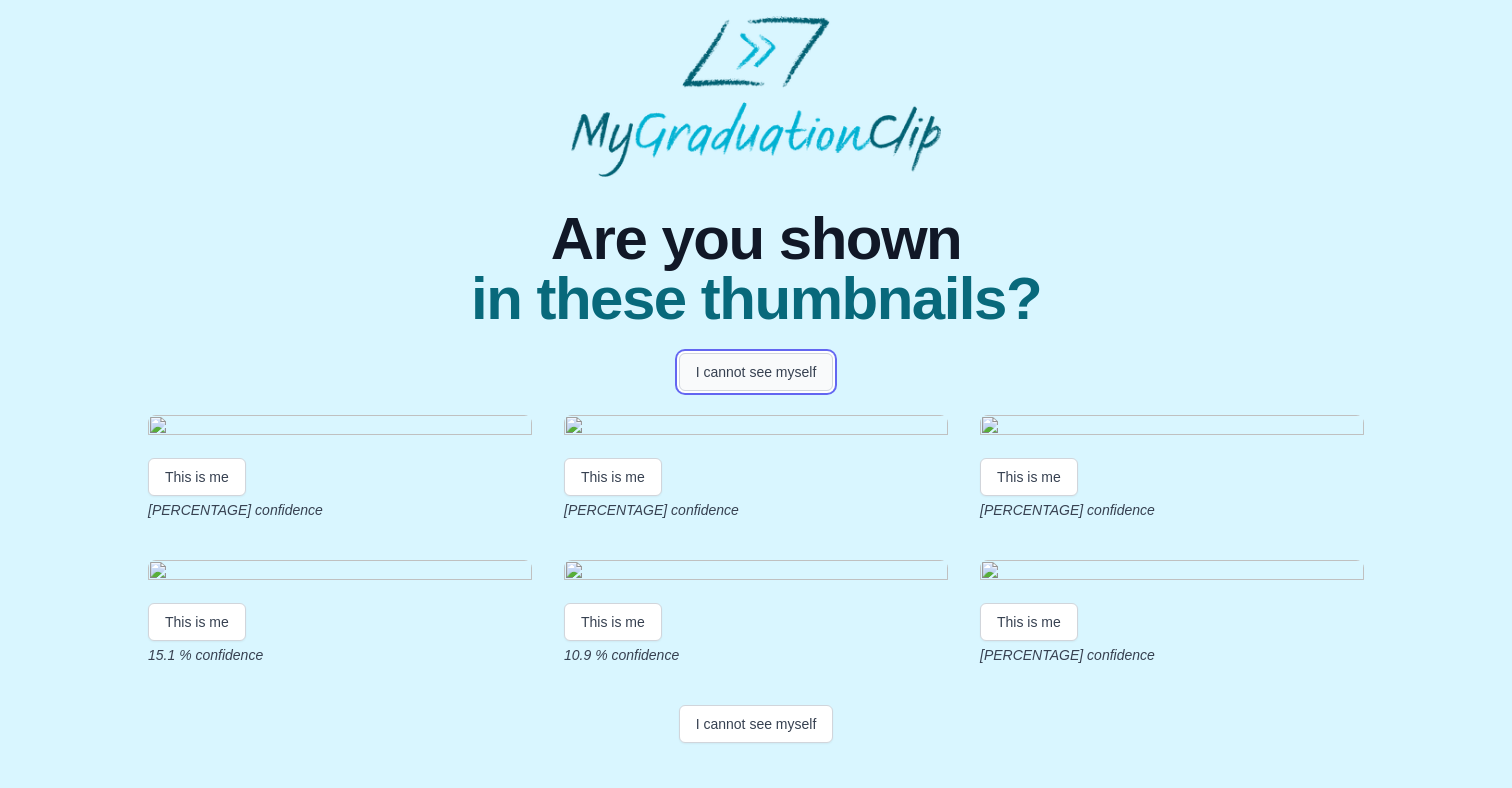 click on "I cannot see myself" at bounding box center [756, 372] 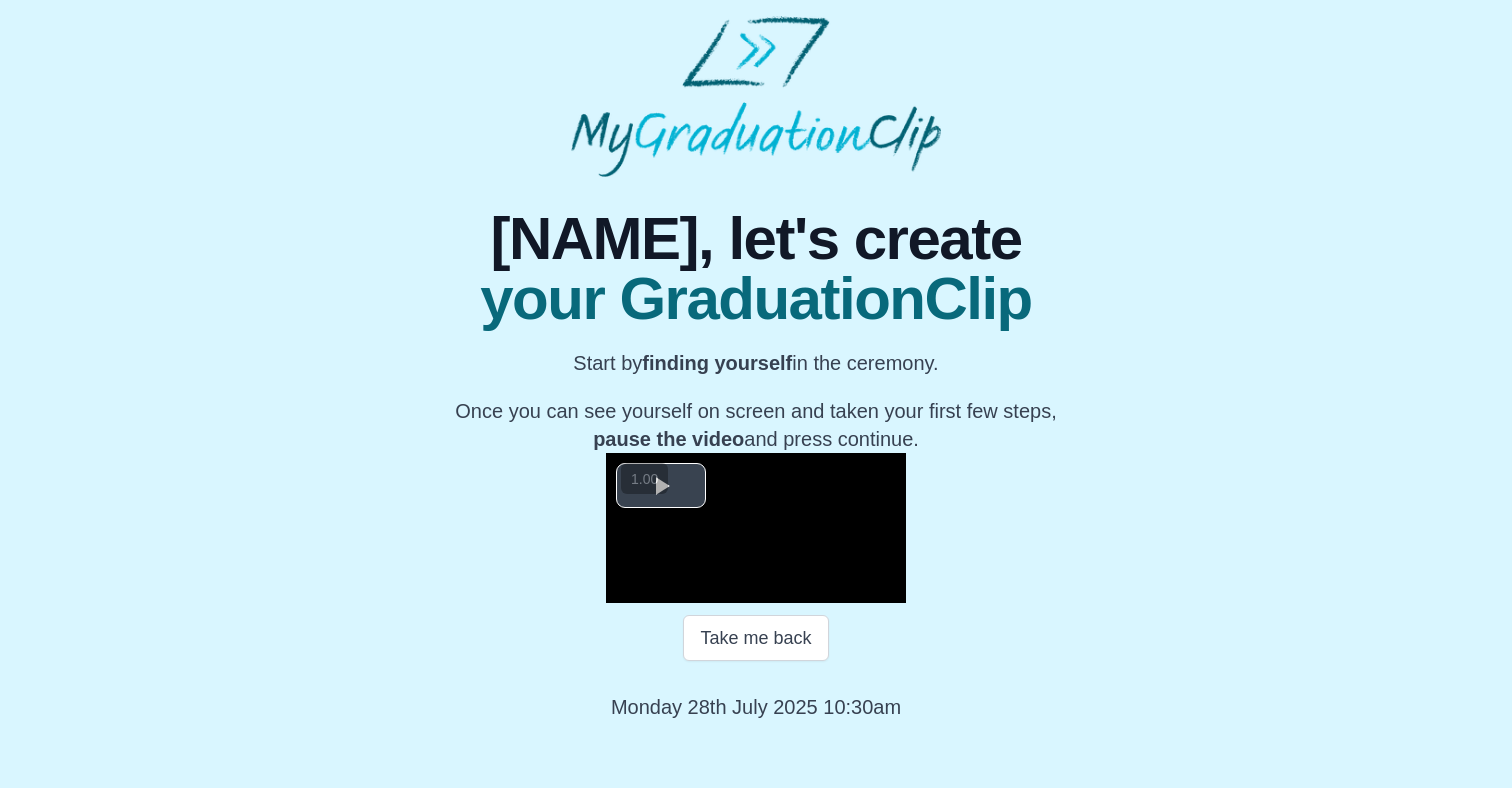 scroll, scrollTop: 143, scrollLeft: 0, axis: vertical 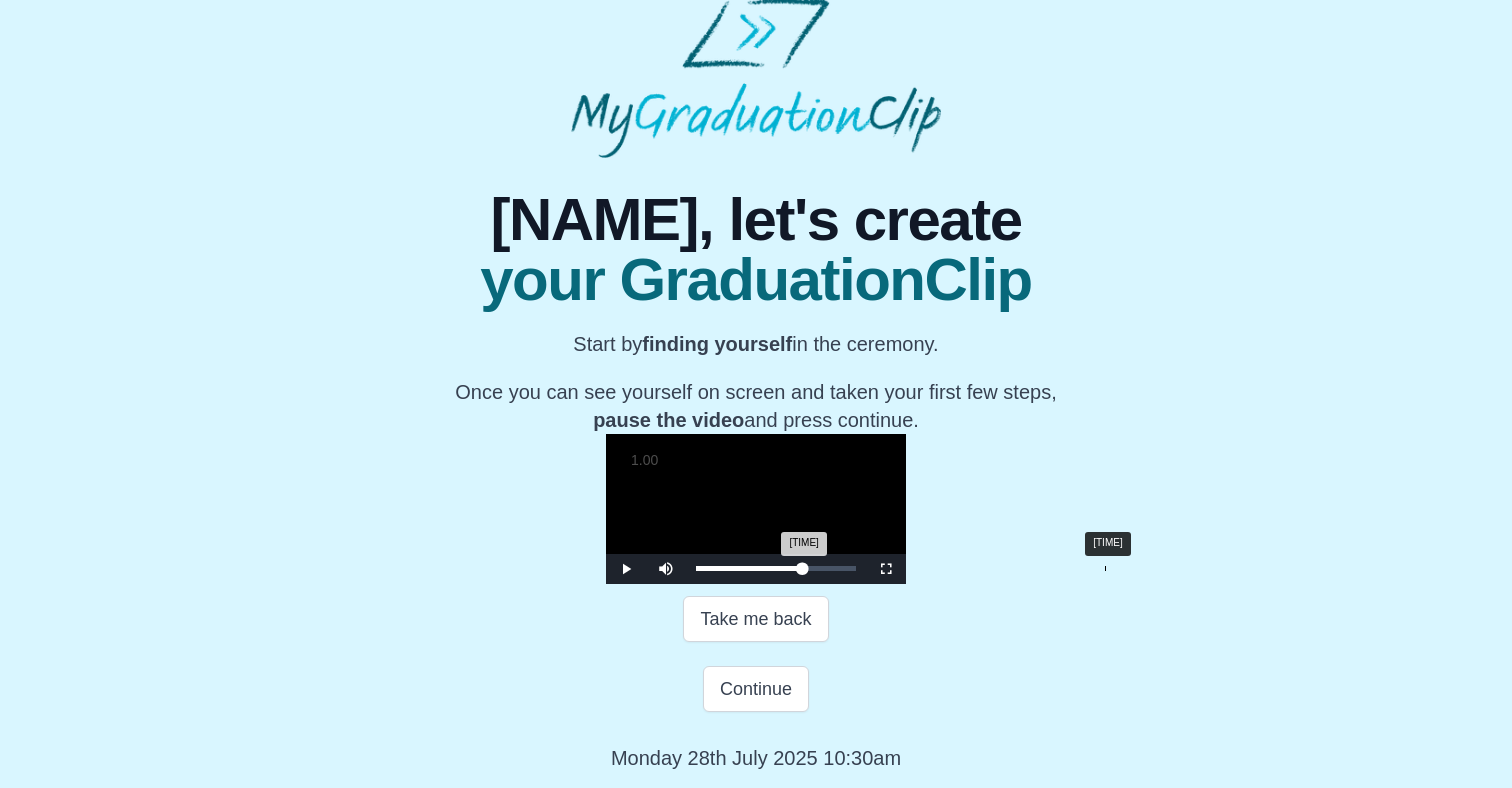 drag, startPoint x: 473, startPoint y: 718, endPoint x: 870, endPoint y: 718, distance: 397 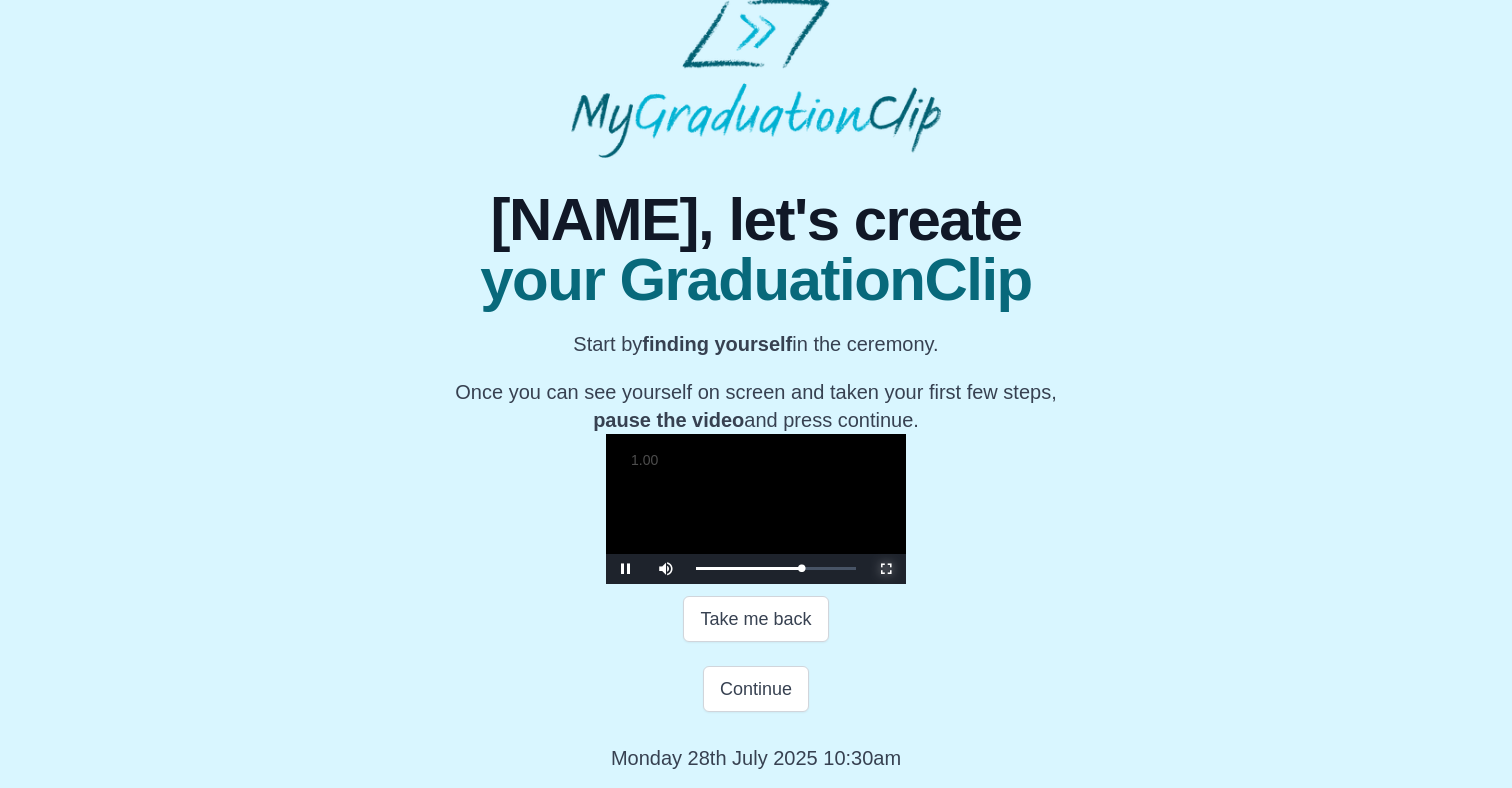 click at bounding box center (886, 569) 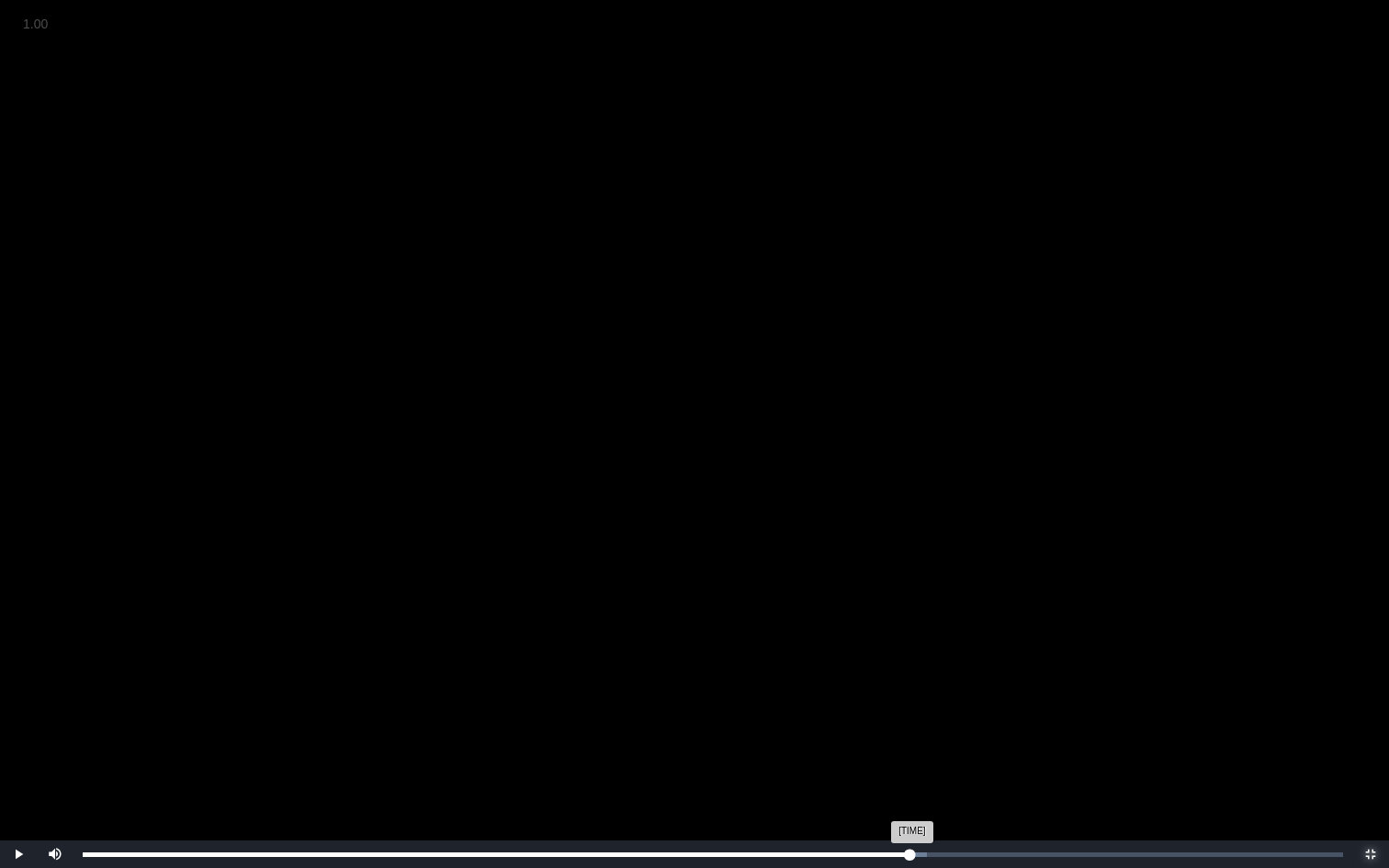 click on "[TIME] Progress : 0%" at bounding box center [496, 854] 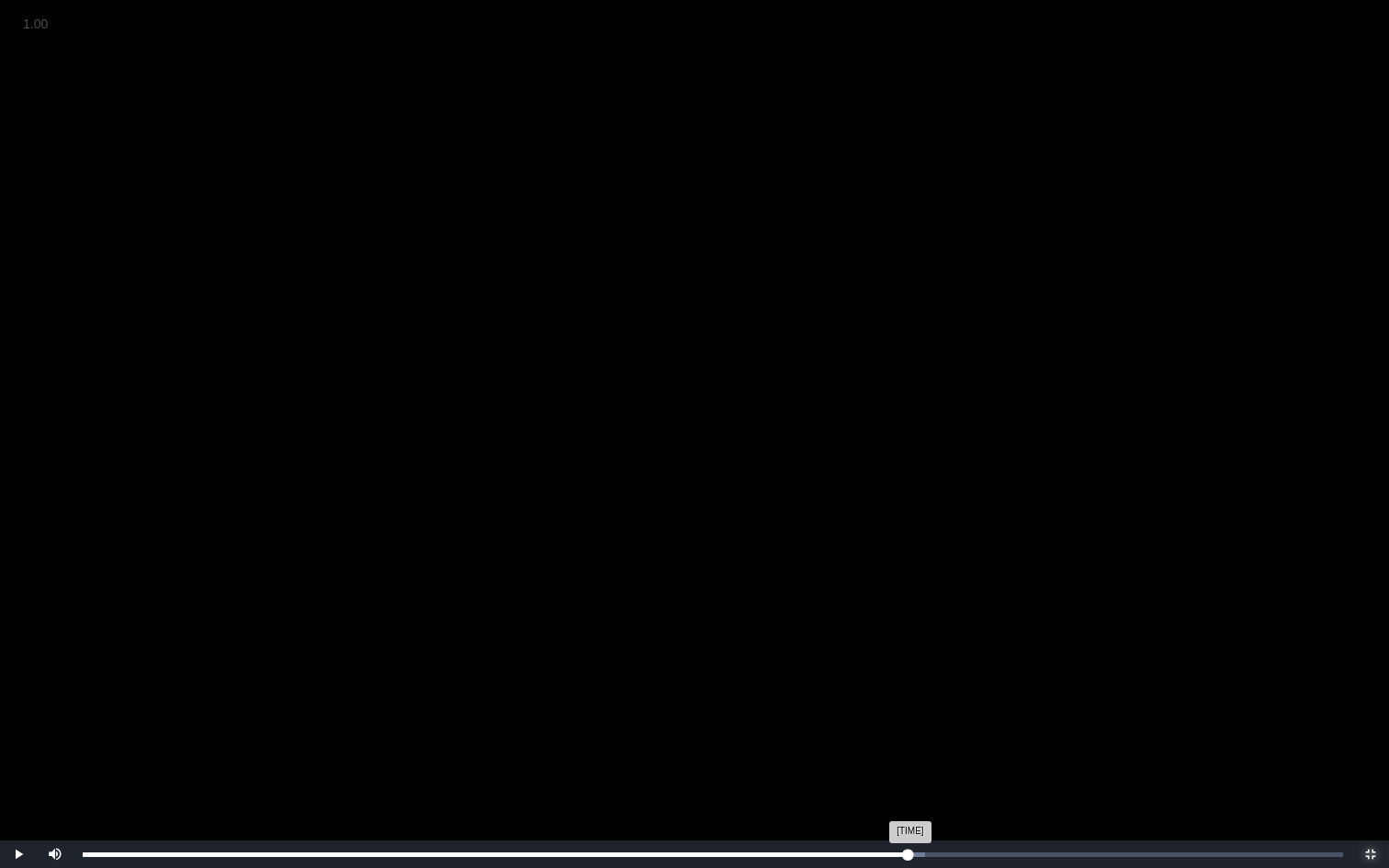 click on "[TIME] Progress : 0%" at bounding box center [495, 854] 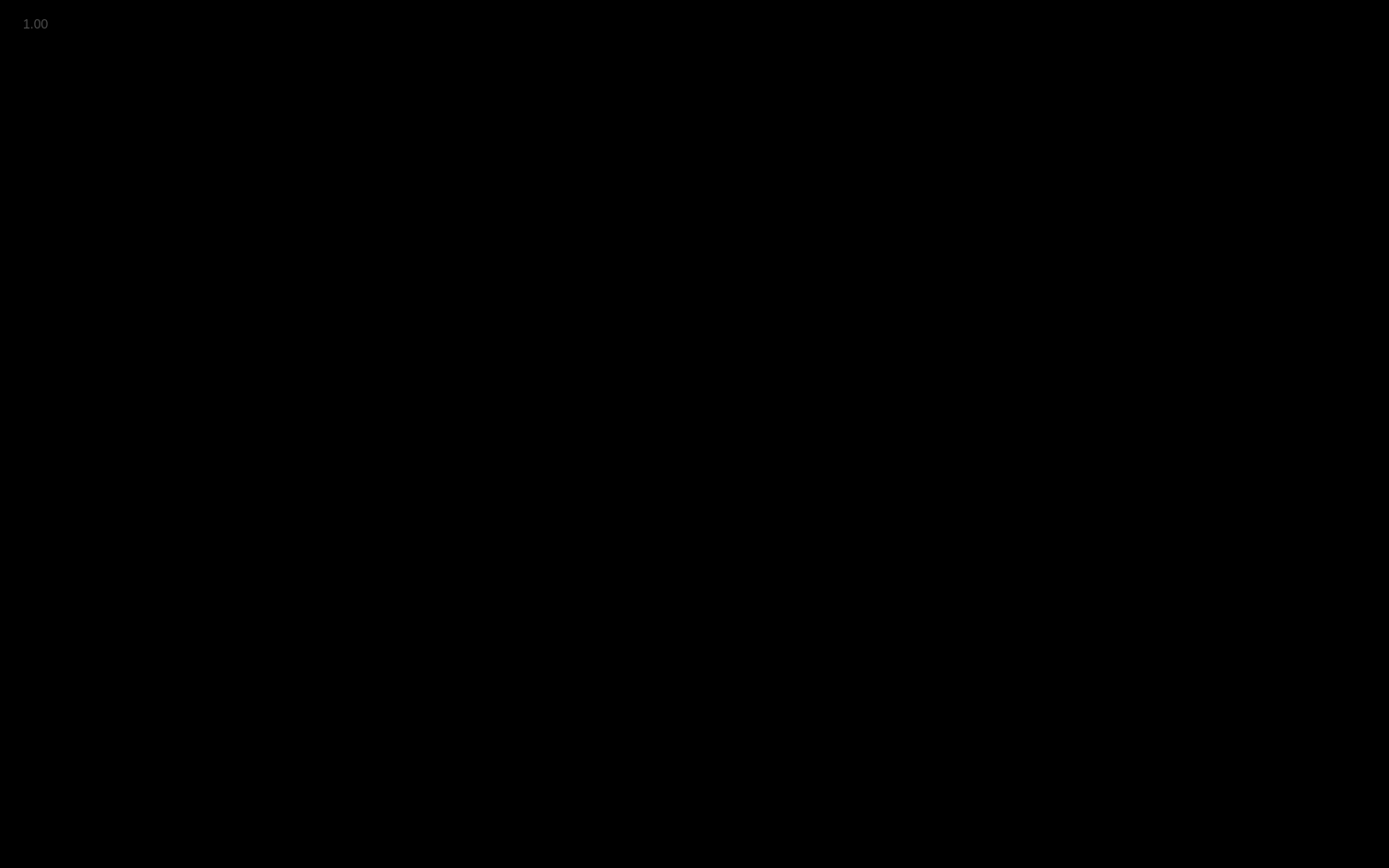 click at bounding box center [18, 854] 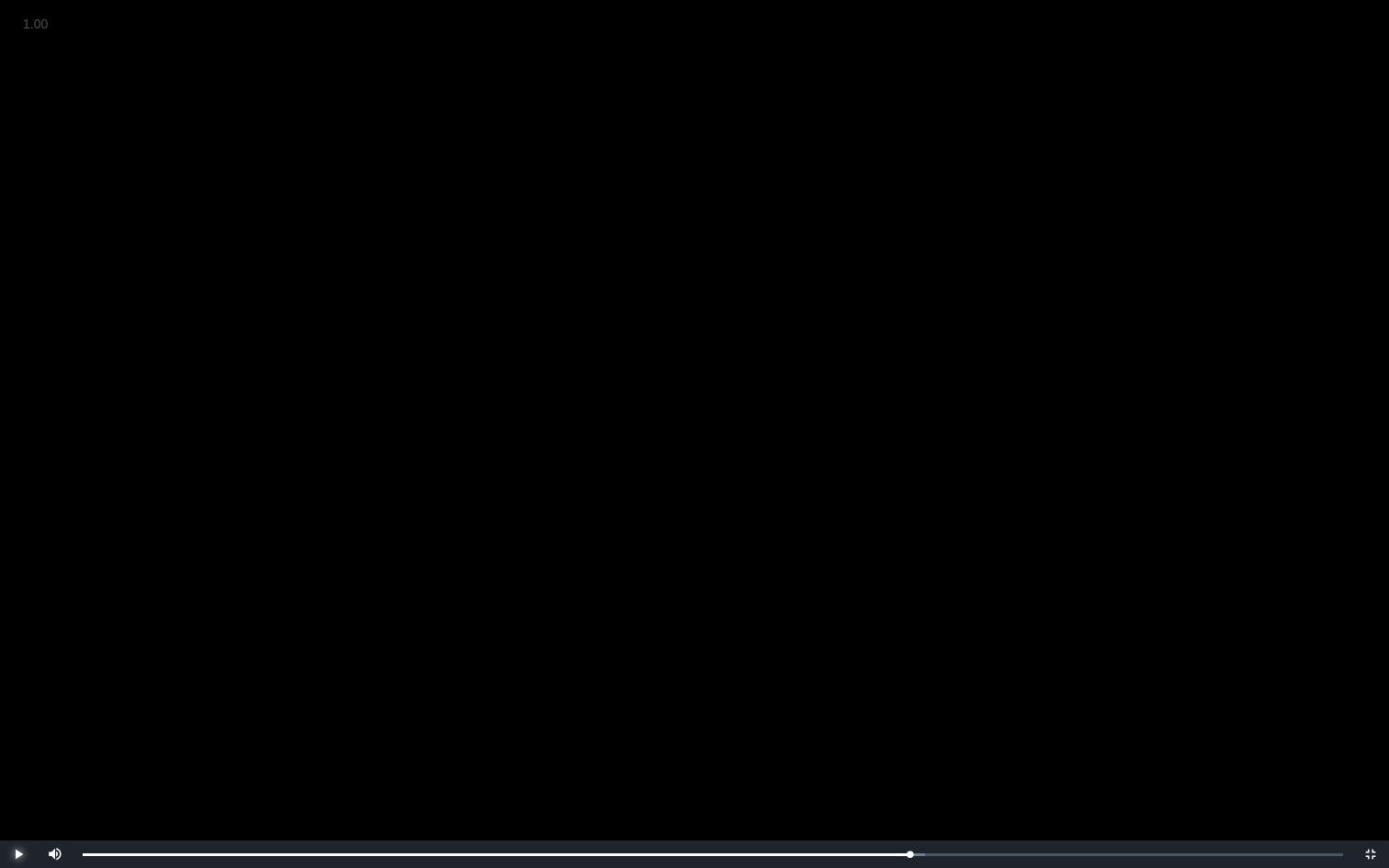 click at bounding box center (18, 854) 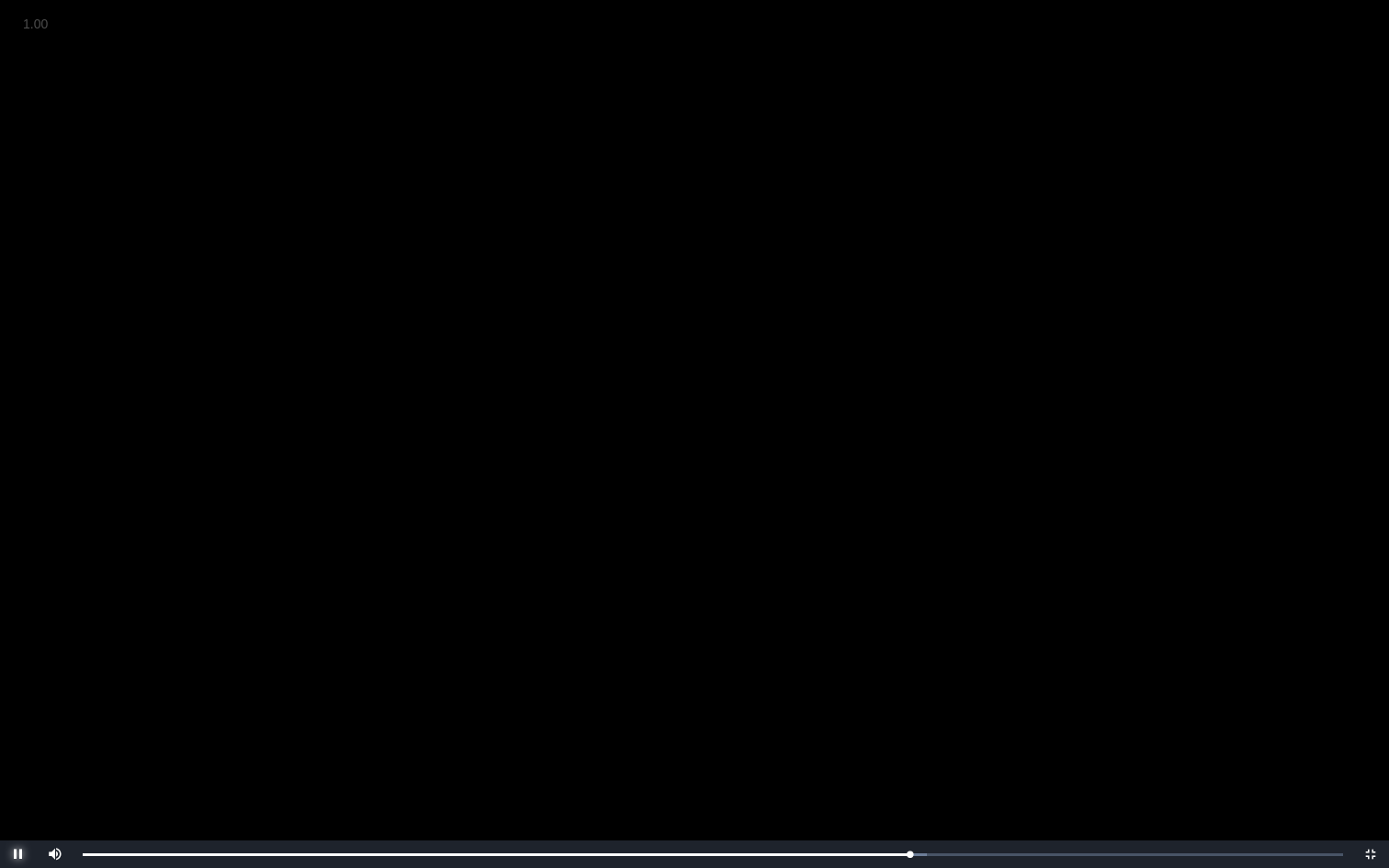 click at bounding box center (18, 854) 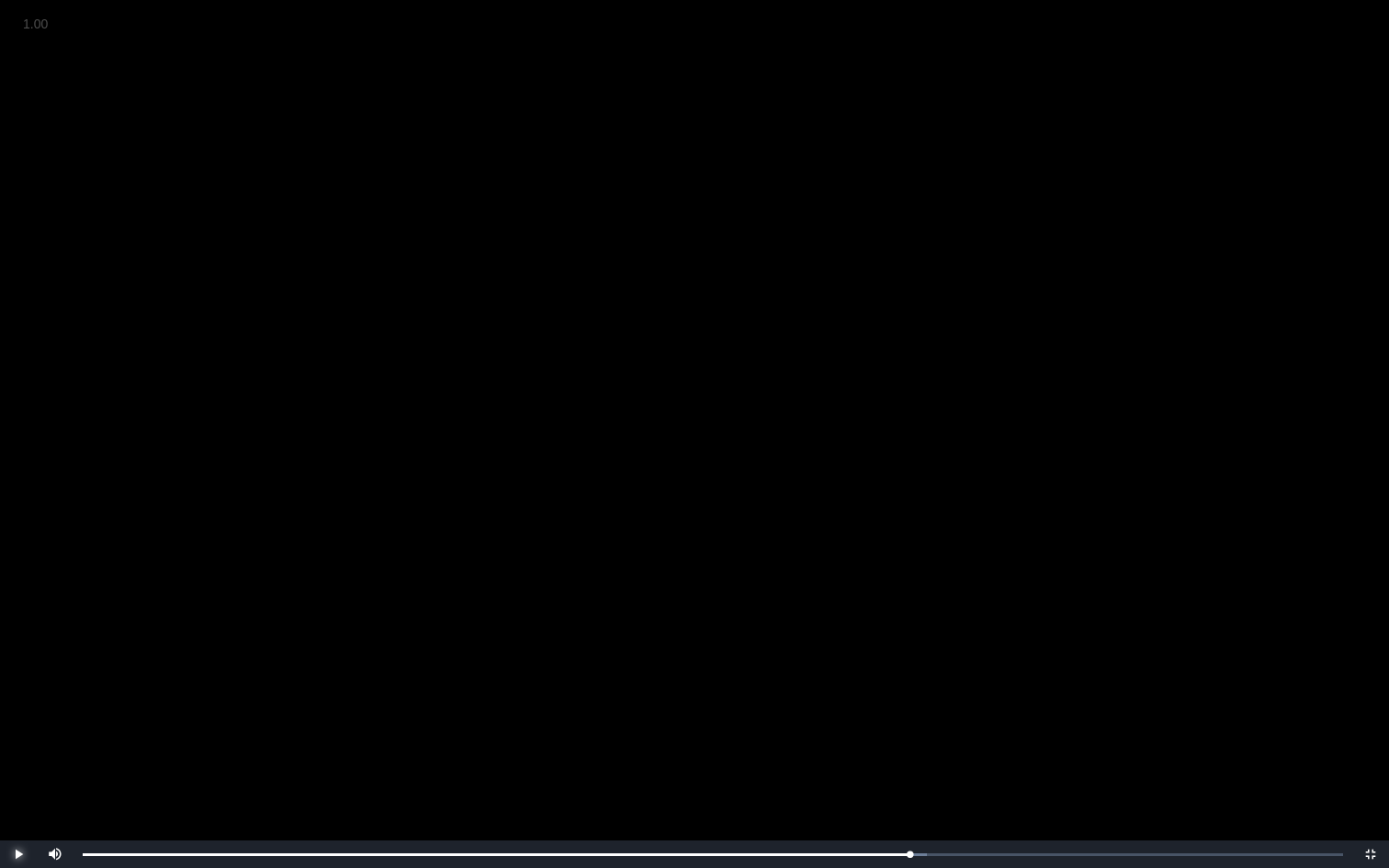 click at bounding box center [18, 854] 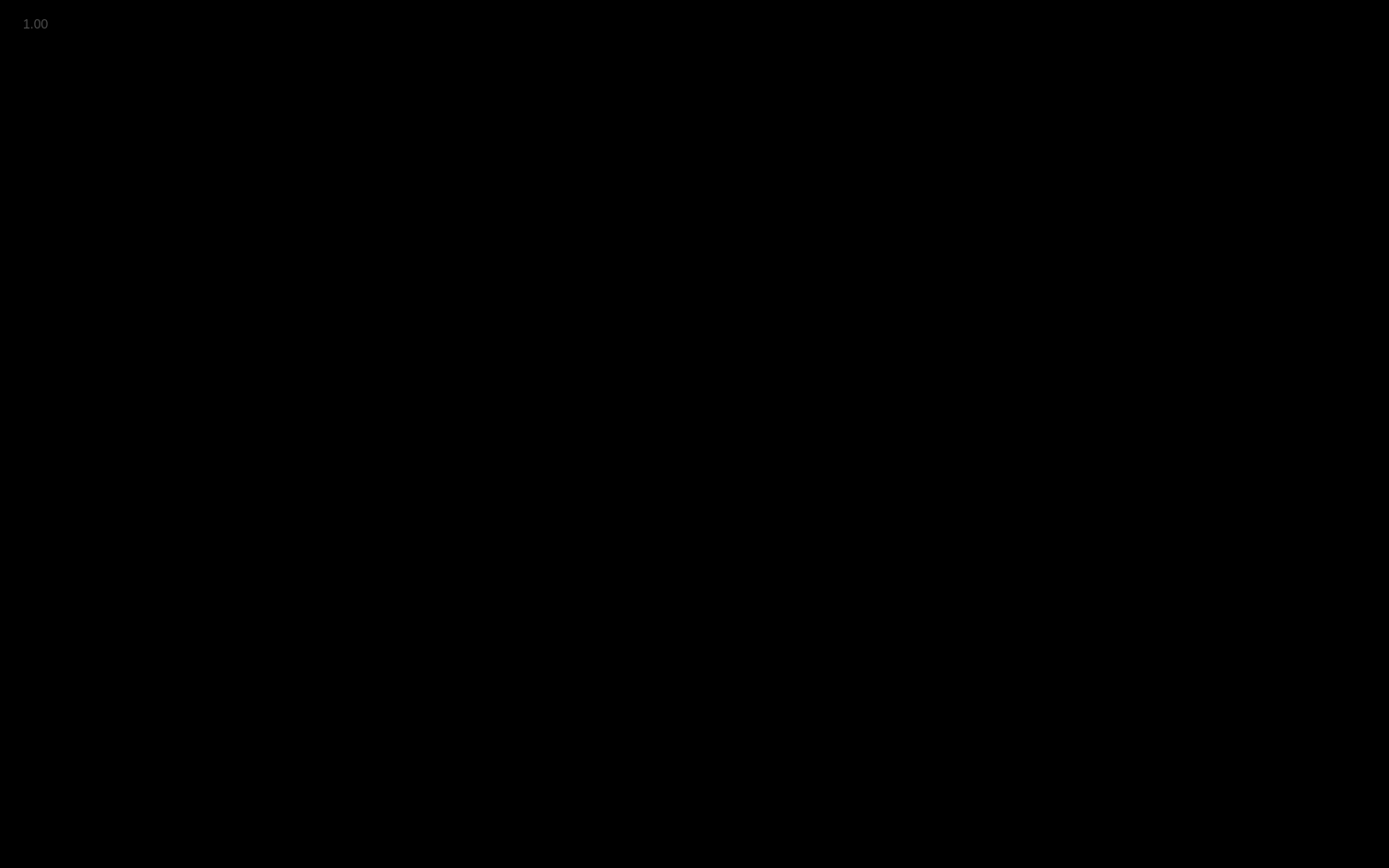 click at bounding box center [18, 854] 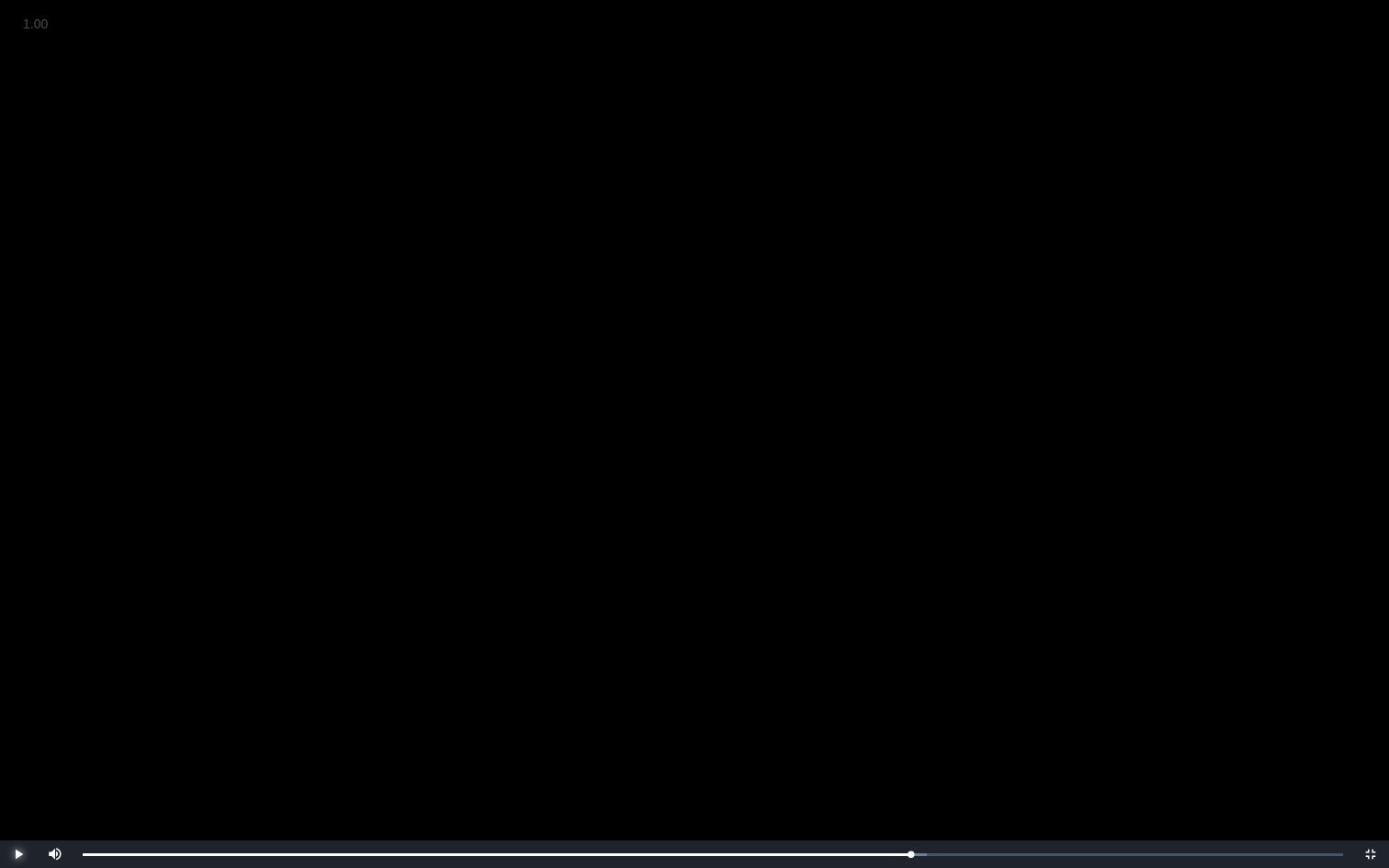 click at bounding box center [18, 854] 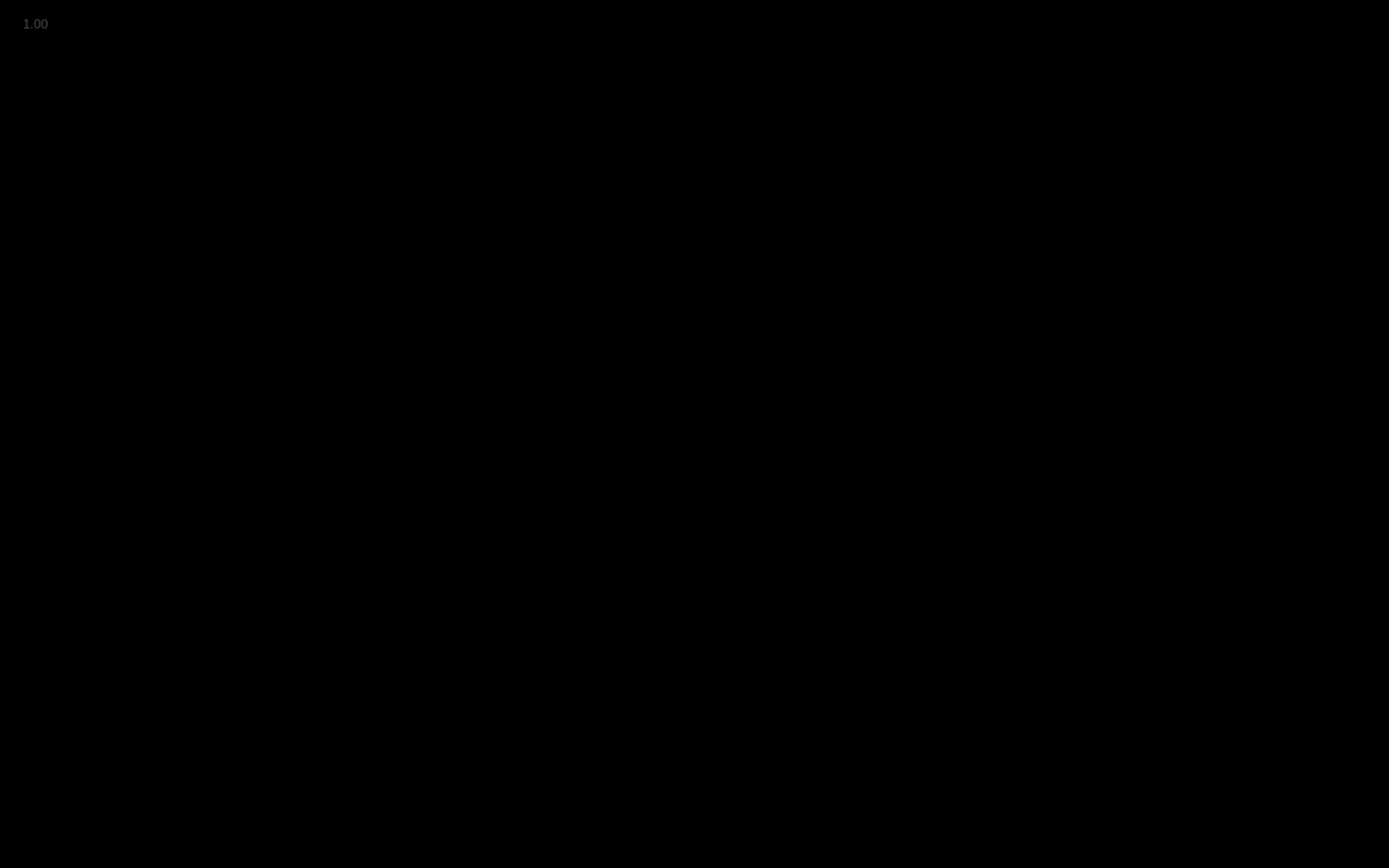 click at bounding box center (18, 854) 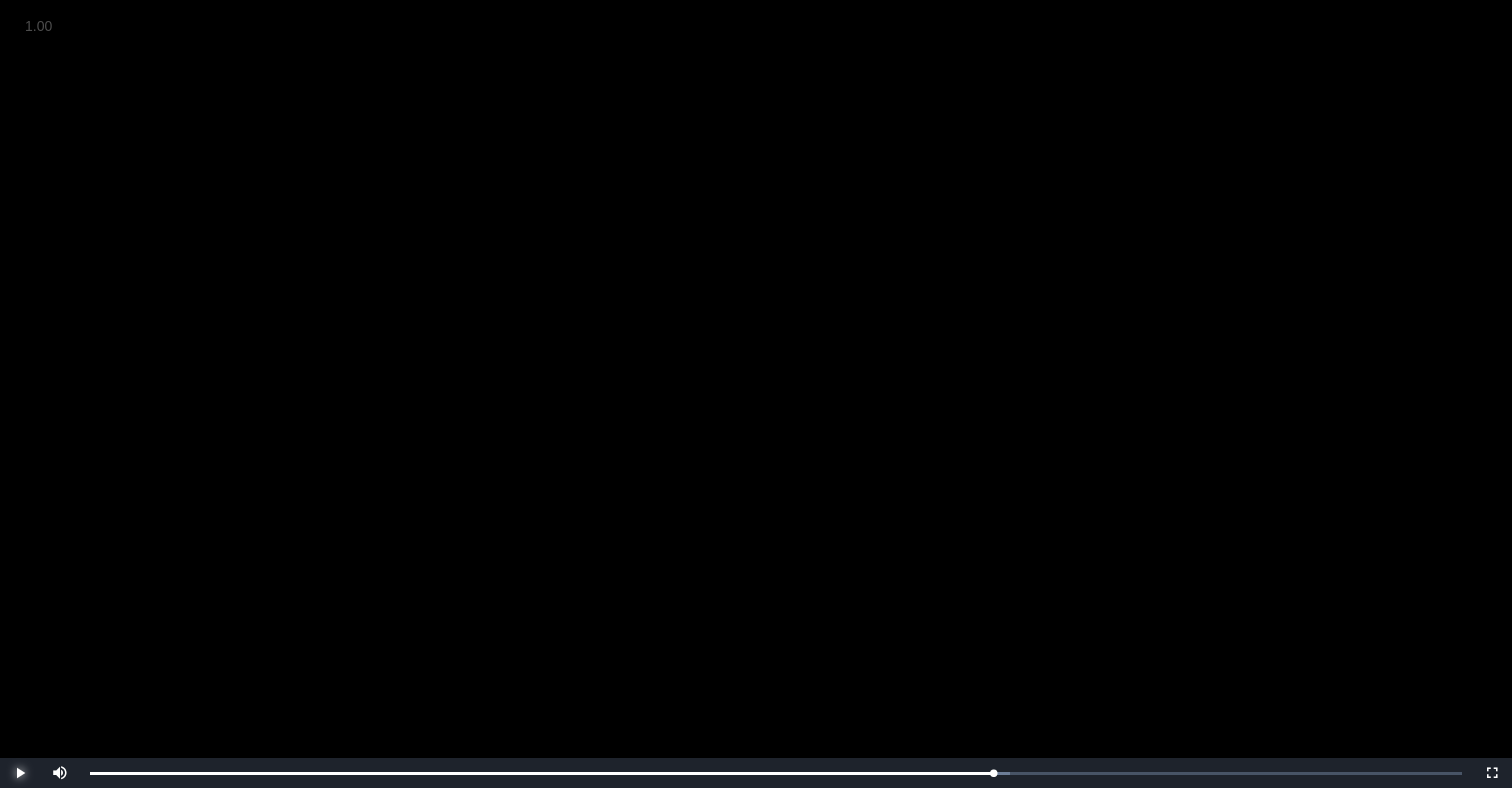 scroll, scrollTop: 295, scrollLeft: 0, axis: vertical 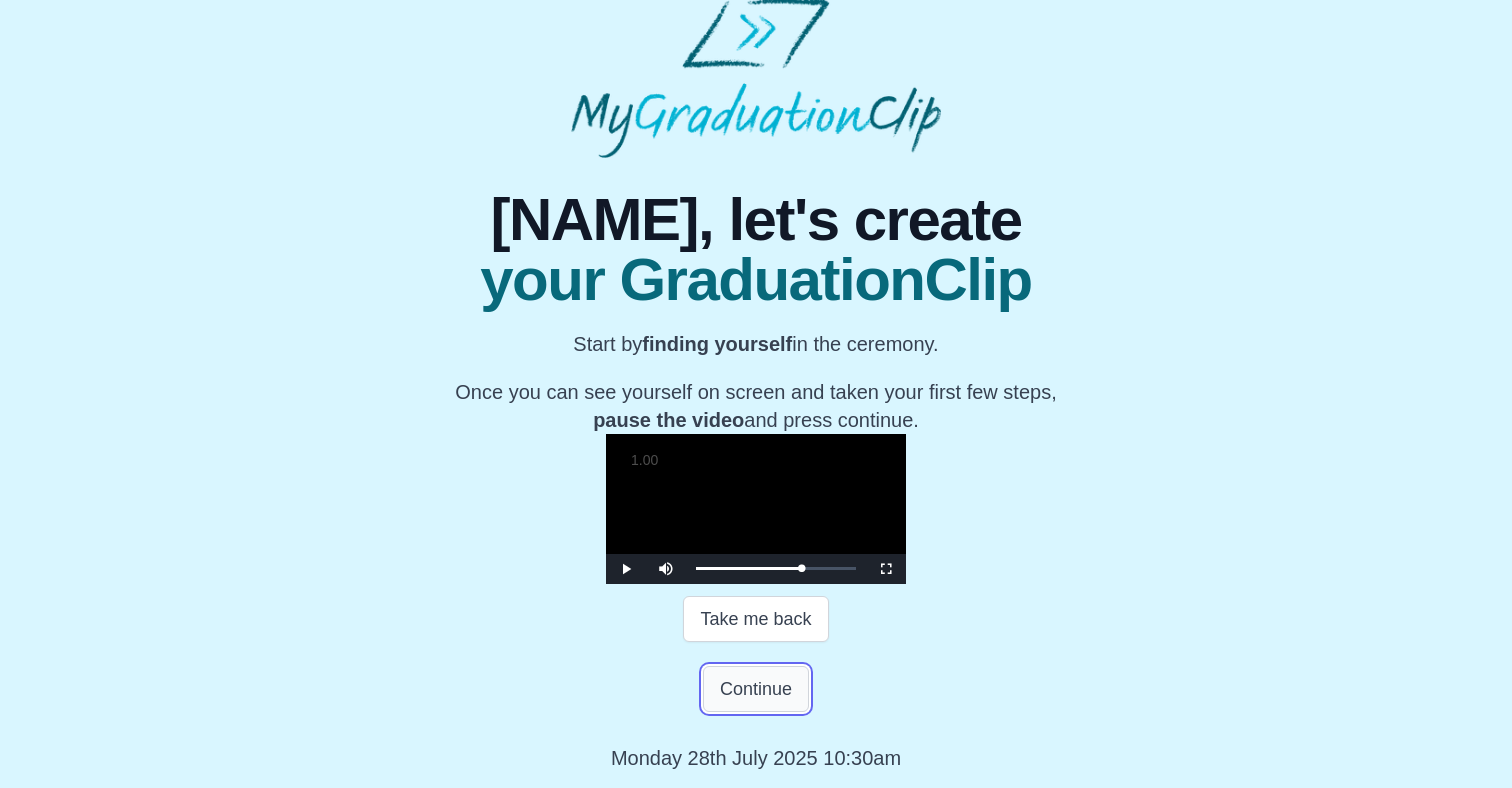 click on "Continue" at bounding box center (756, 689) 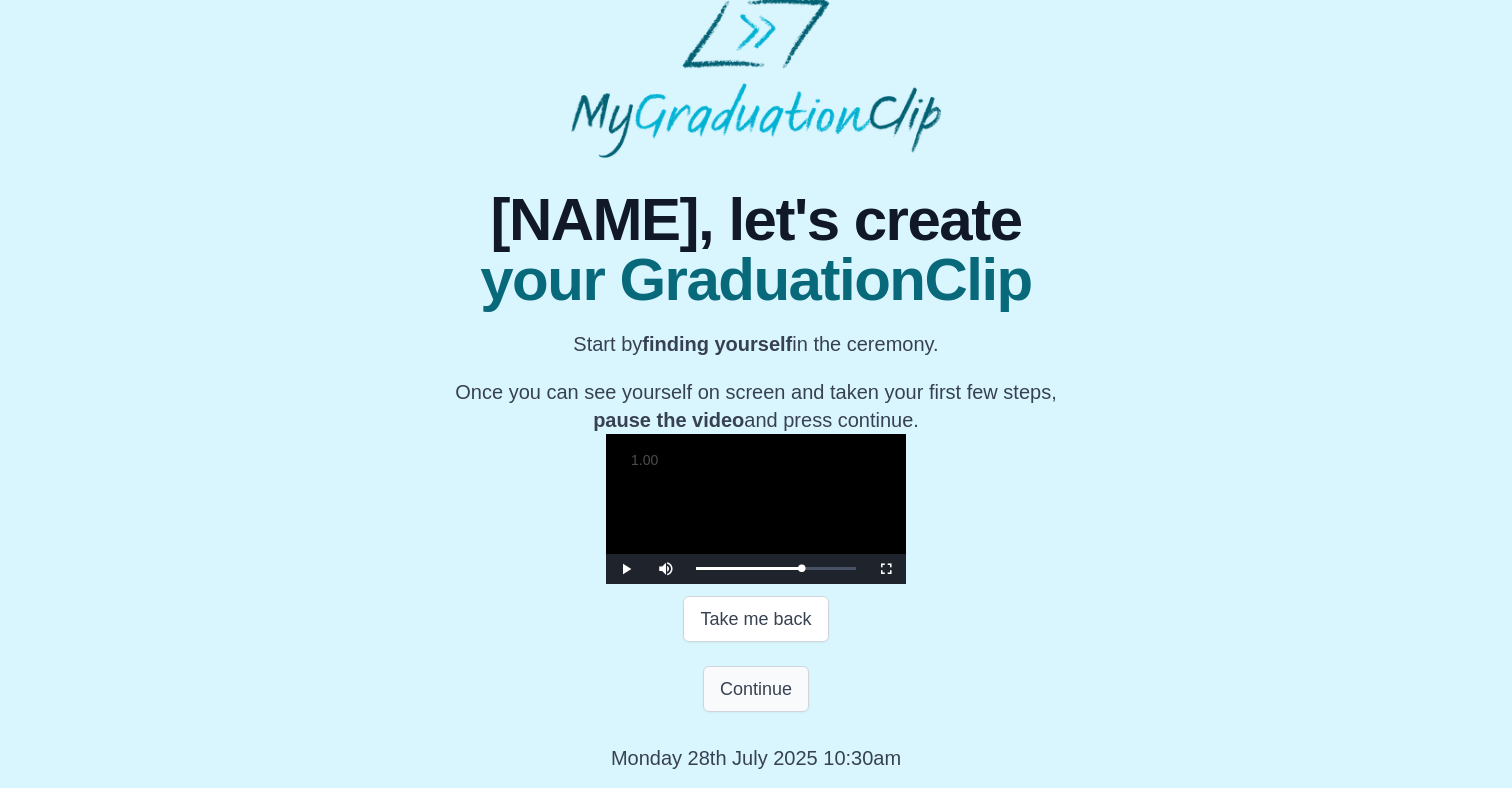 scroll, scrollTop: 0, scrollLeft: 0, axis: both 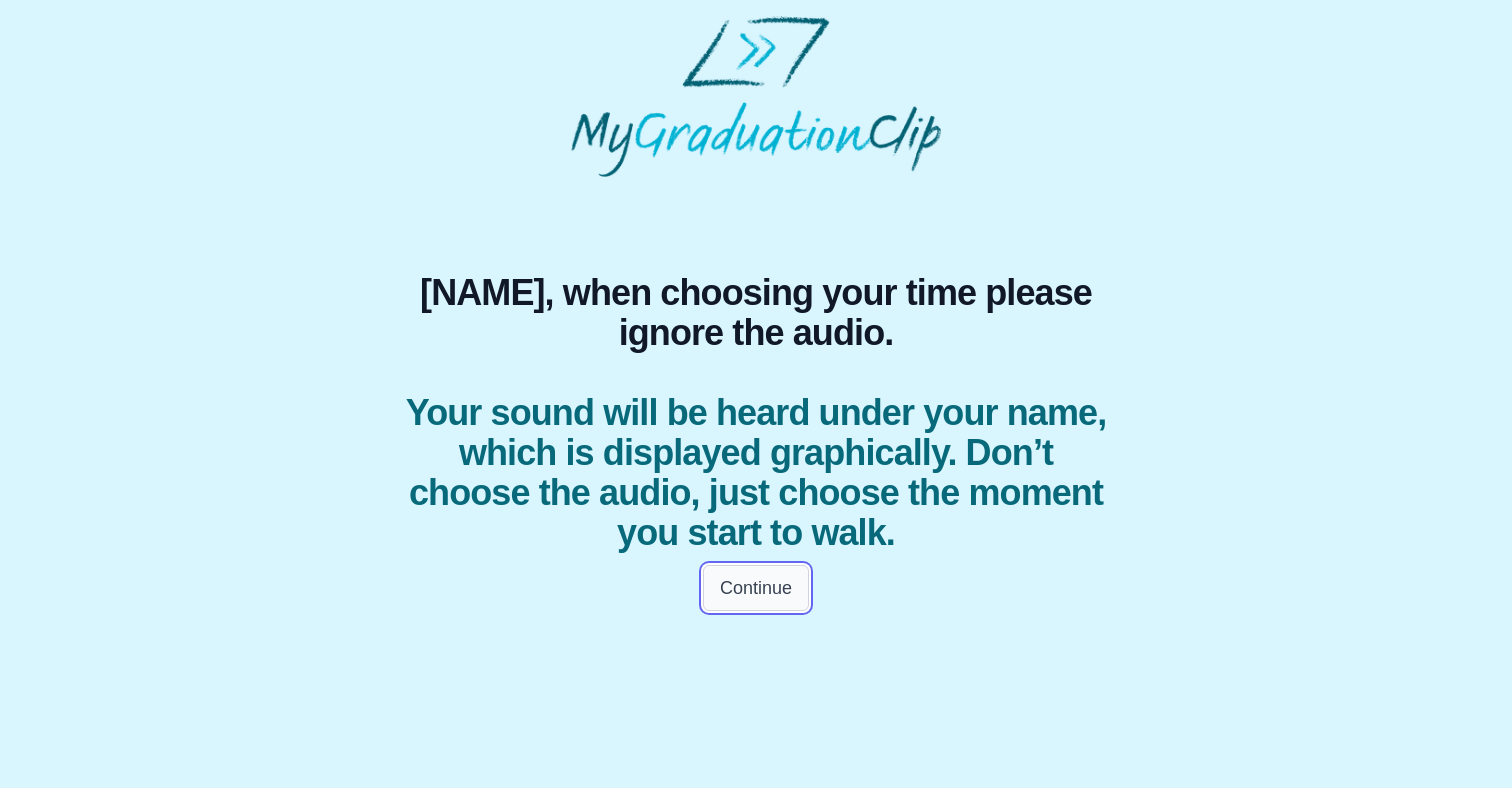 click on "Continue" at bounding box center [756, 588] 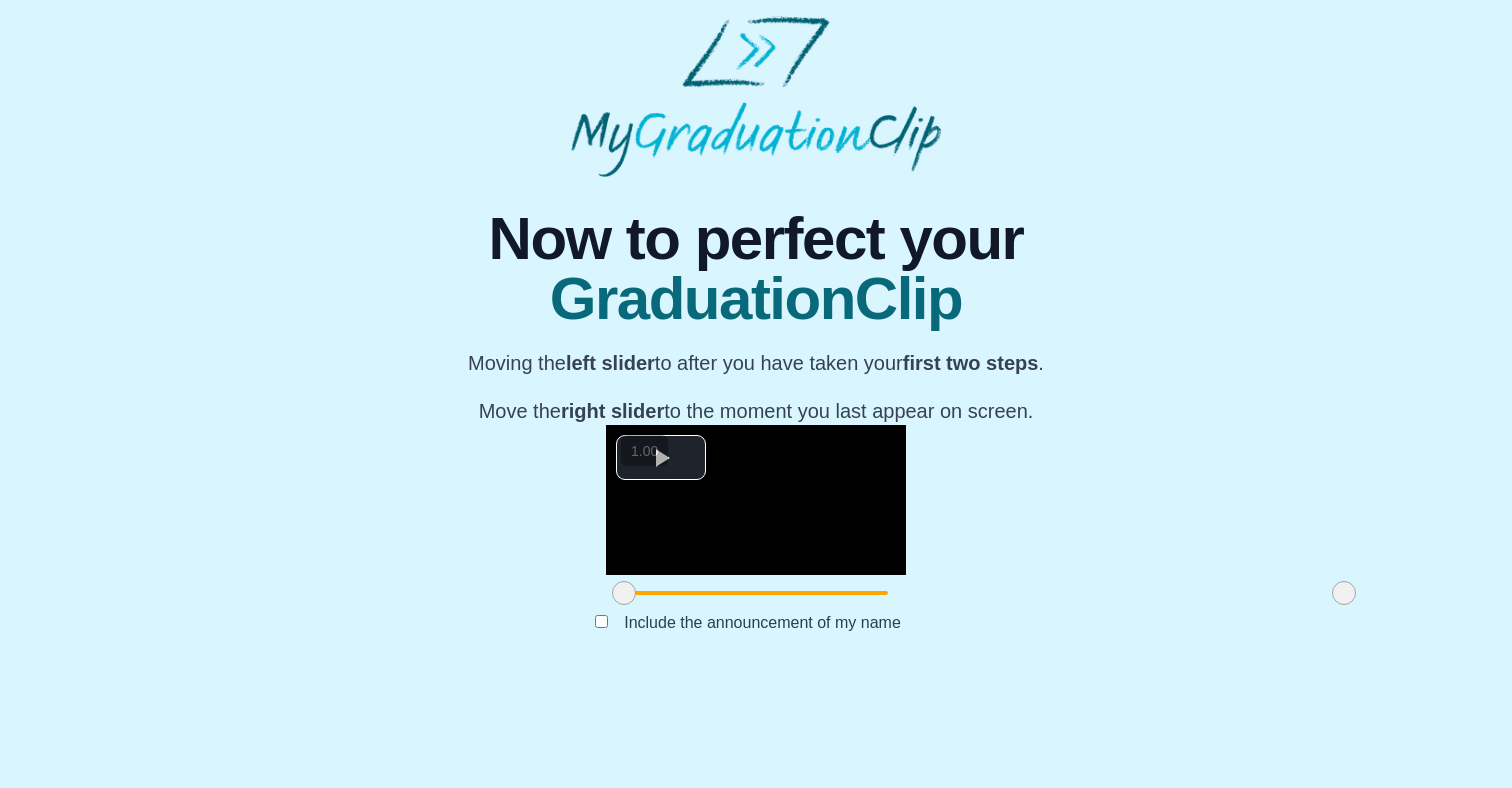 scroll, scrollTop: 177, scrollLeft: 0, axis: vertical 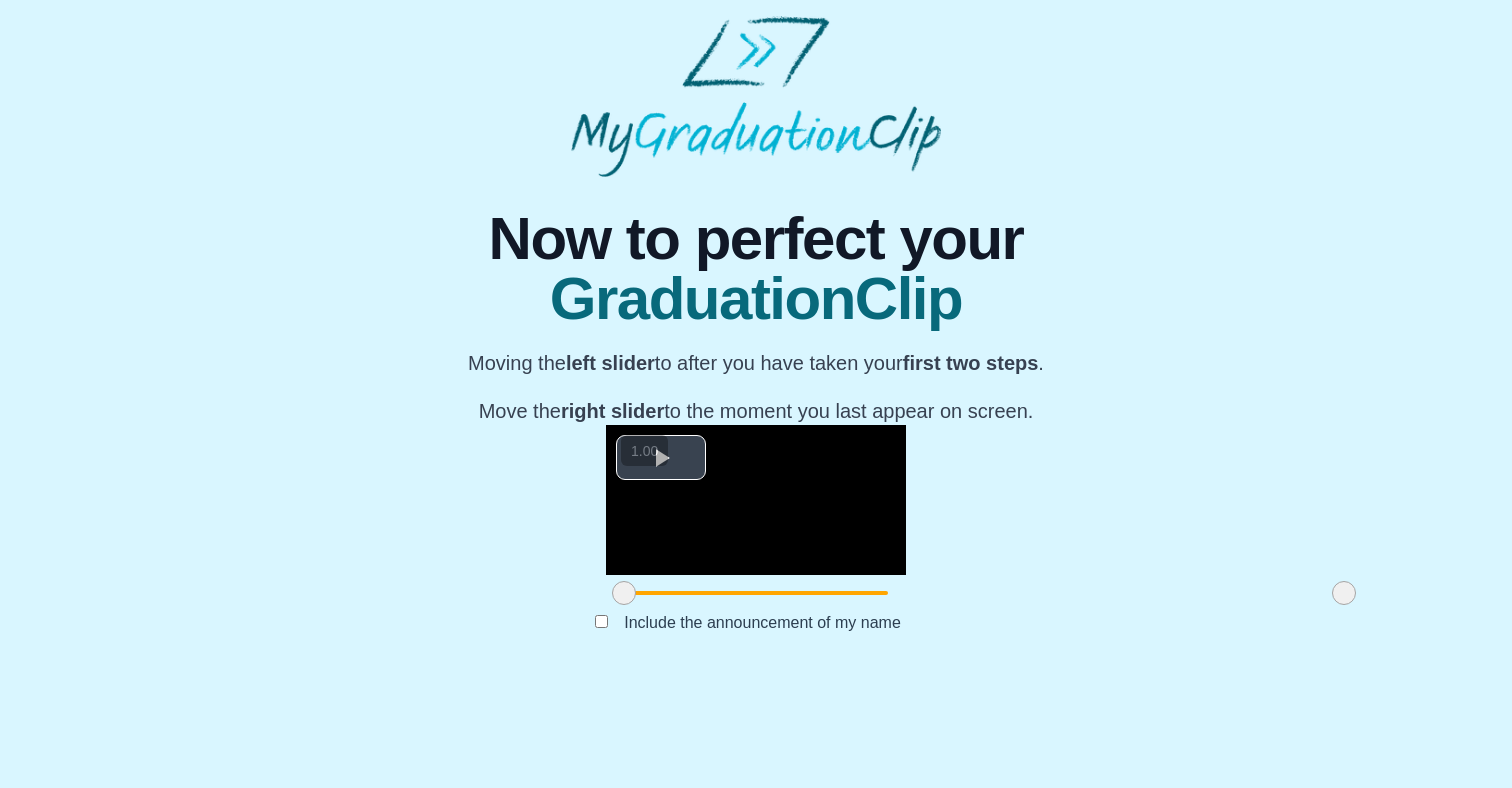 click at bounding box center [661, 457] 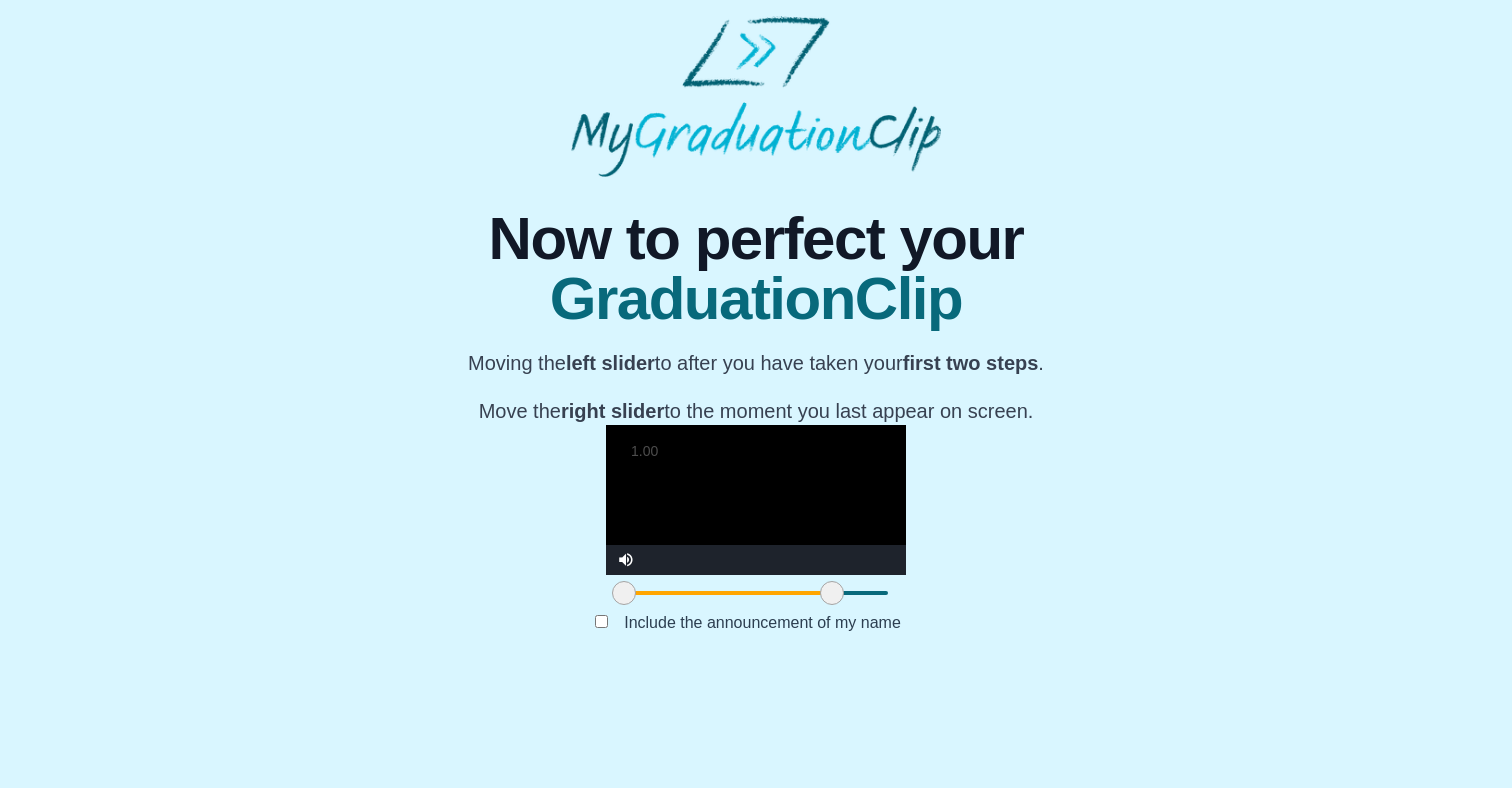 drag, startPoint x: 1115, startPoint y: 692, endPoint x: 603, endPoint y: 686, distance: 512.03516 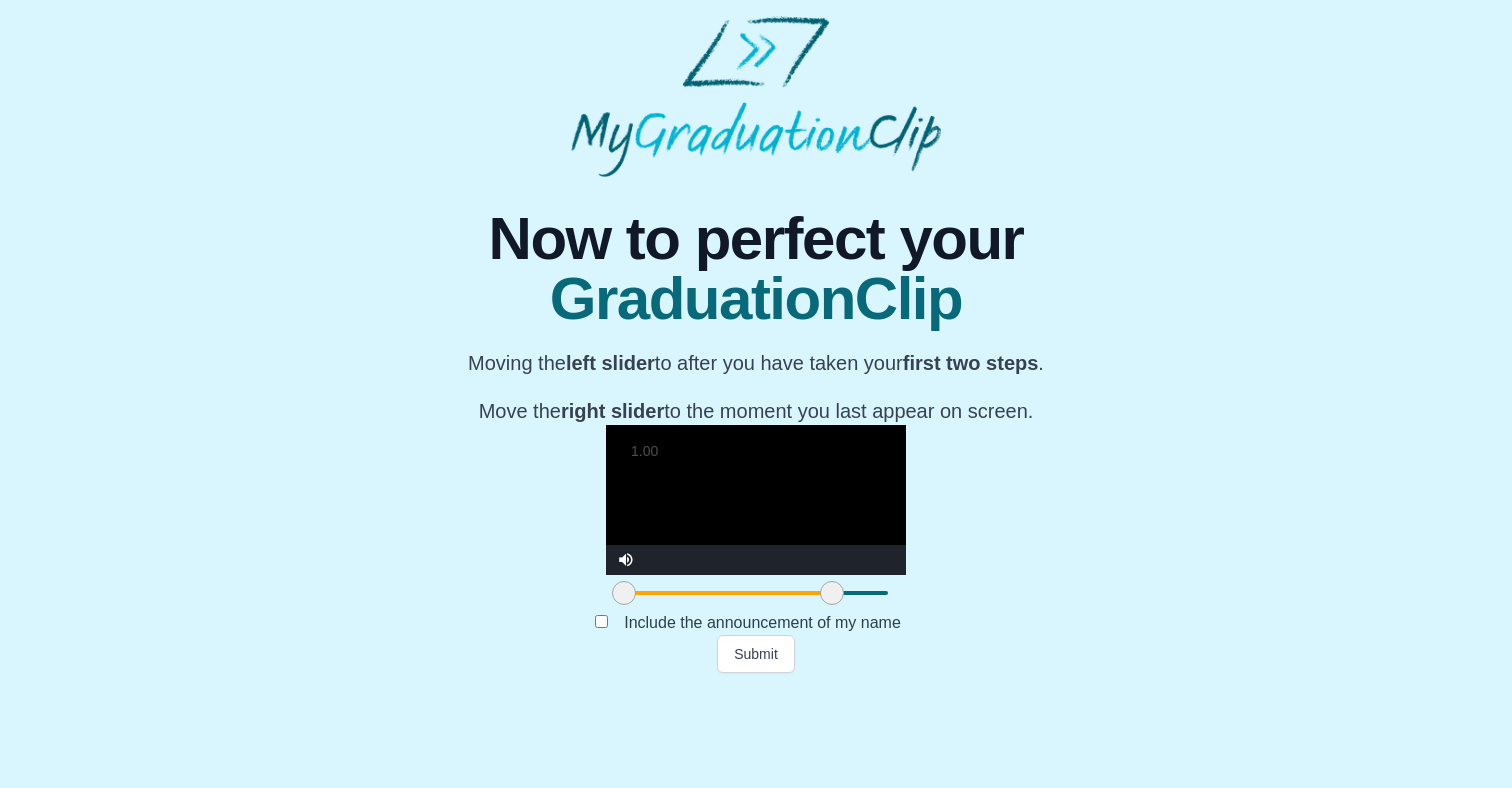 drag, startPoint x: 398, startPoint y: 685, endPoint x: 369, endPoint y: 690, distance: 29.427877 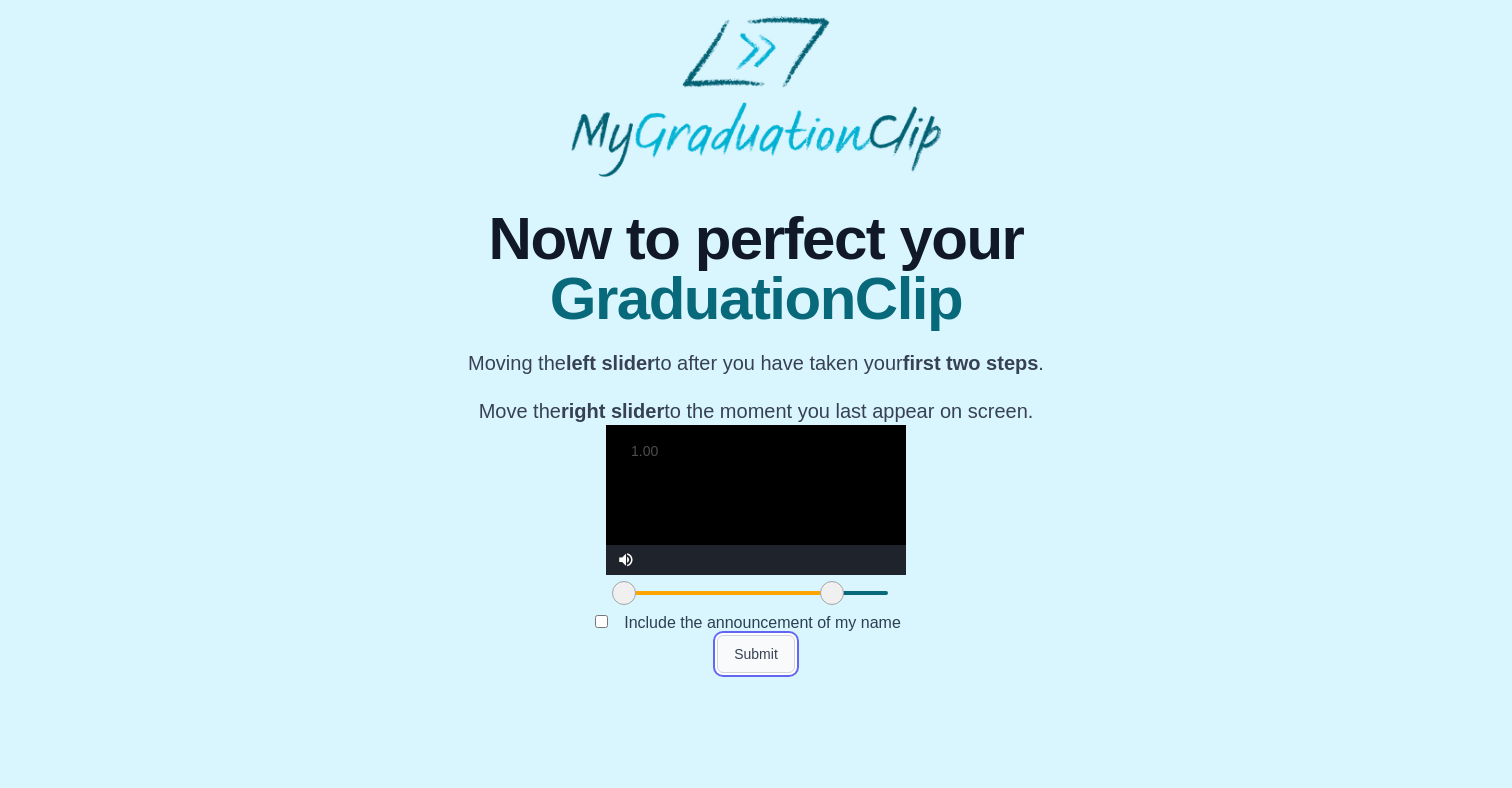 click on "Submit" at bounding box center [756, 654] 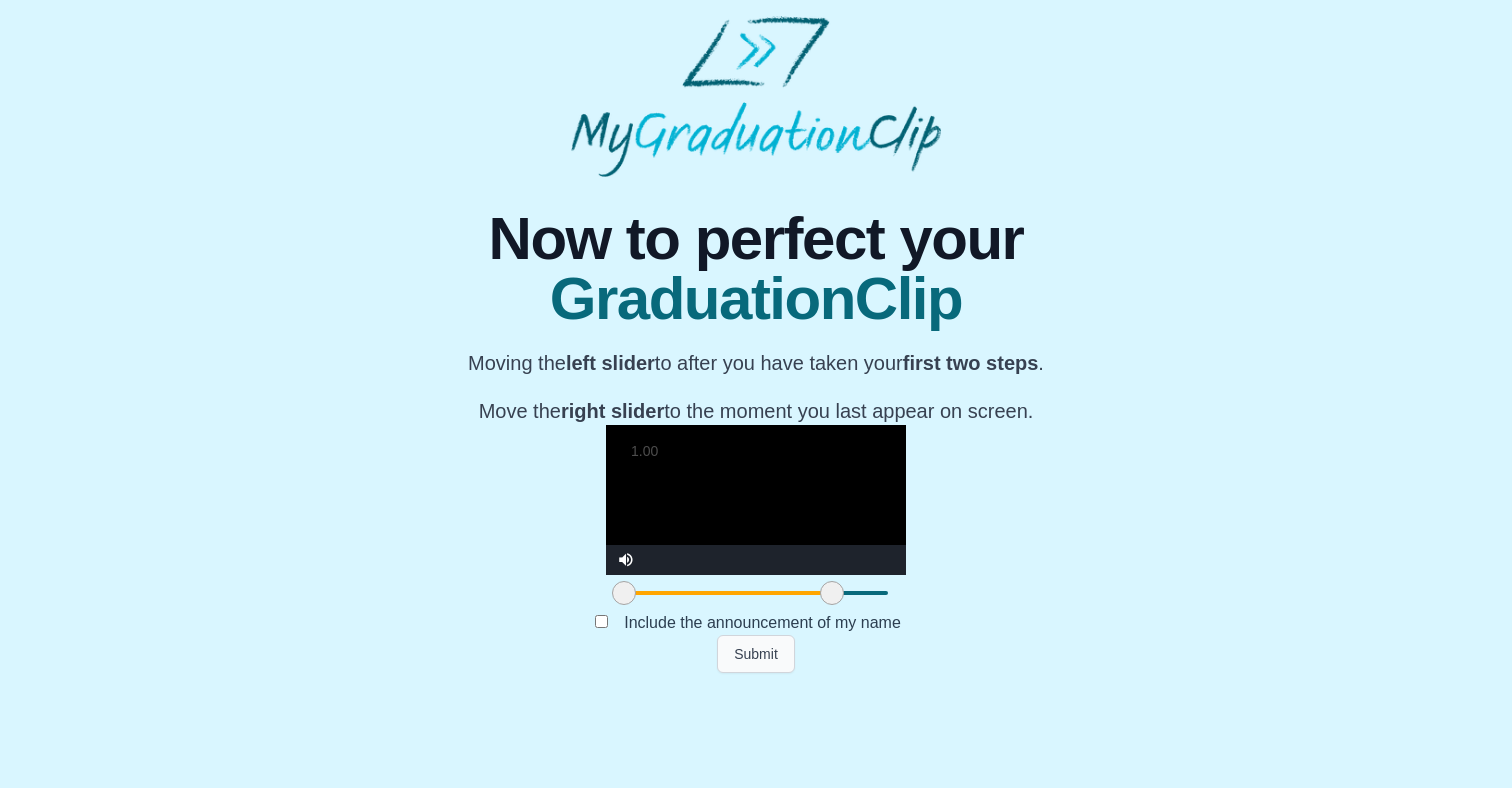 scroll, scrollTop: 0, scrollLeft: 0, axis: both 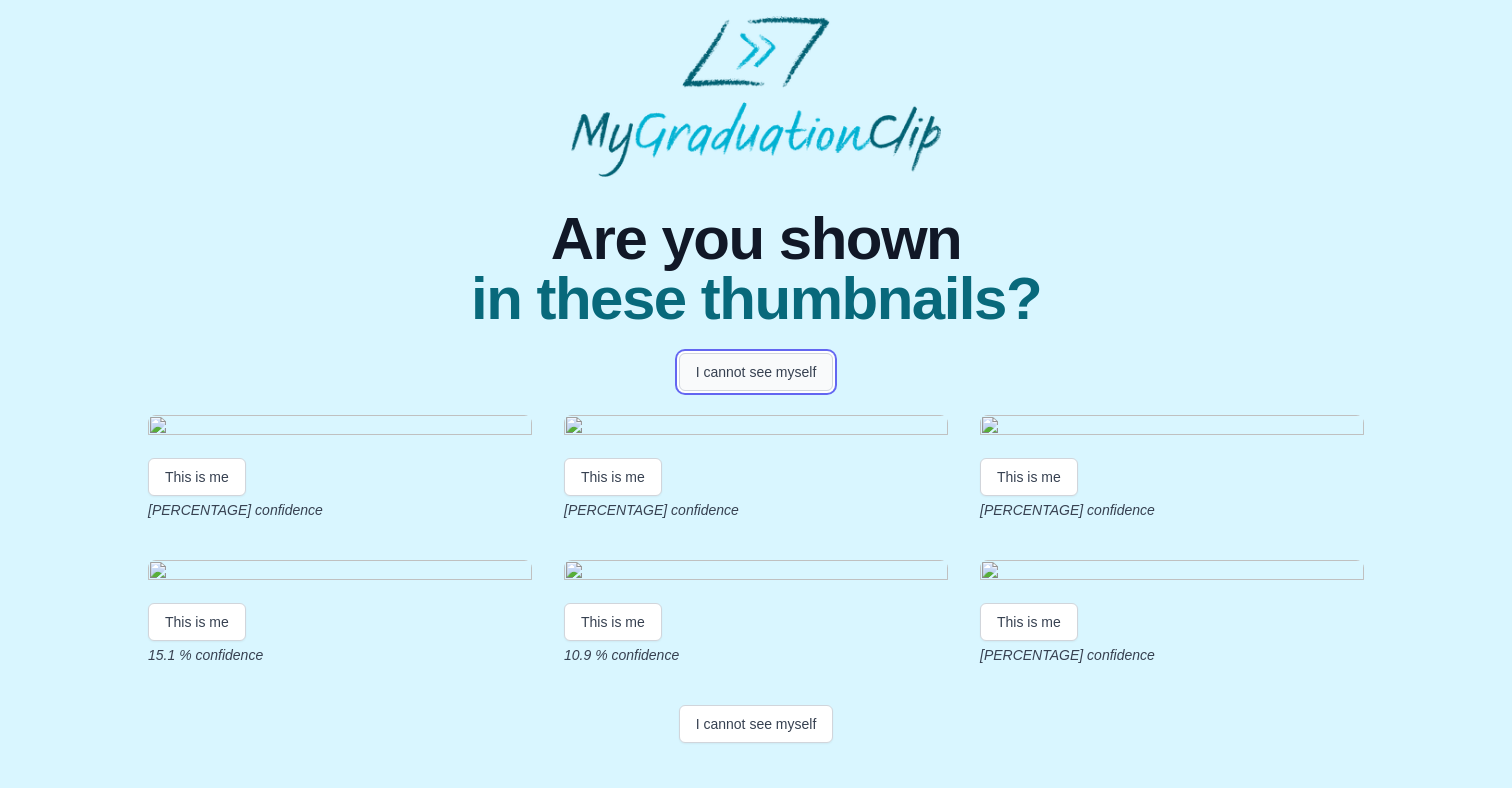 click on "I cannot see myself" at bounding box center [756, 372] 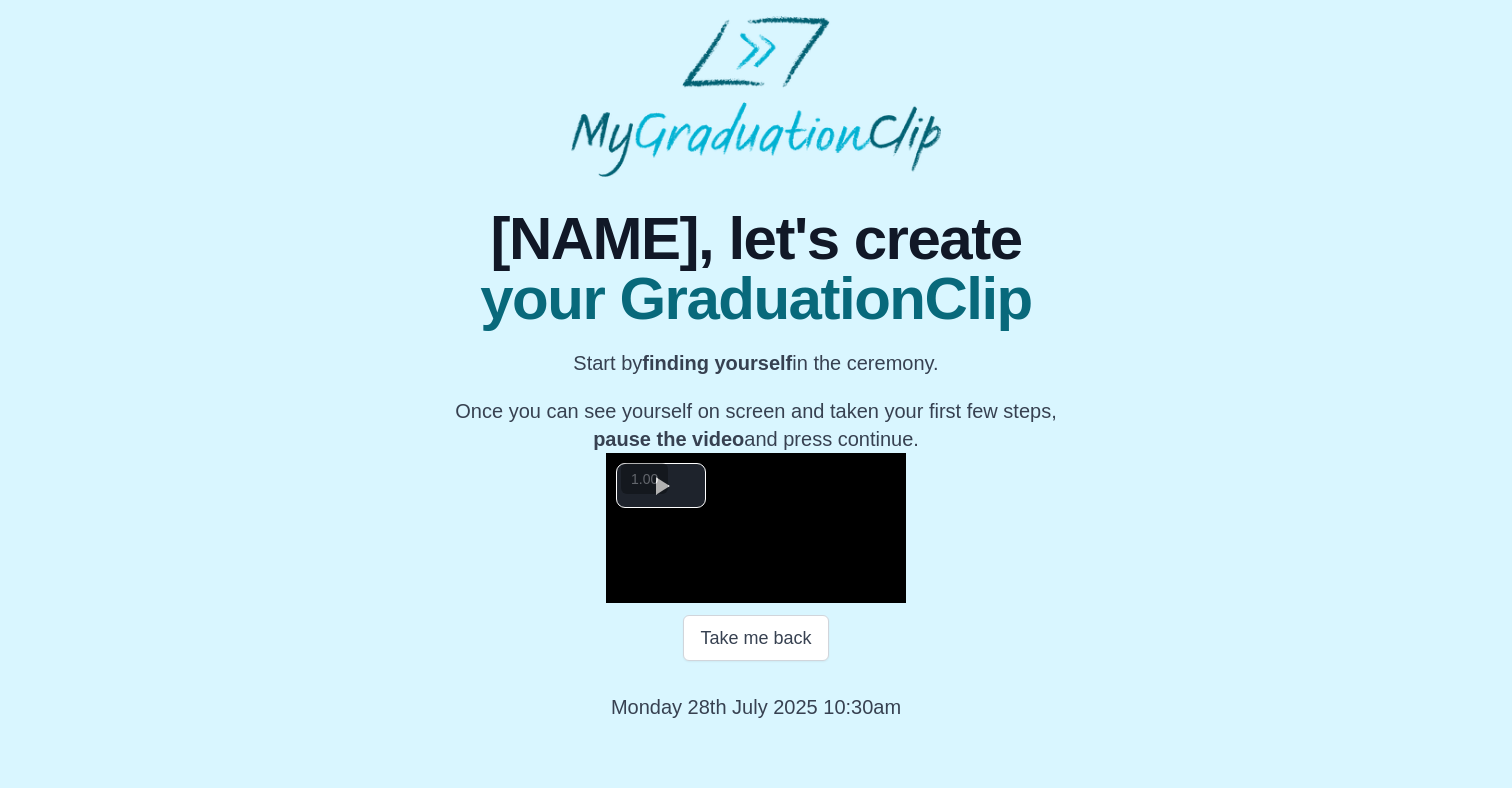 scroll, scrollTop: 225, scrollLeft: 0, axis: vertical 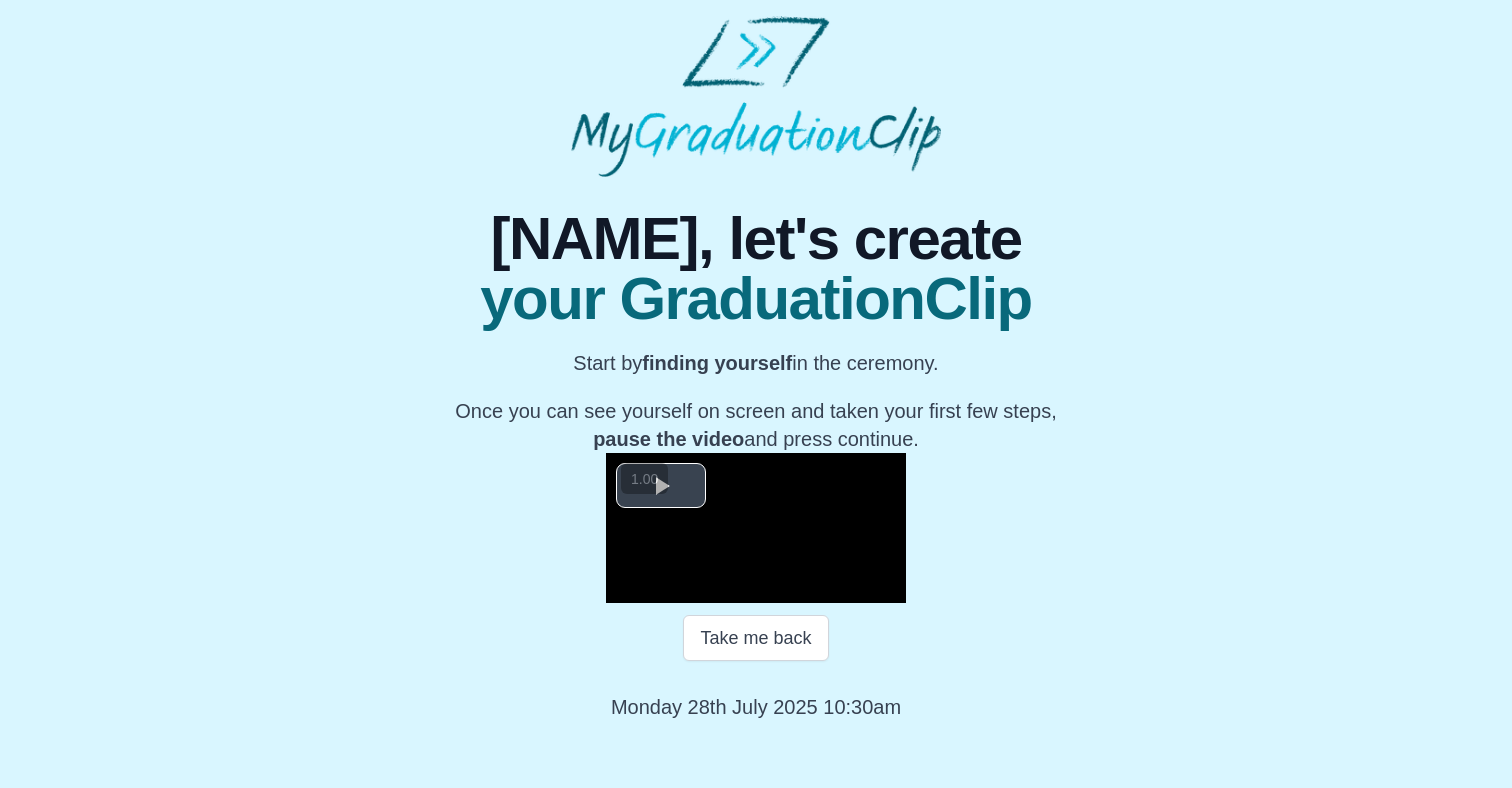 click at bounding box center [661, 485] 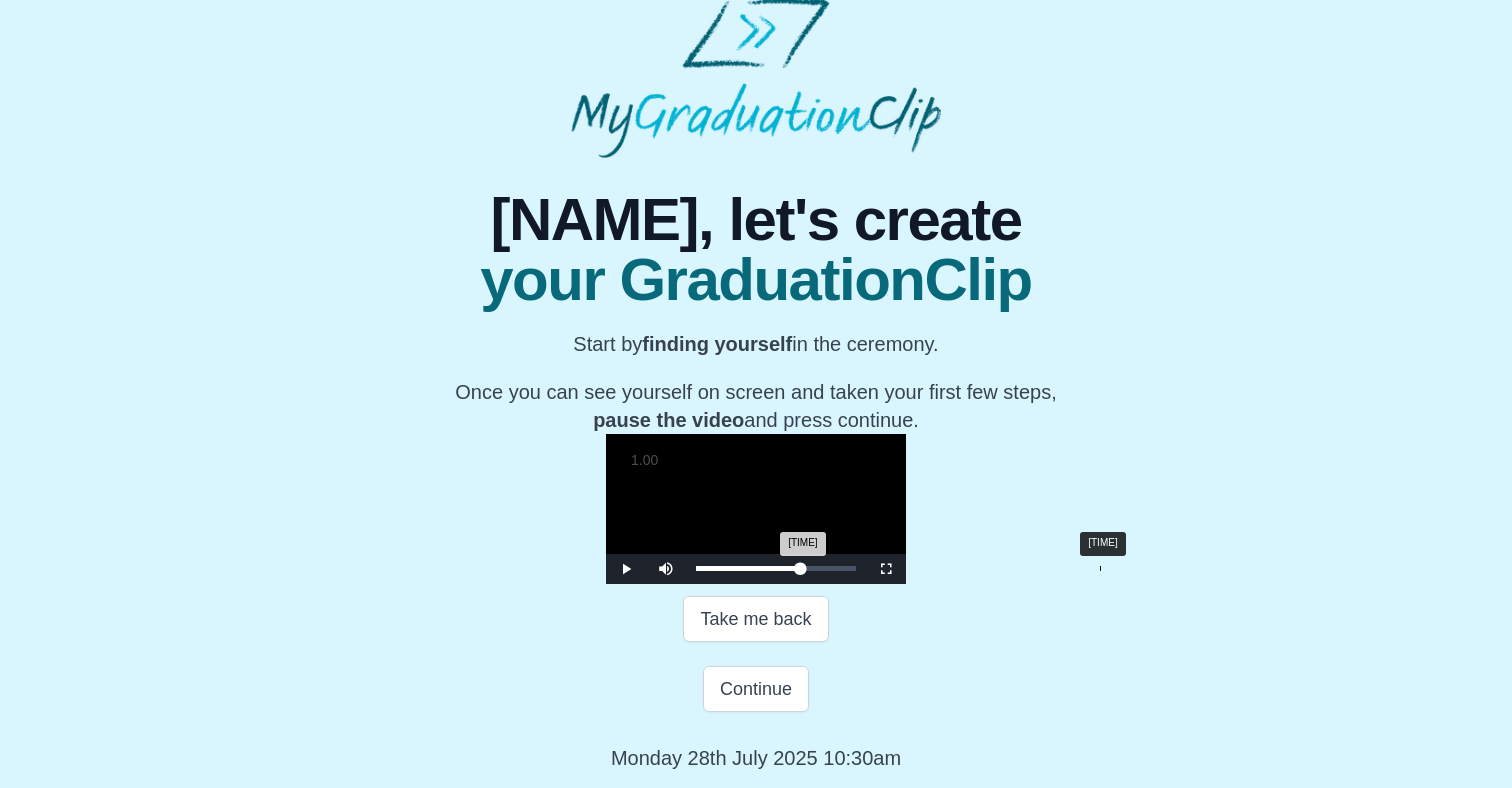 drag, startPoint x: 470, startPoint y: 636, endPoint x: 872, endPoint y: 638, distance: 402.00497 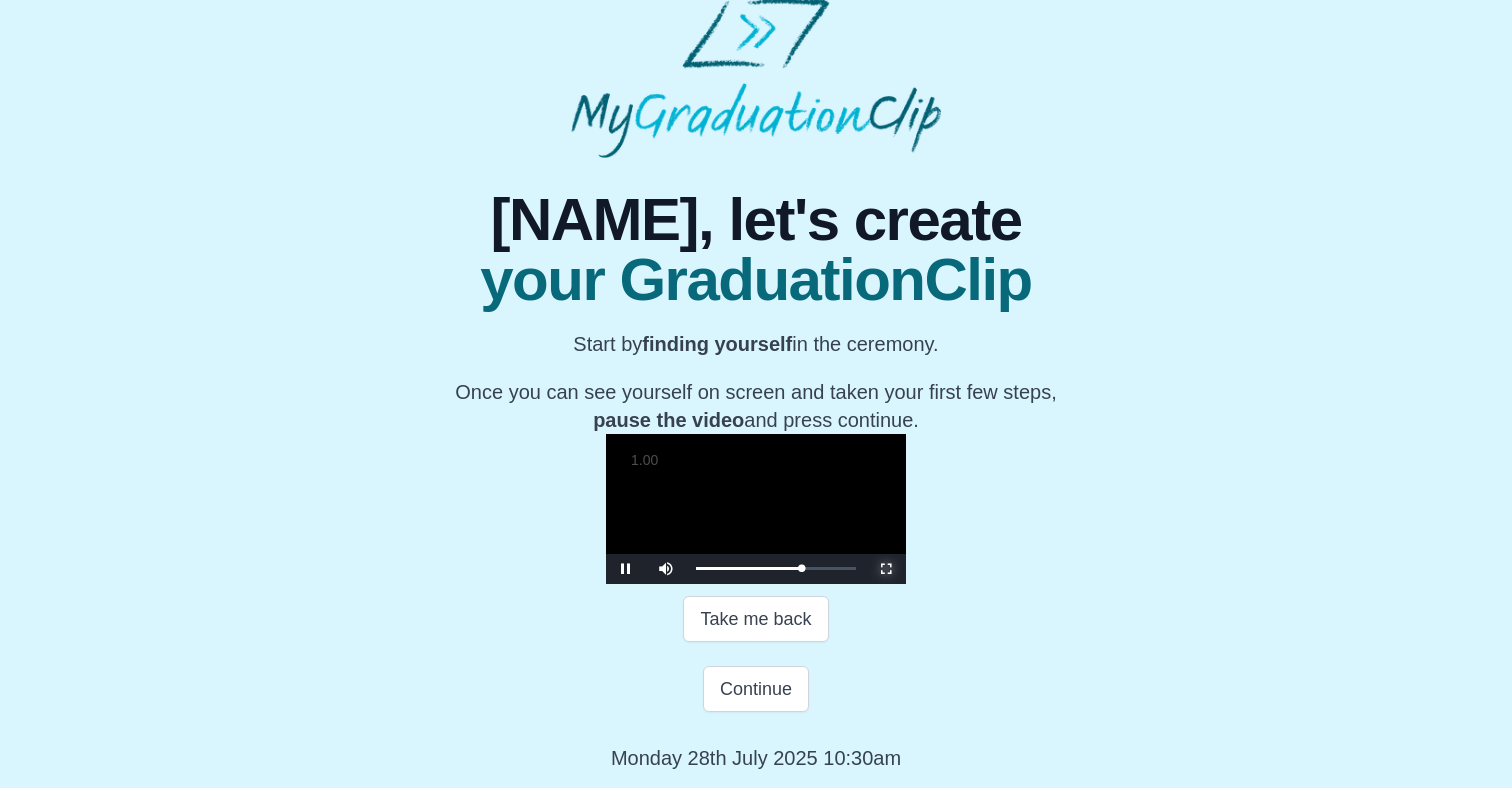 click at bounding box center [886, 569] 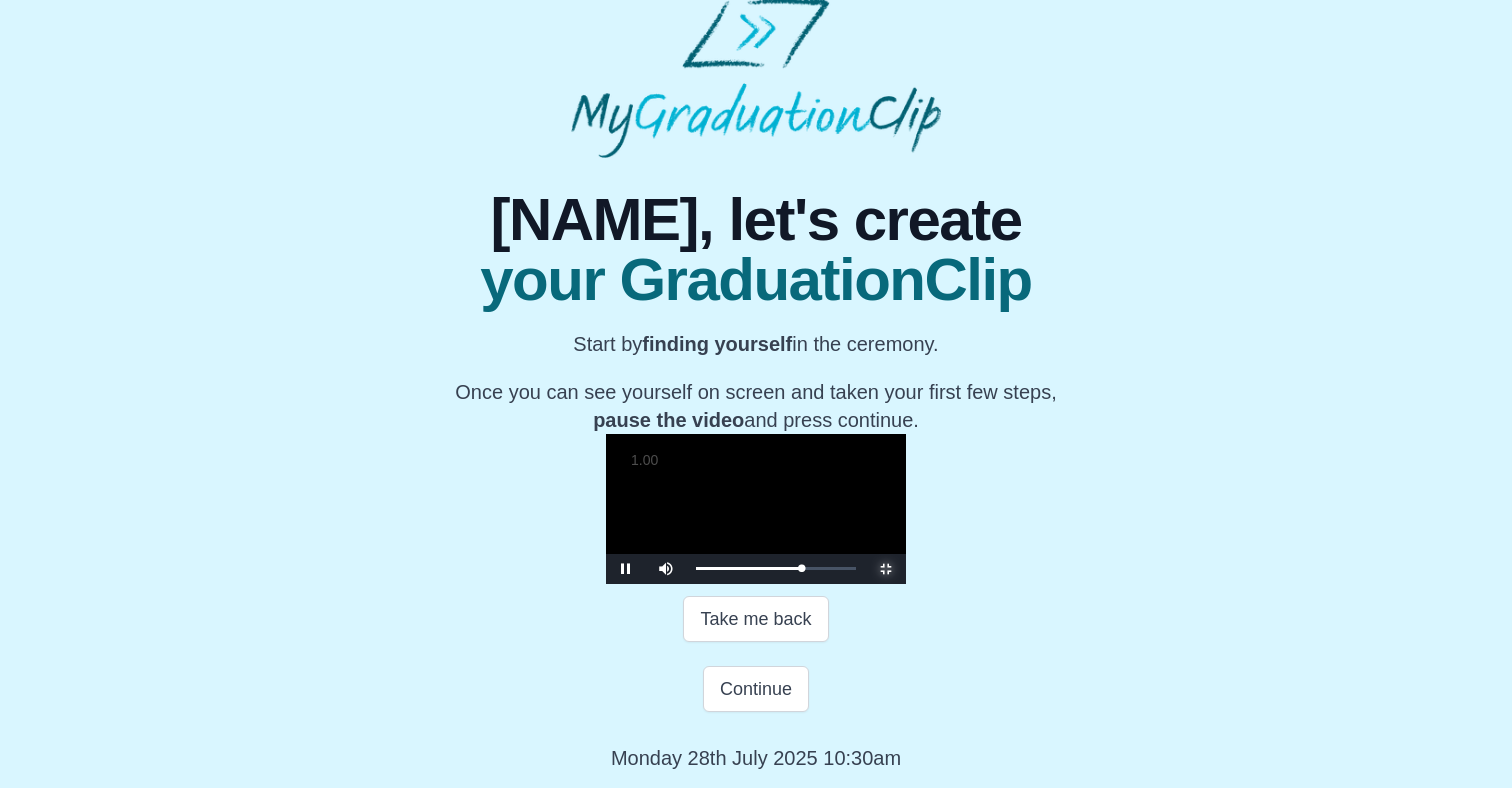 scroll, scrollTop: 0, scrollLeft: 0, axis: both 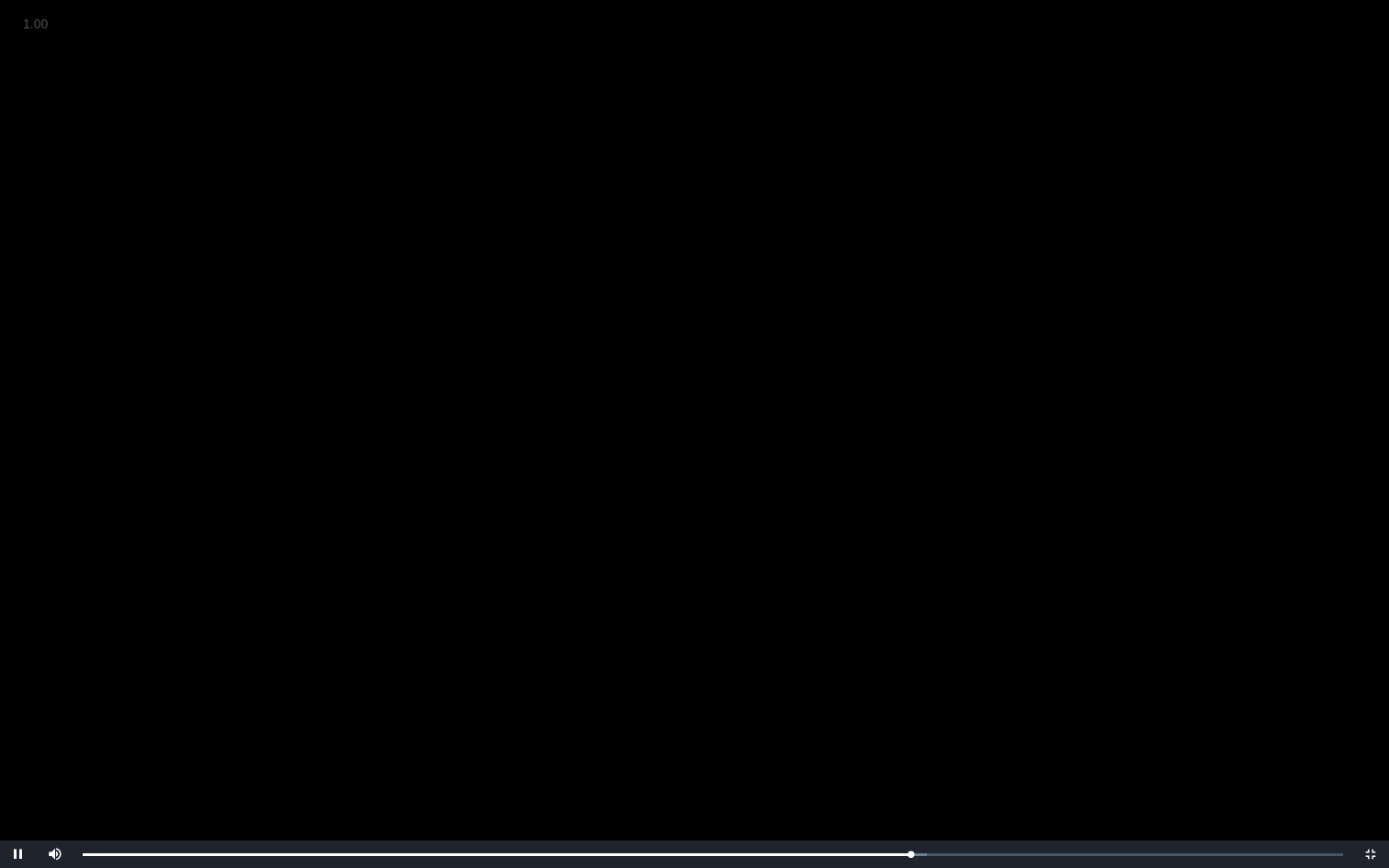 click at bounding box center (694, 434) 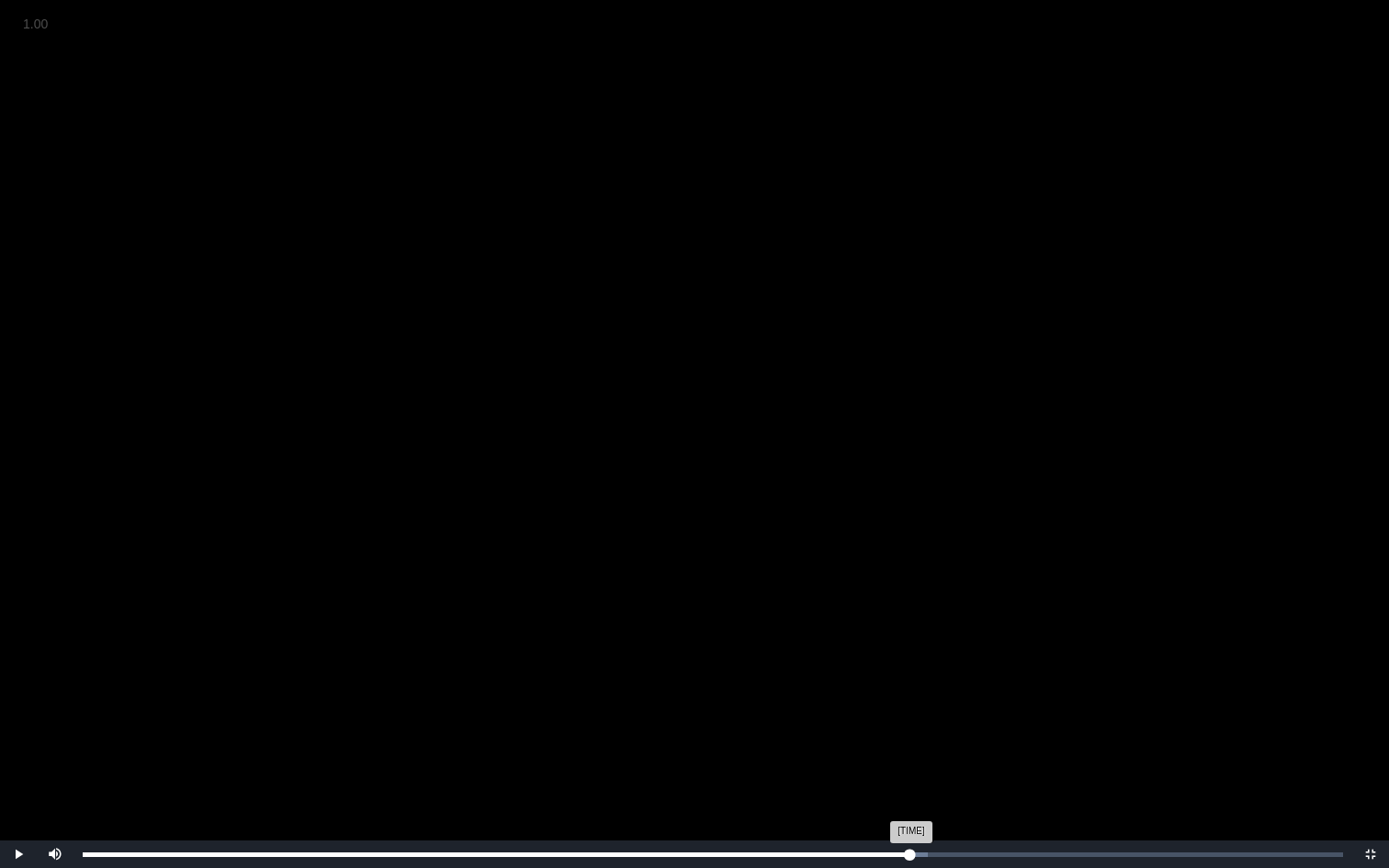 click on "[TIME] Progress : 0%" at bounding box center [496, 854] 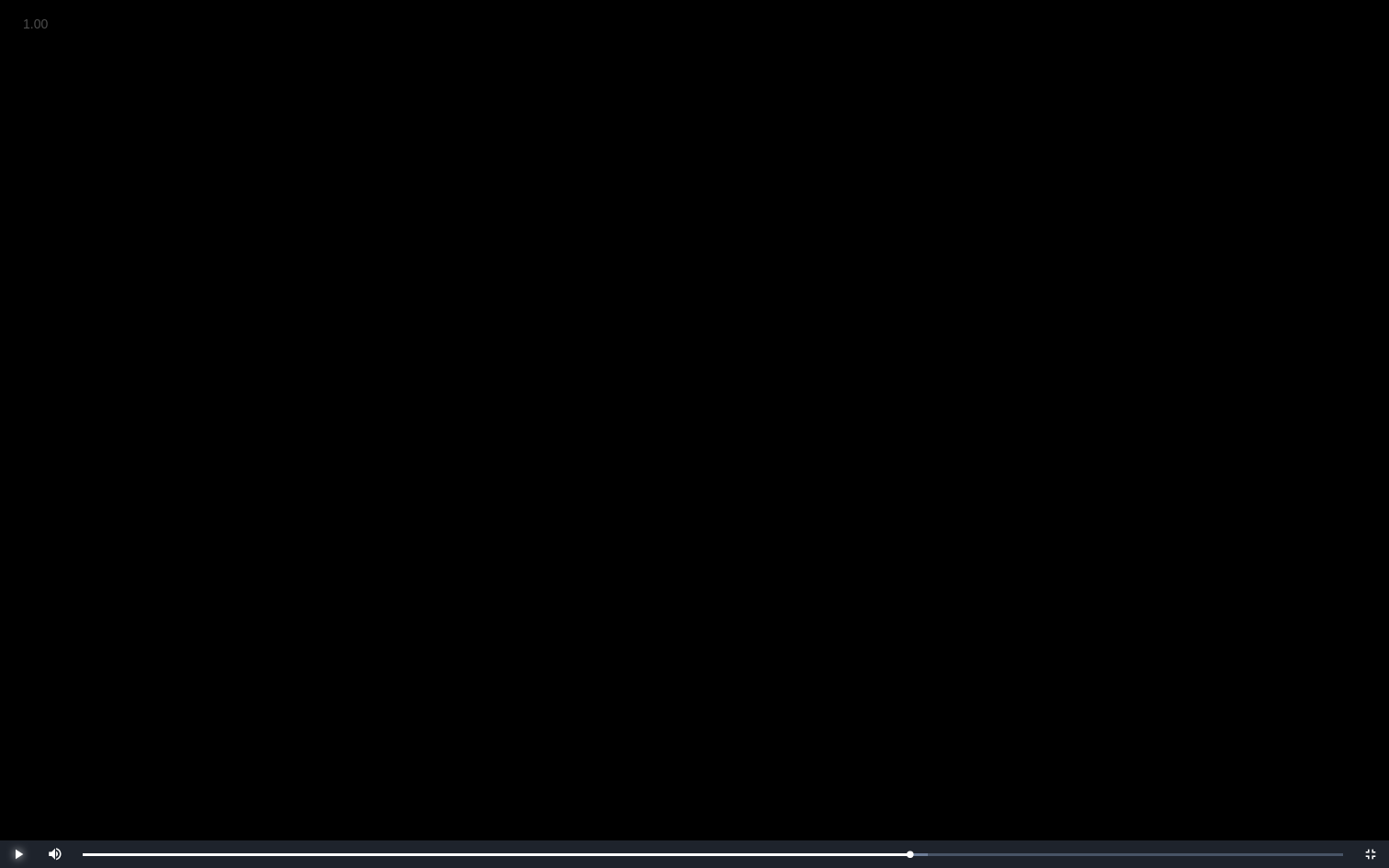 click at bounding box center [18, 854] 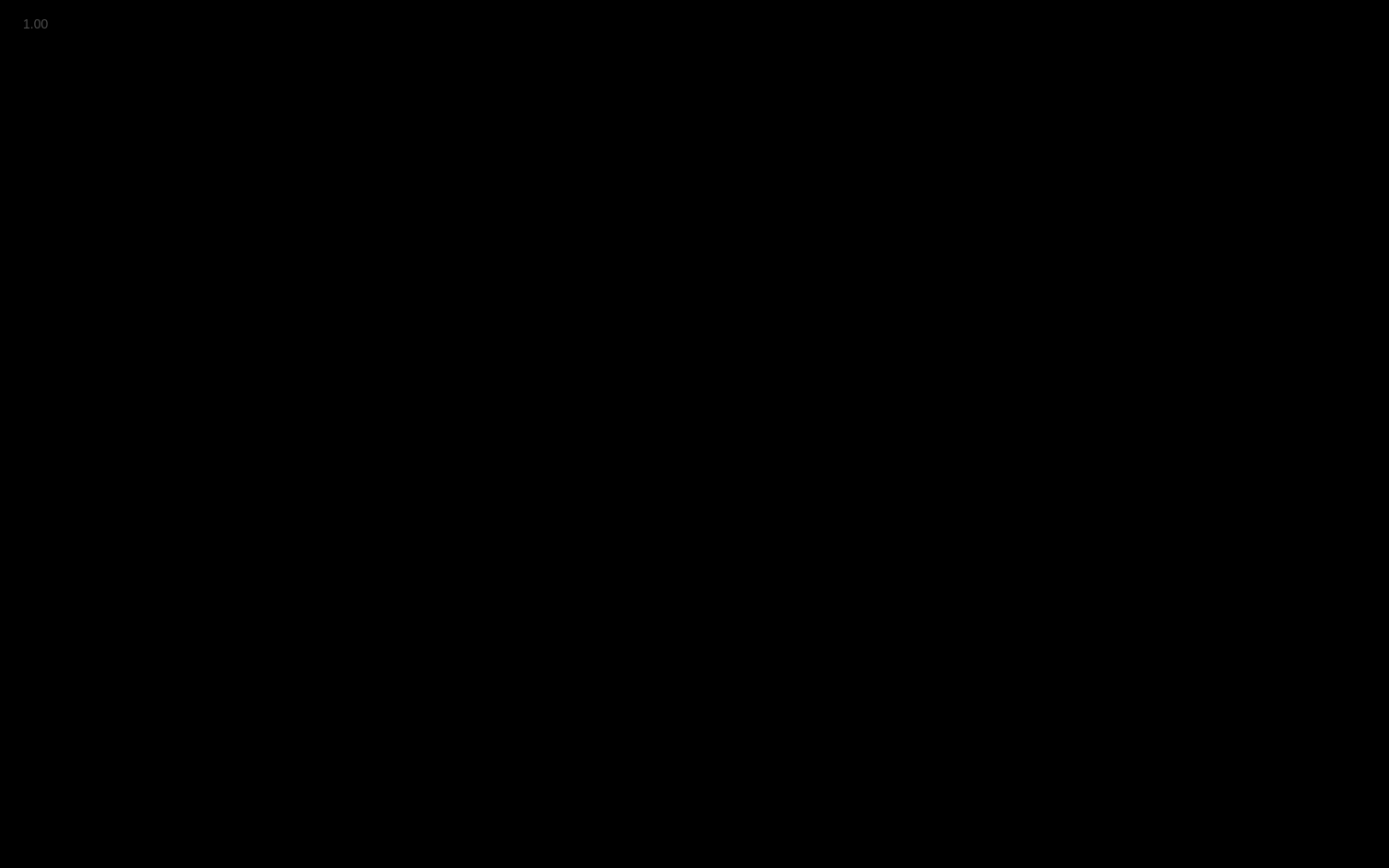 click at bounding box center (18, 854) 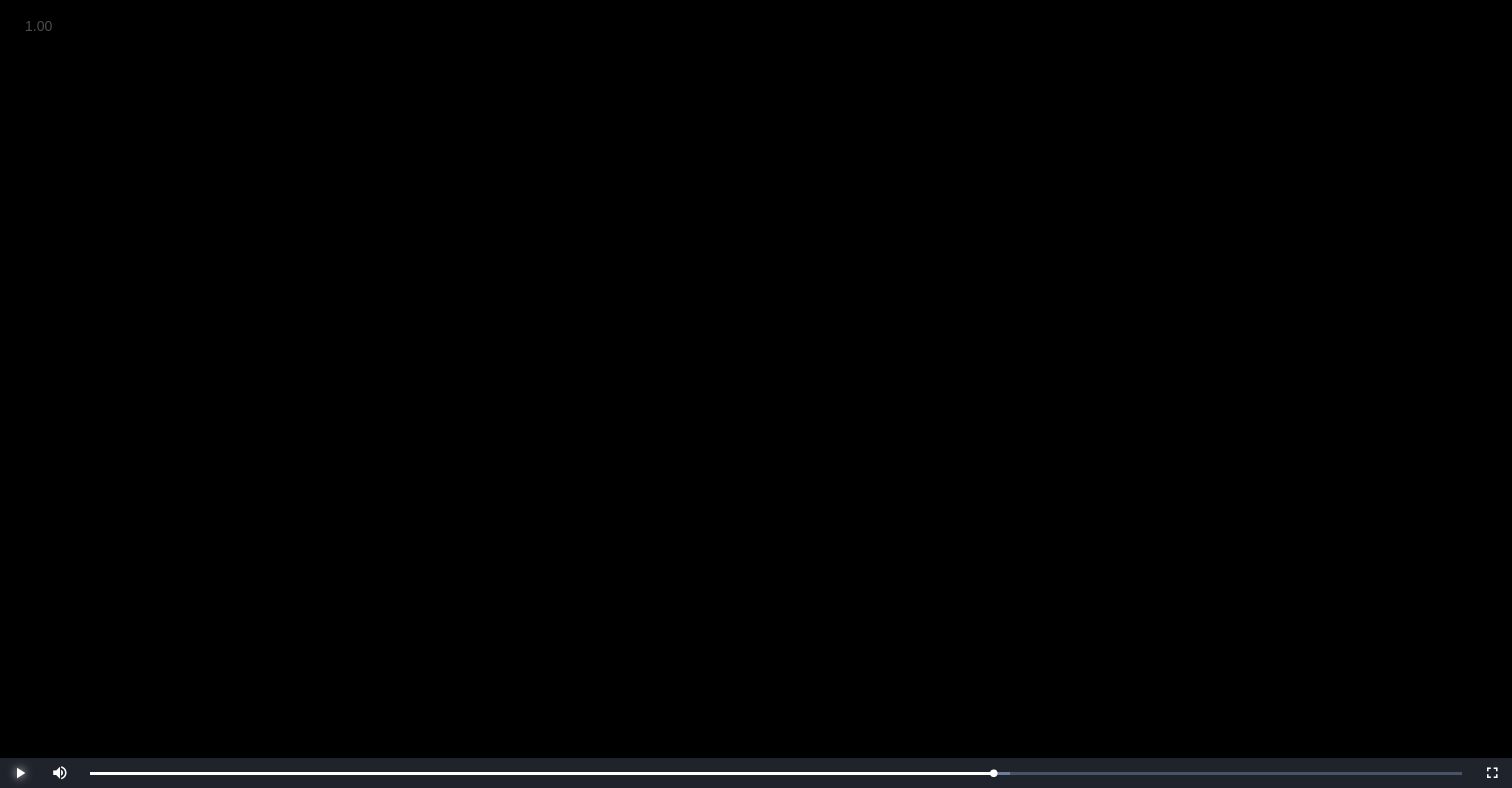 scroll, scrollTop: 295, scrollLeft: 0, axis: vertical 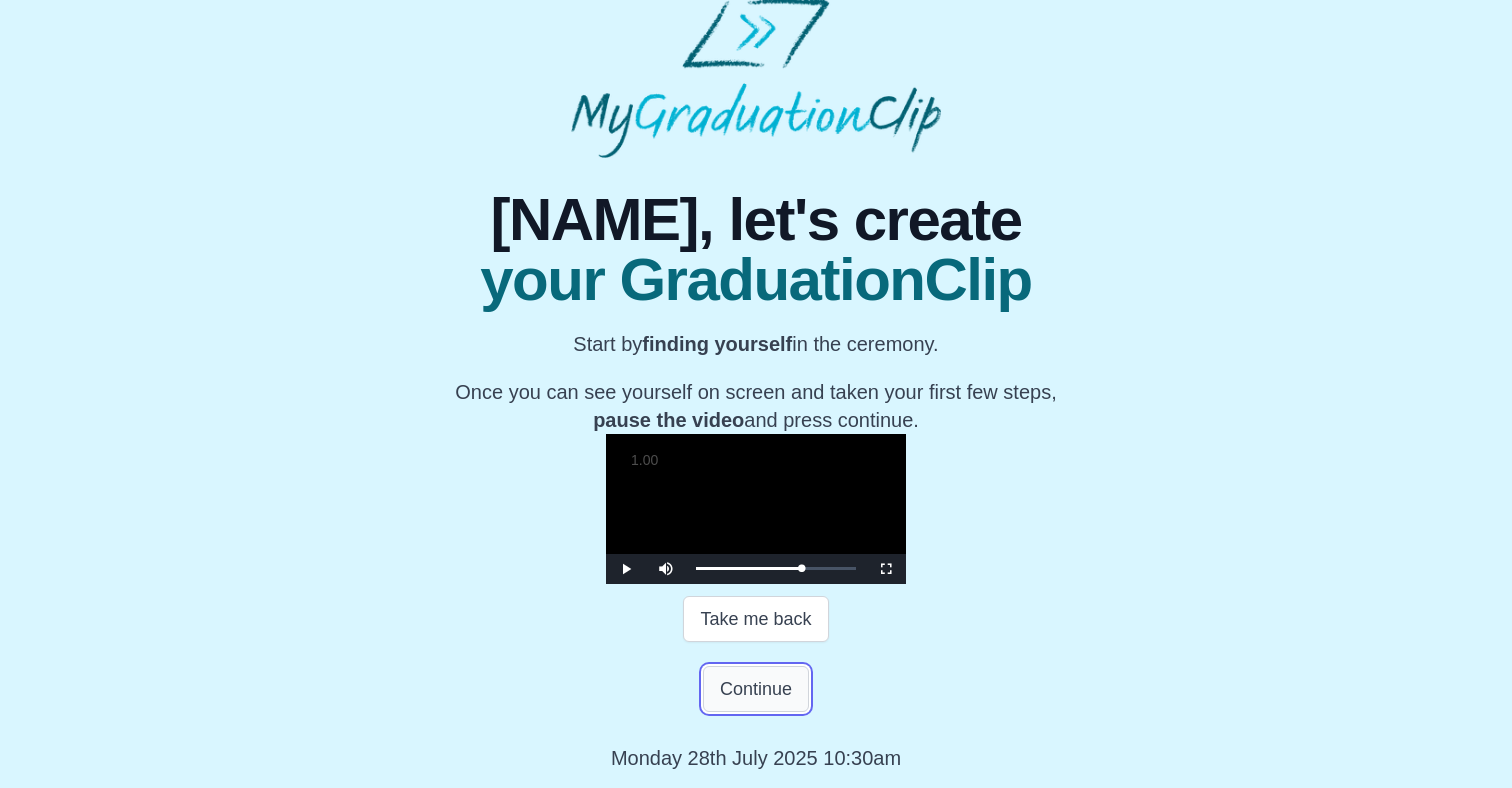click on "Continue" at bounding box center [756, 689] 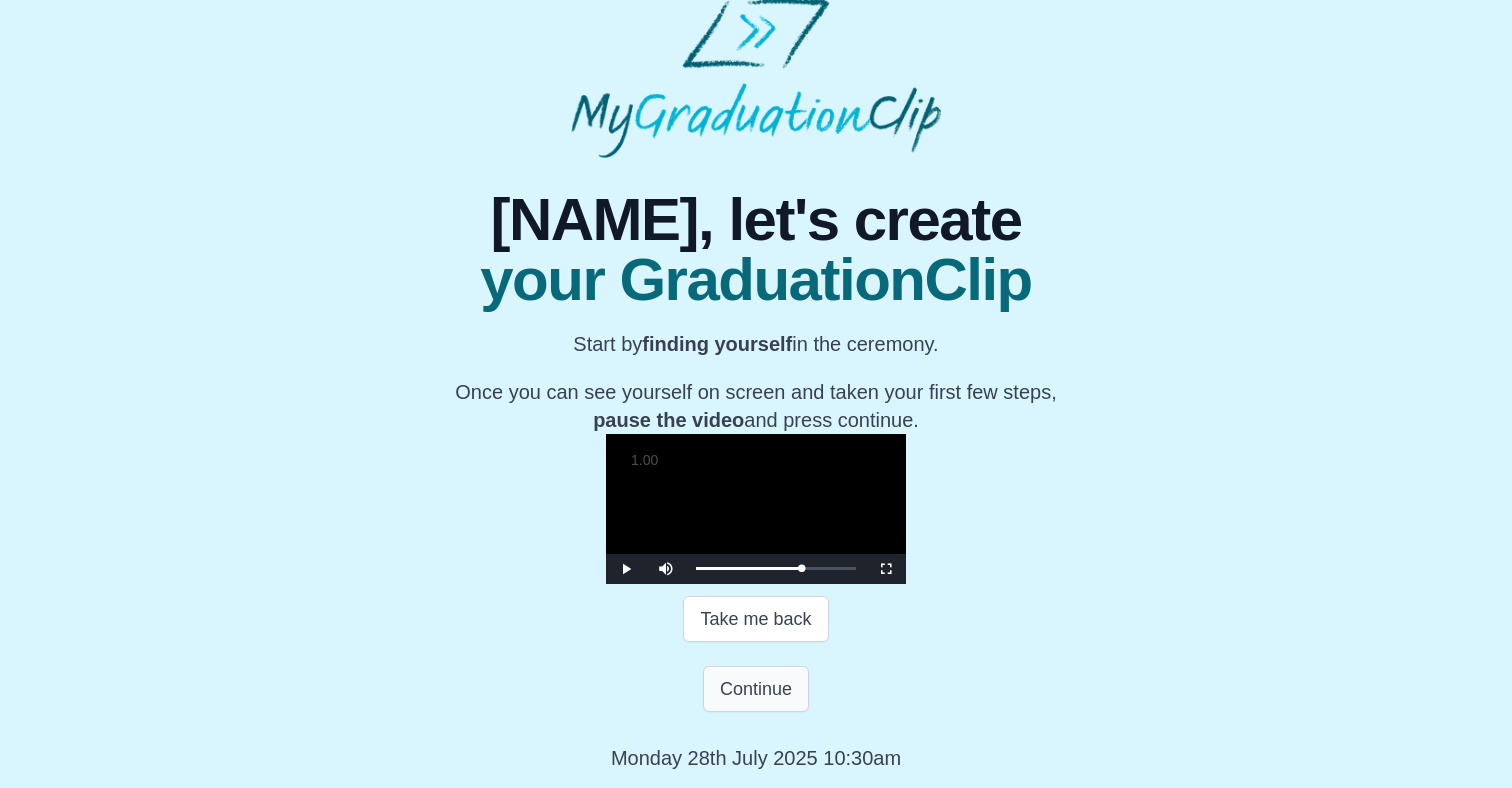 scroll, scrollTop: 0, scrollLeft: 0, axis: both 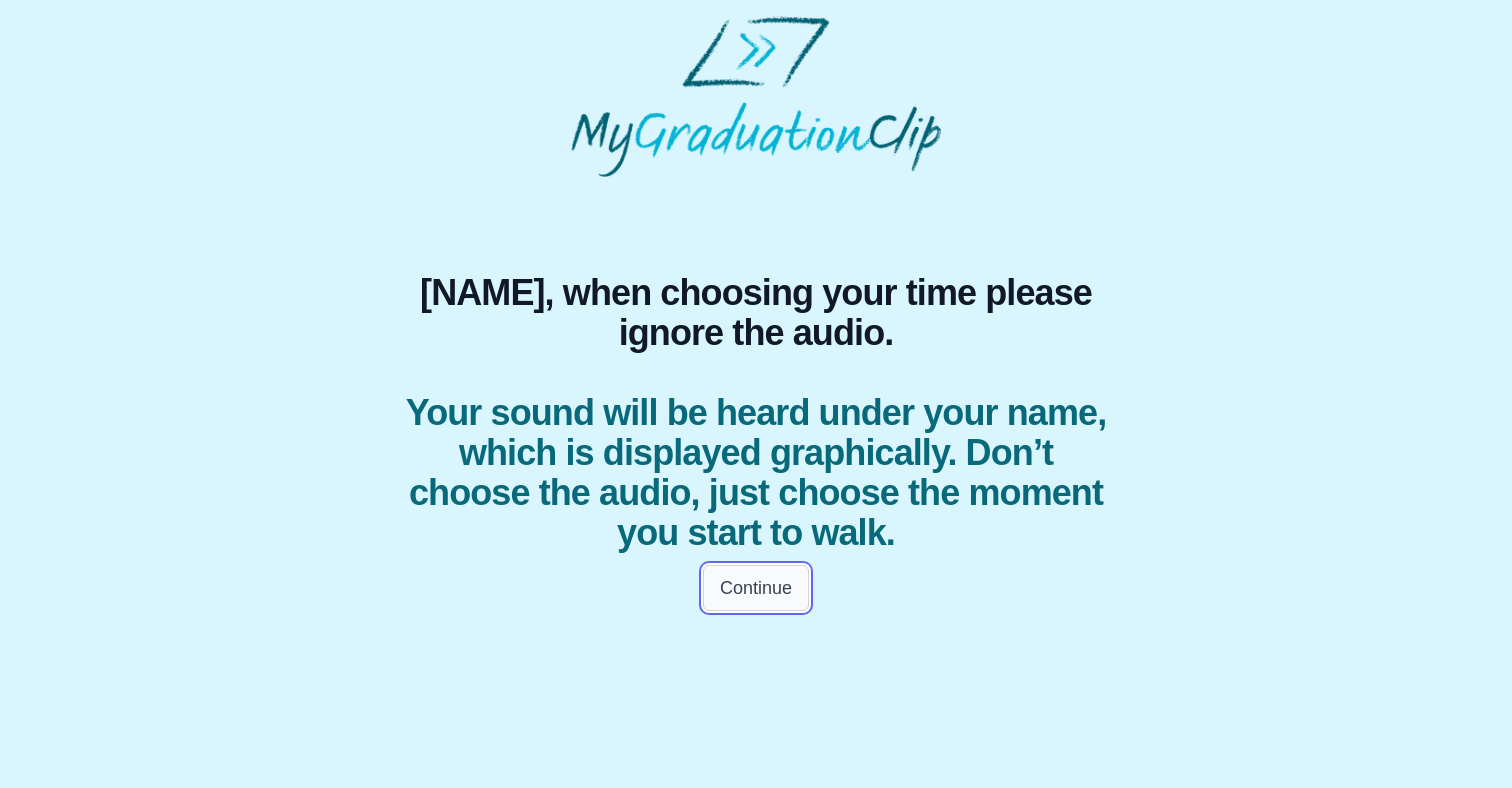 click on "Continue" at bounding box center [756, 588] 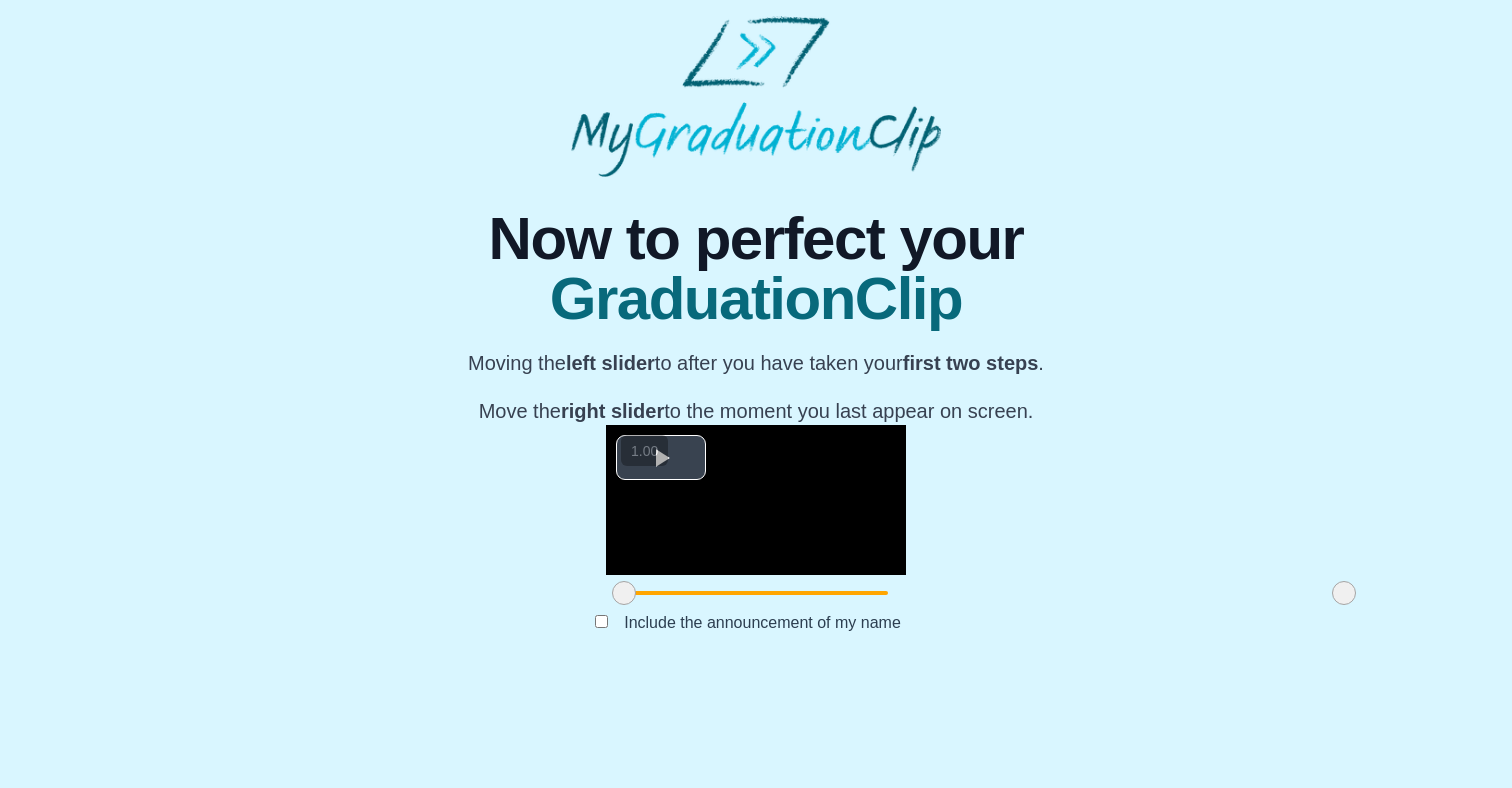 click at bounding box center [661, 457] 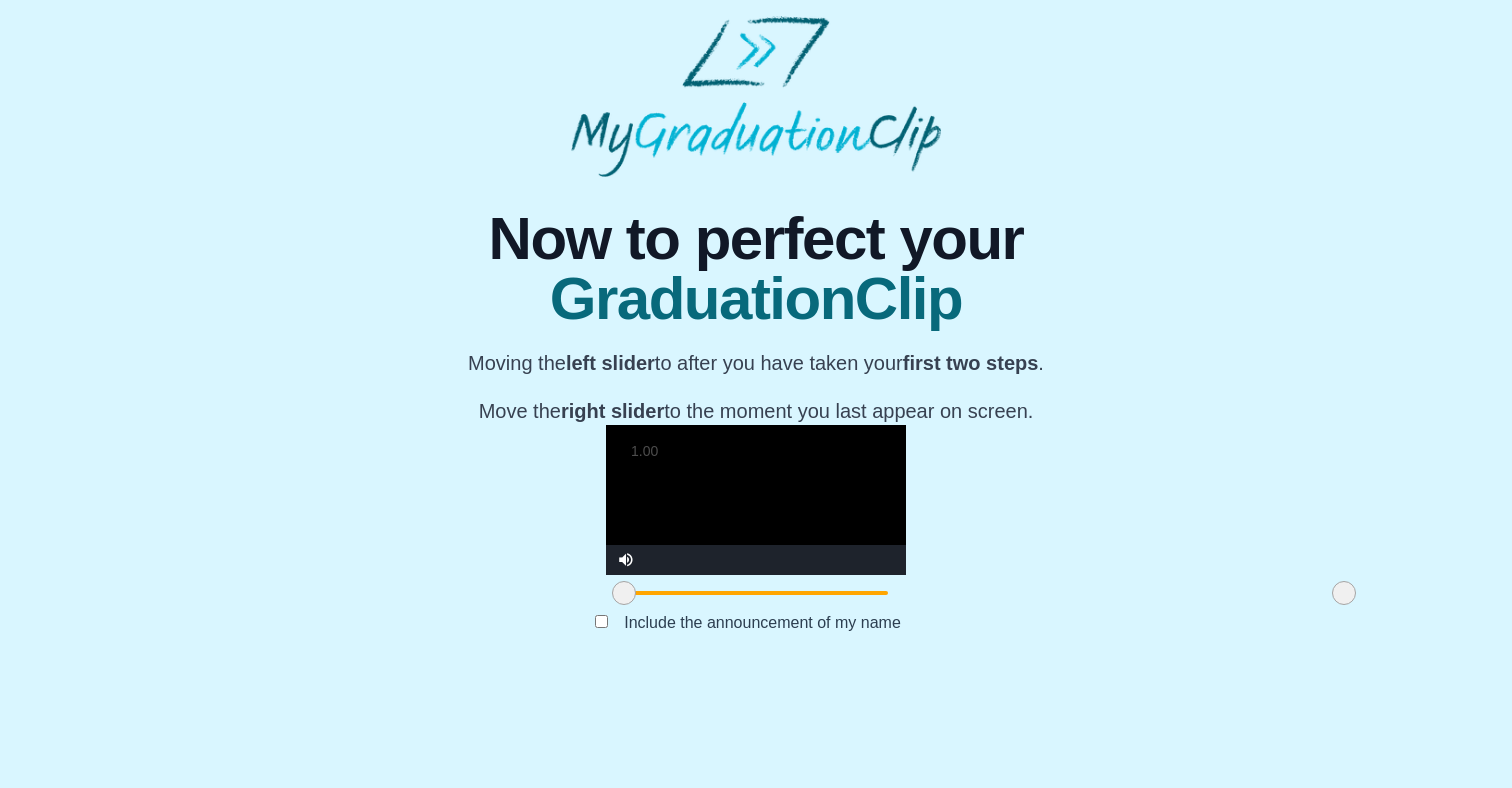 scroll, scrollTop: 177, scrollLeft: 0, axis: vertical 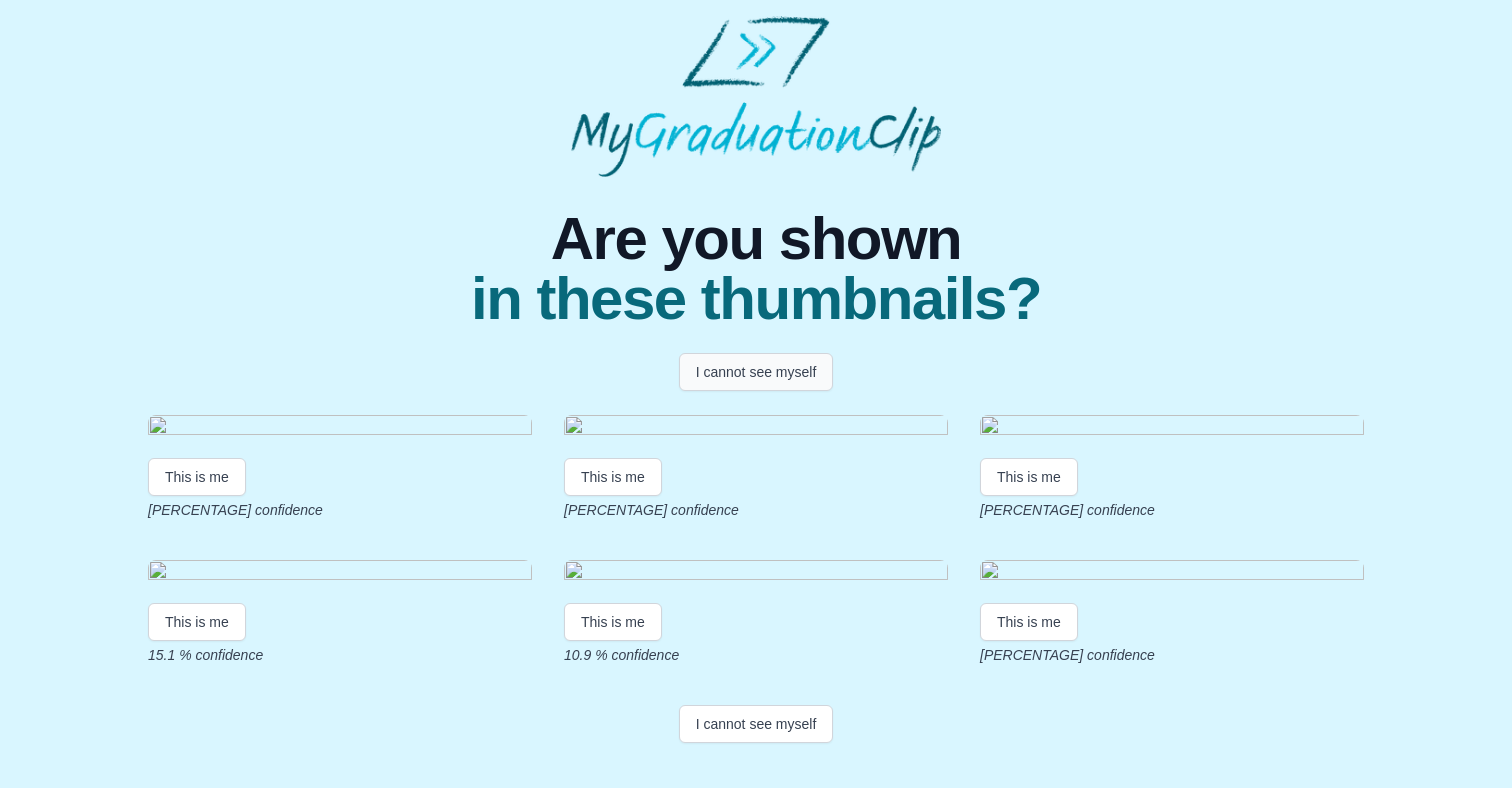 click on "I cannot see myself" at bounding box center (756, 372) 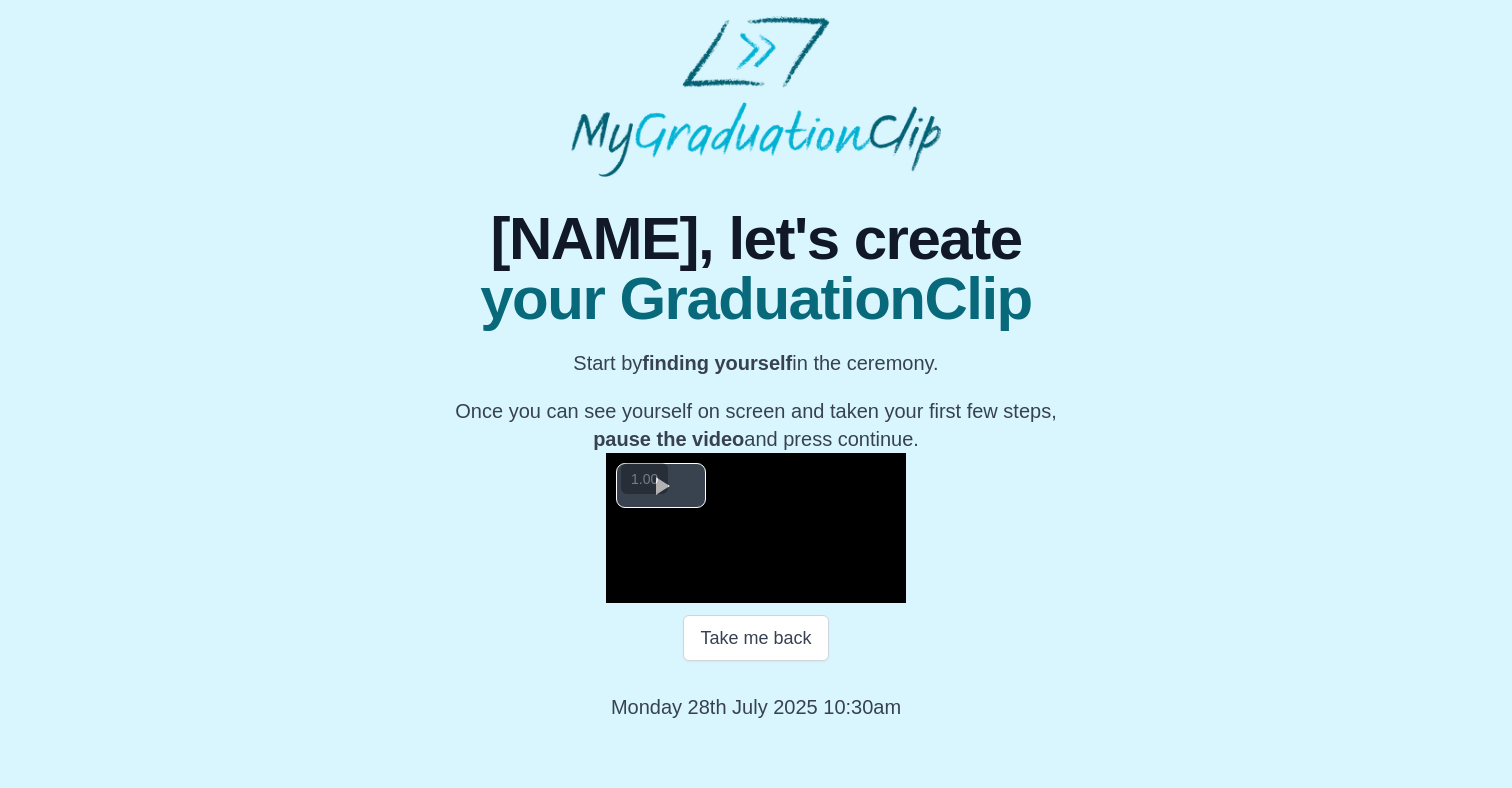 click at bounding box center (661, 485) 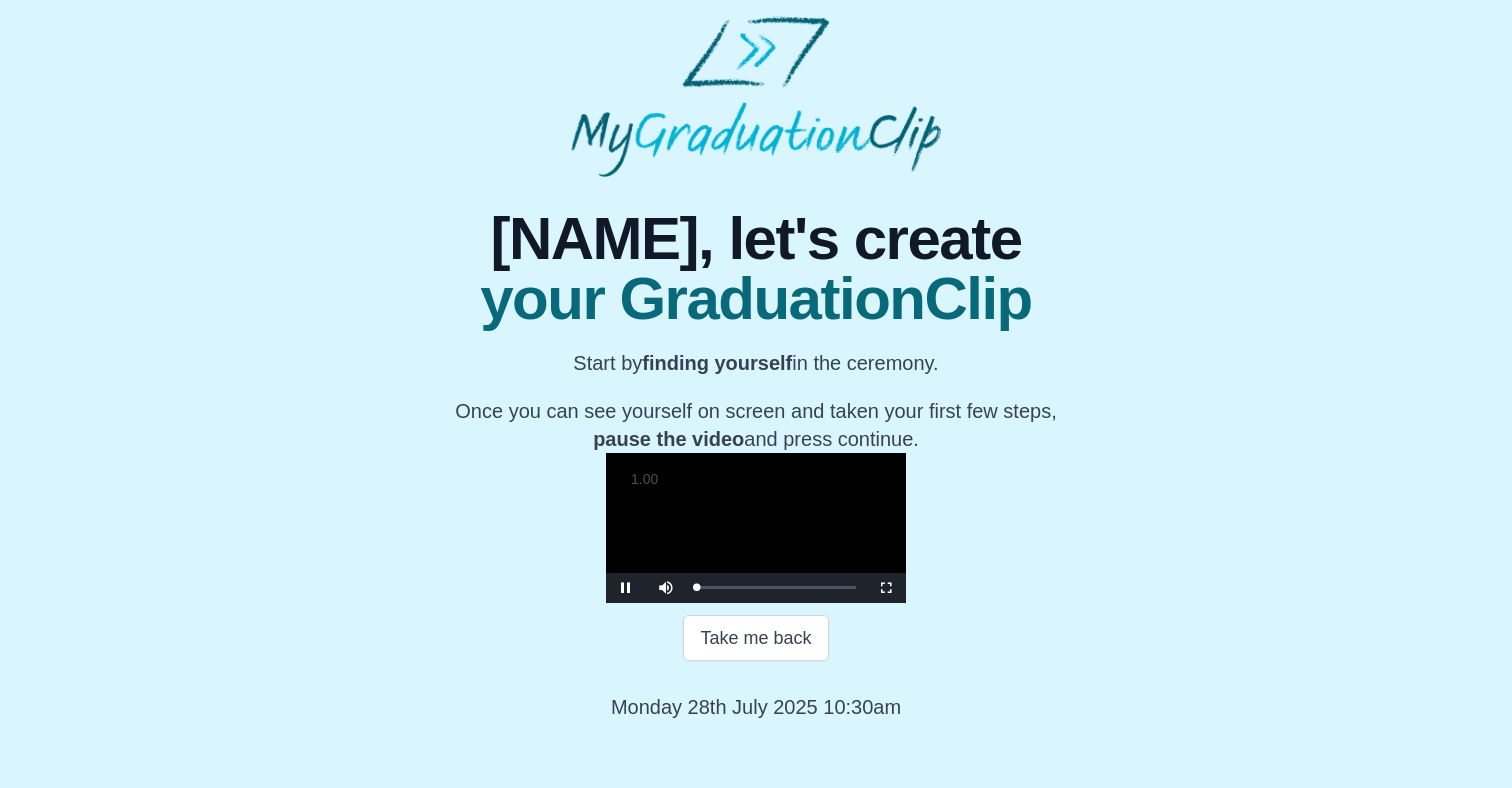 scroll, scrollTop: 225, scrollLeft: 0, axis: vertical 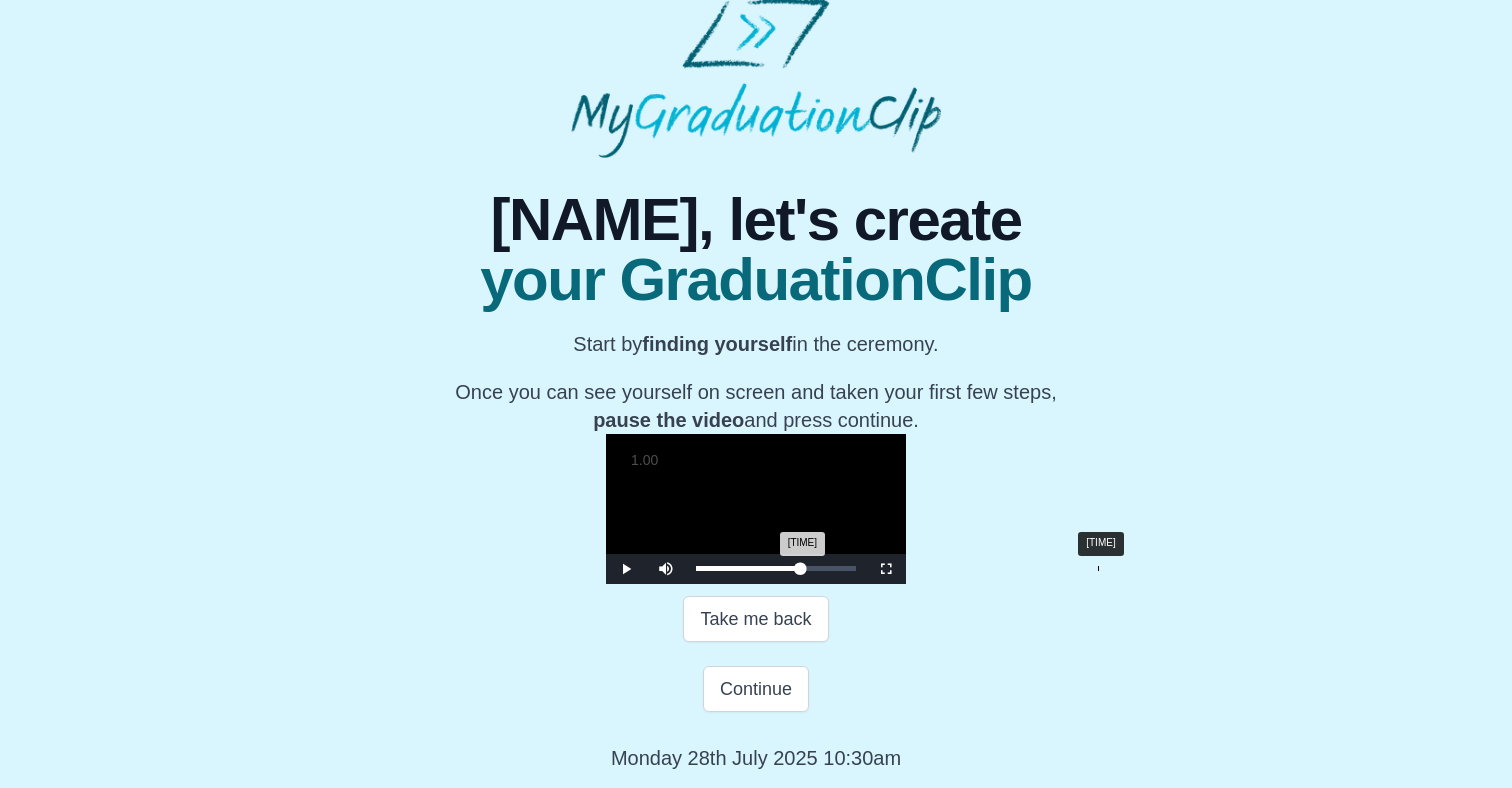drag, startPoint x: 474, startPoint y: 636, endPoint x: 870, endPoint y: 634, distance: 396.00504 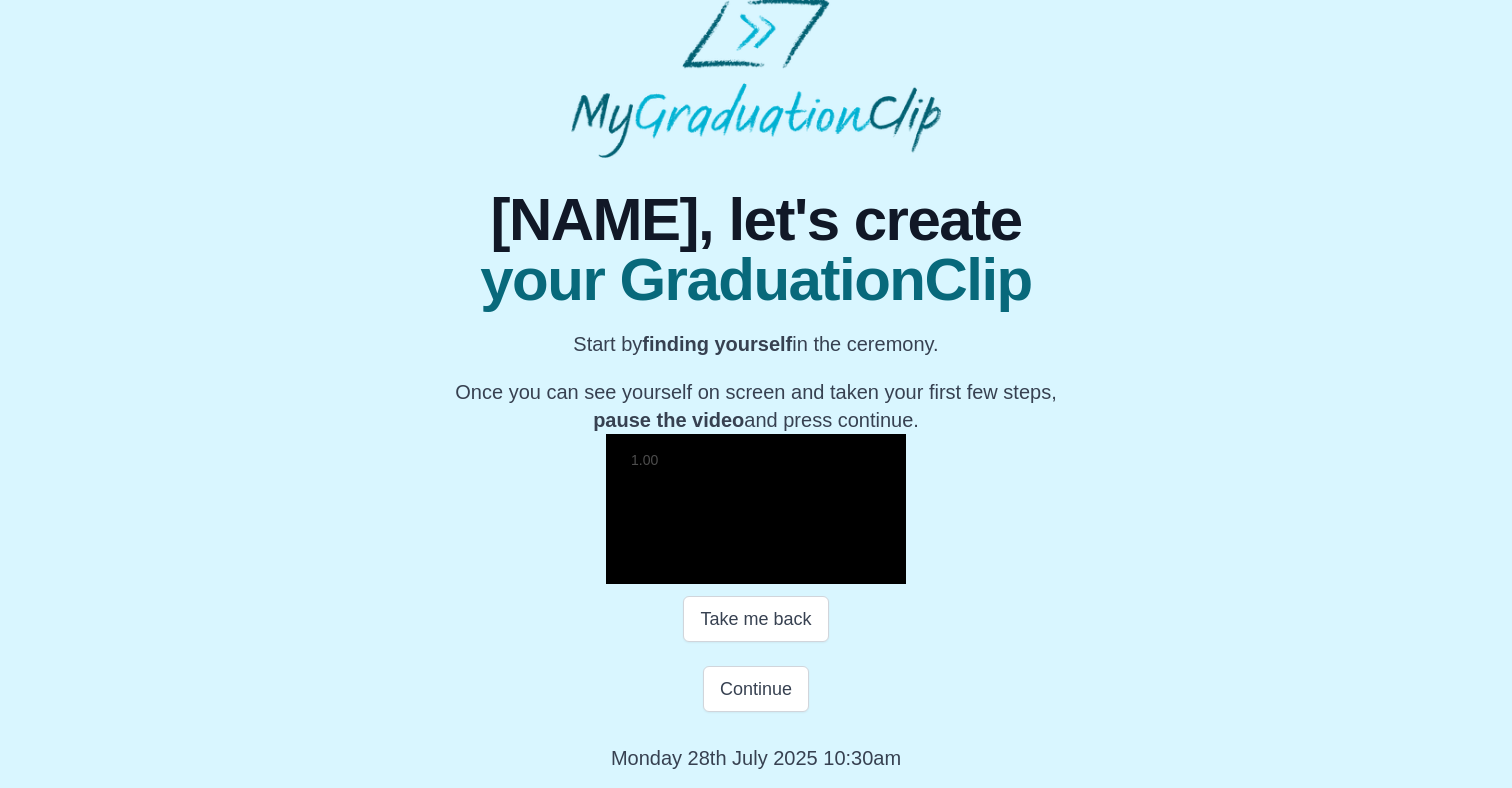click at bounding box center [626, 569] 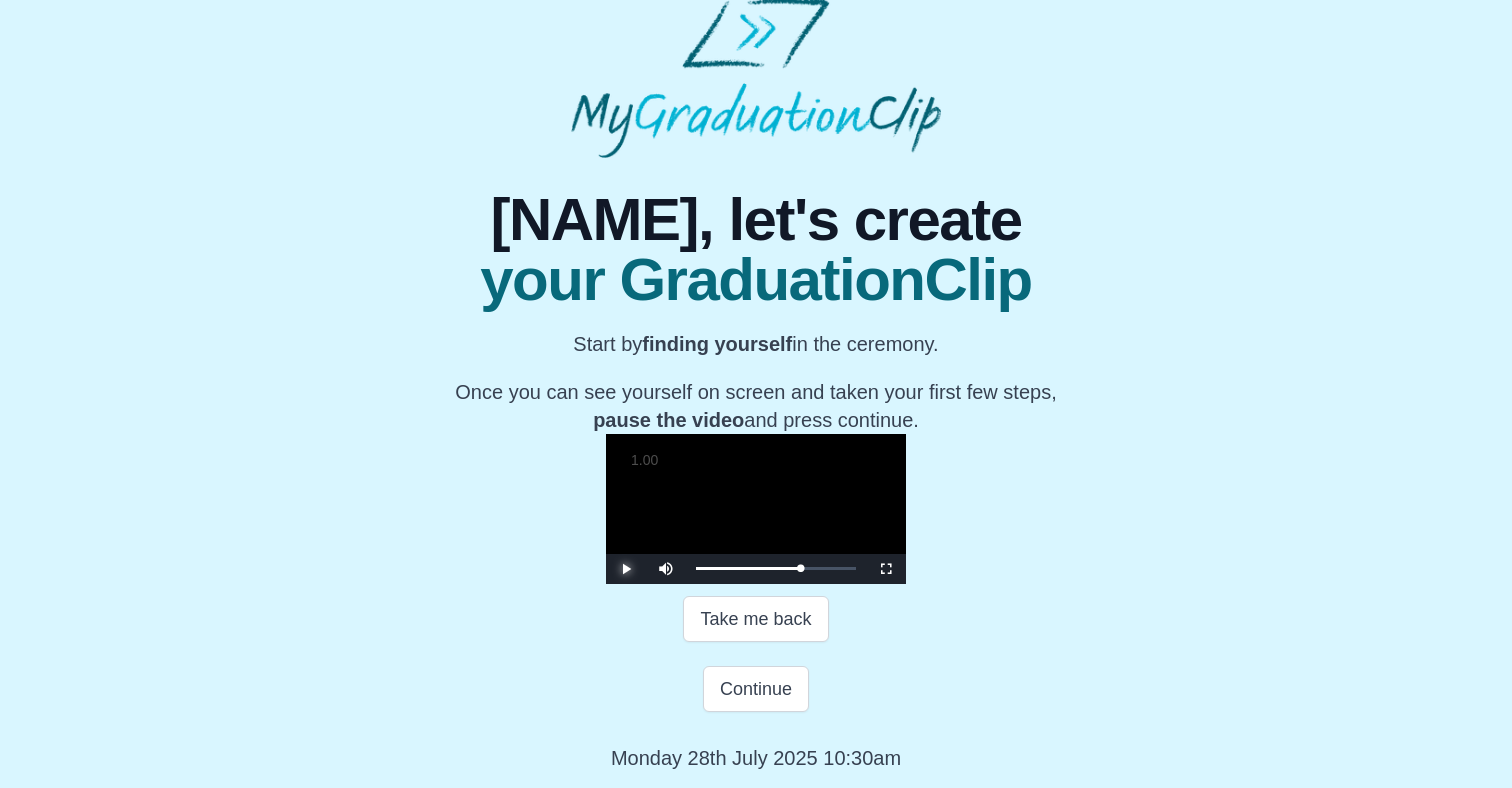 click at bounding box center (626, 569) 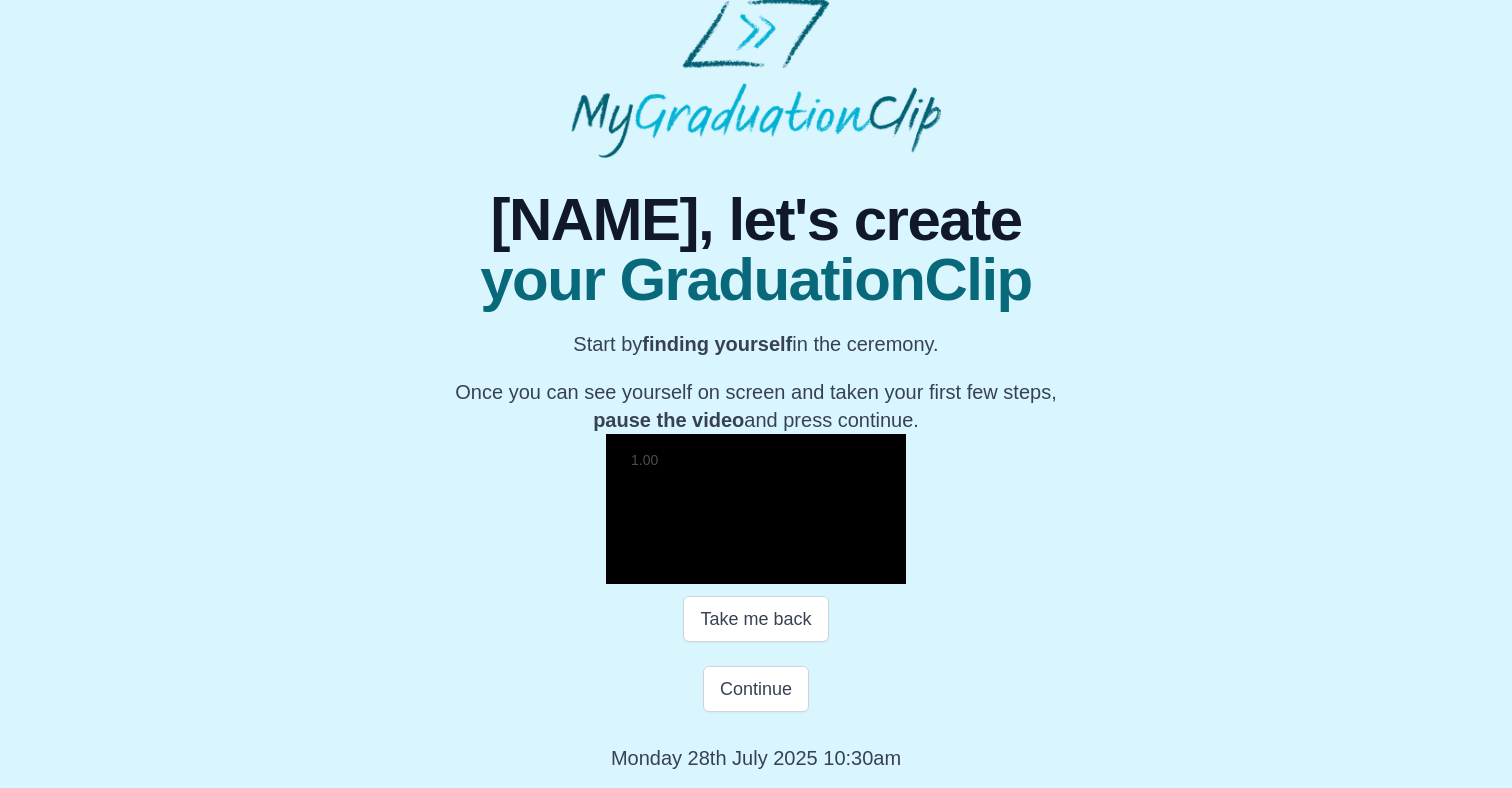 click at bounding box center (626, 569) 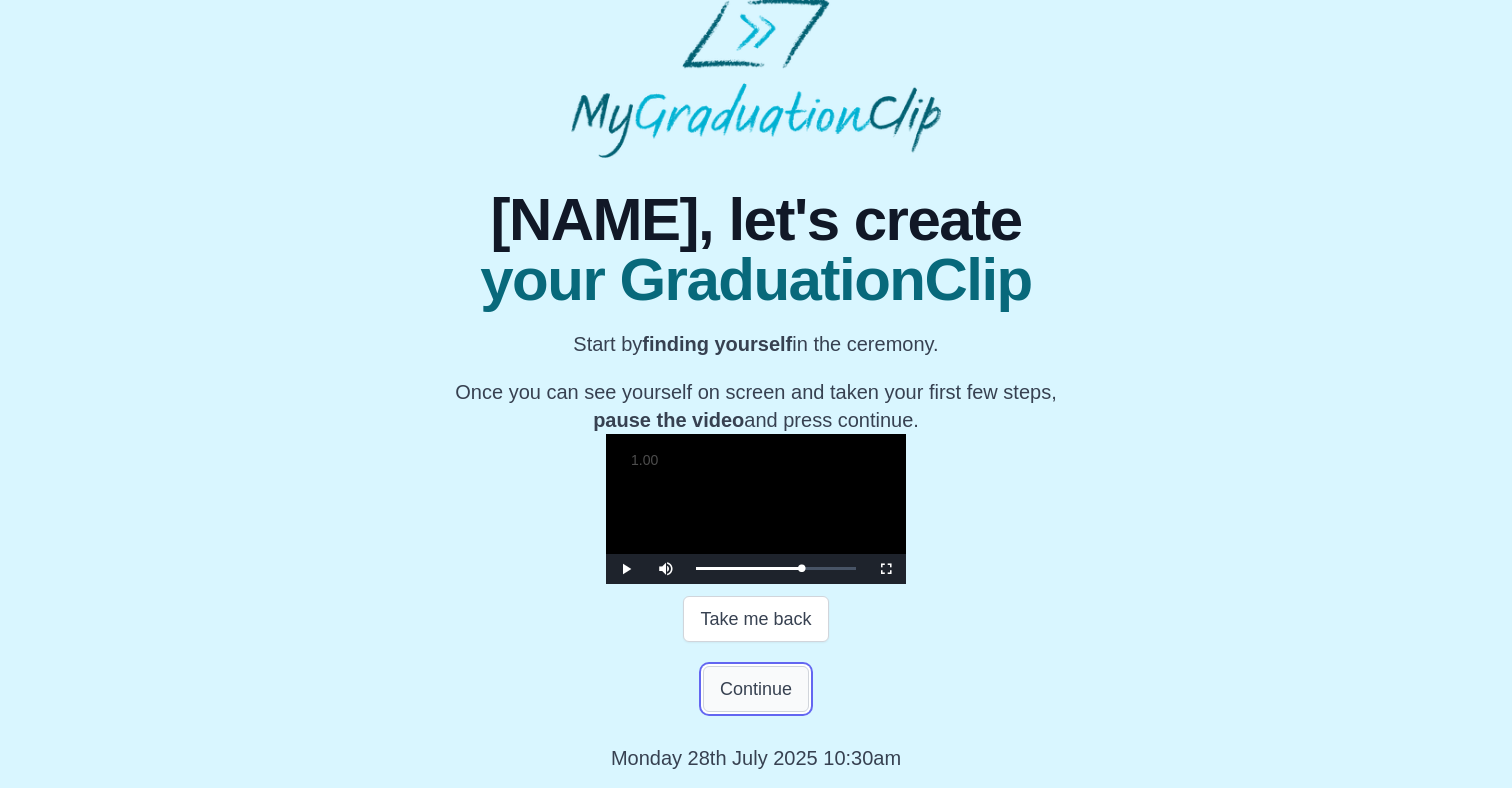 click on "Continue" at bounding box center [756, 689] 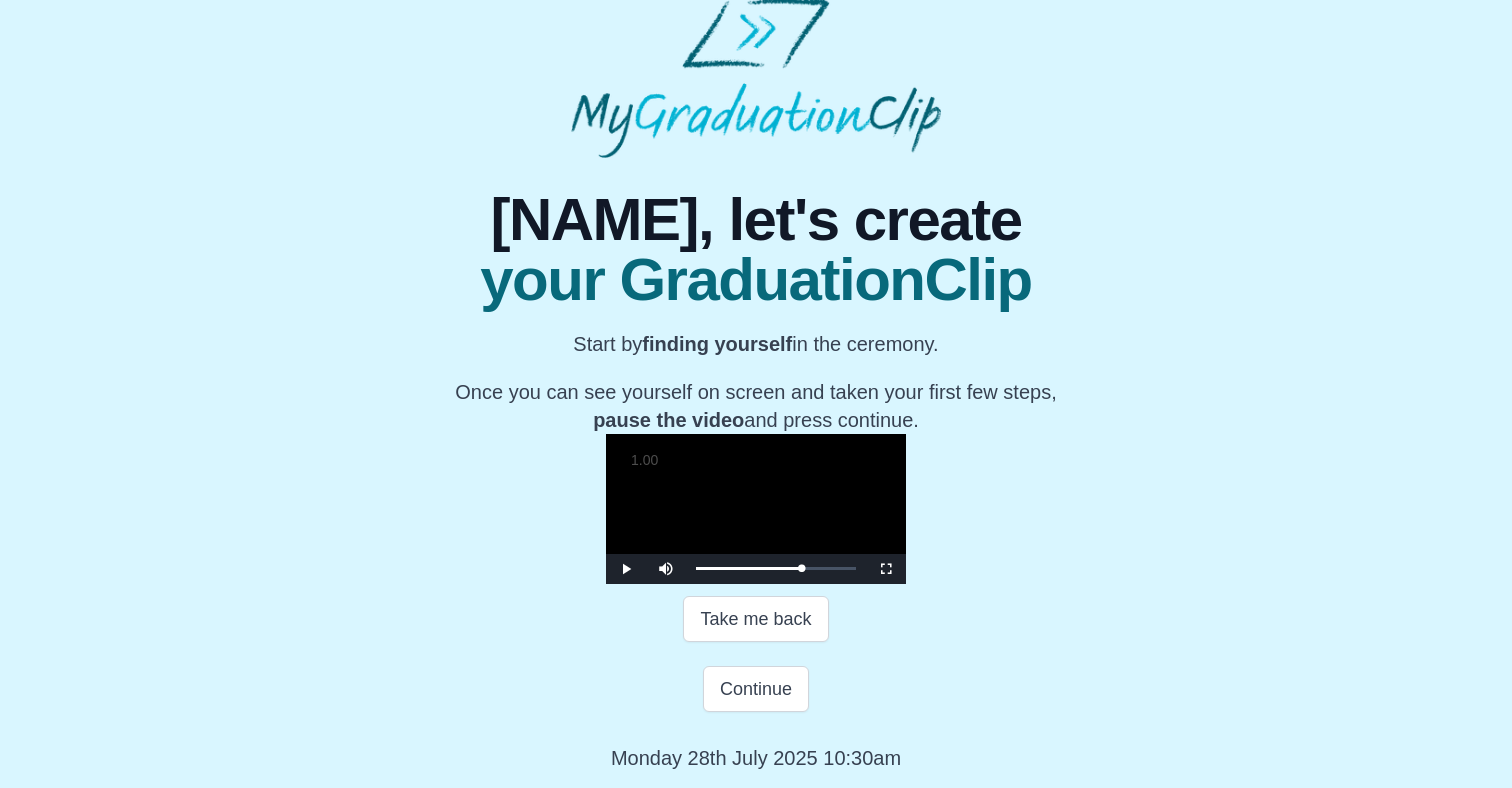 scroll, scrollTop: 0, scrollLeft: 0, axis: both 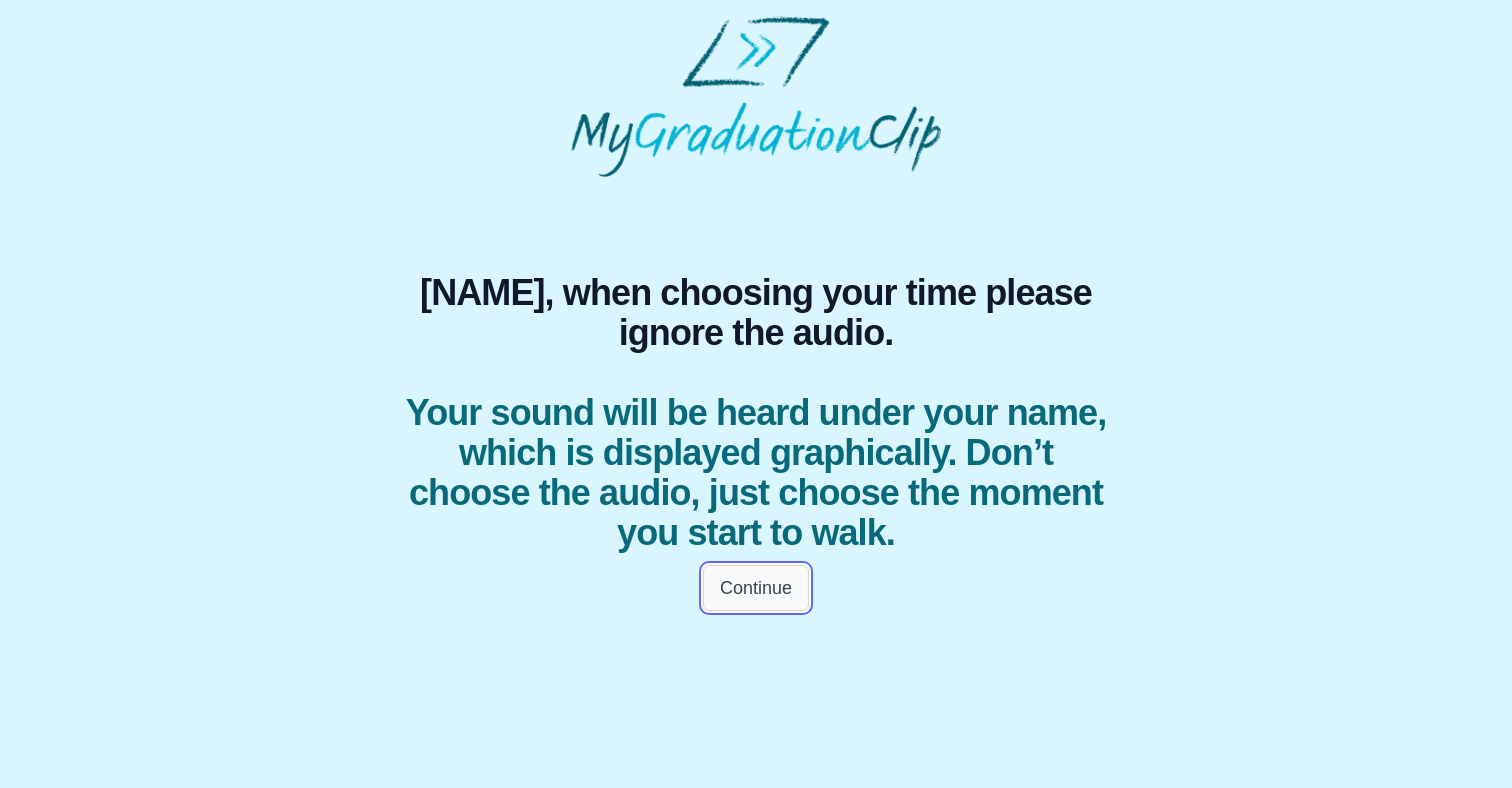 click on "Continue" at bounding box center (756, 588) 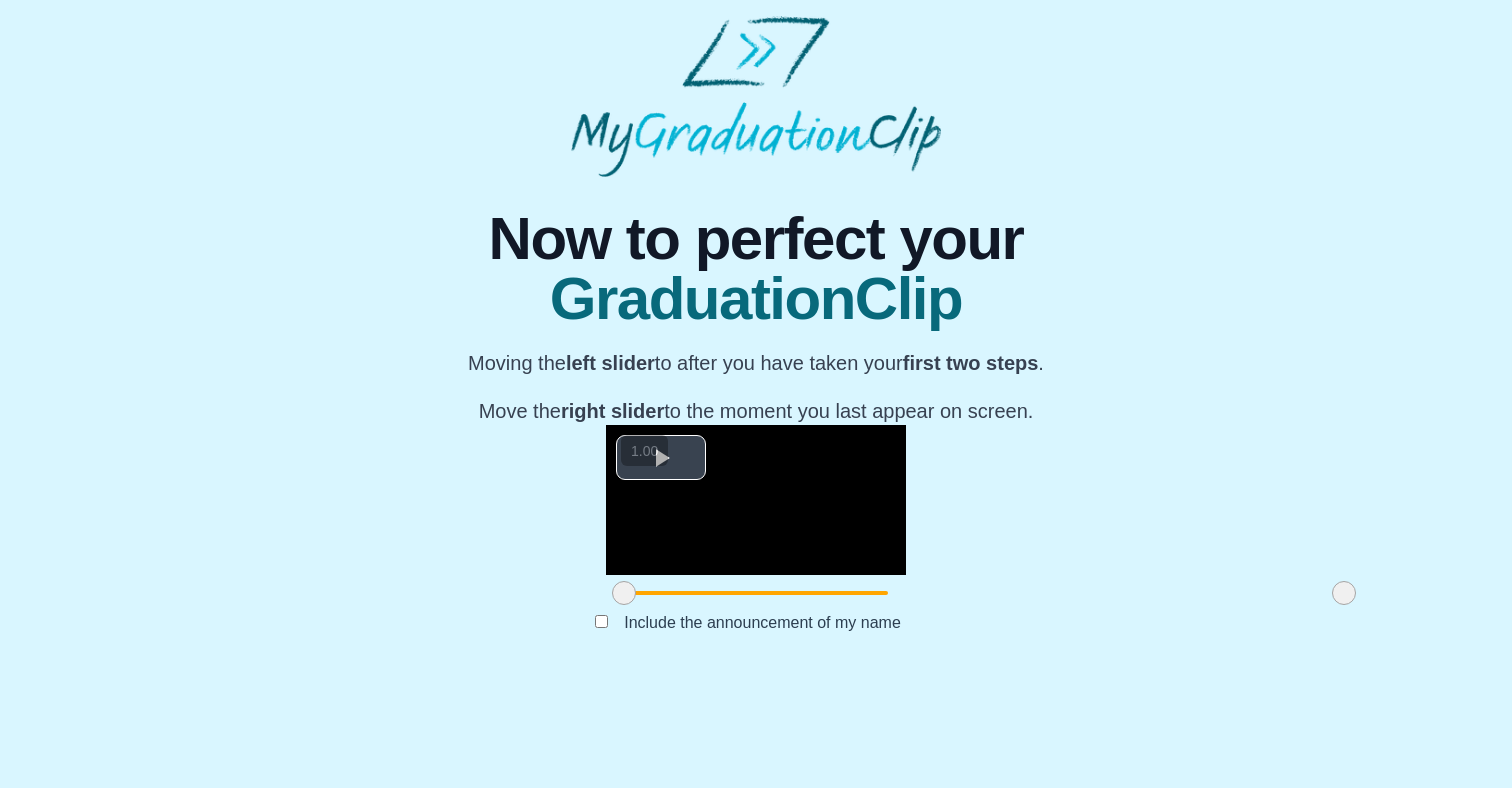 click at bounding box center [661, 457] 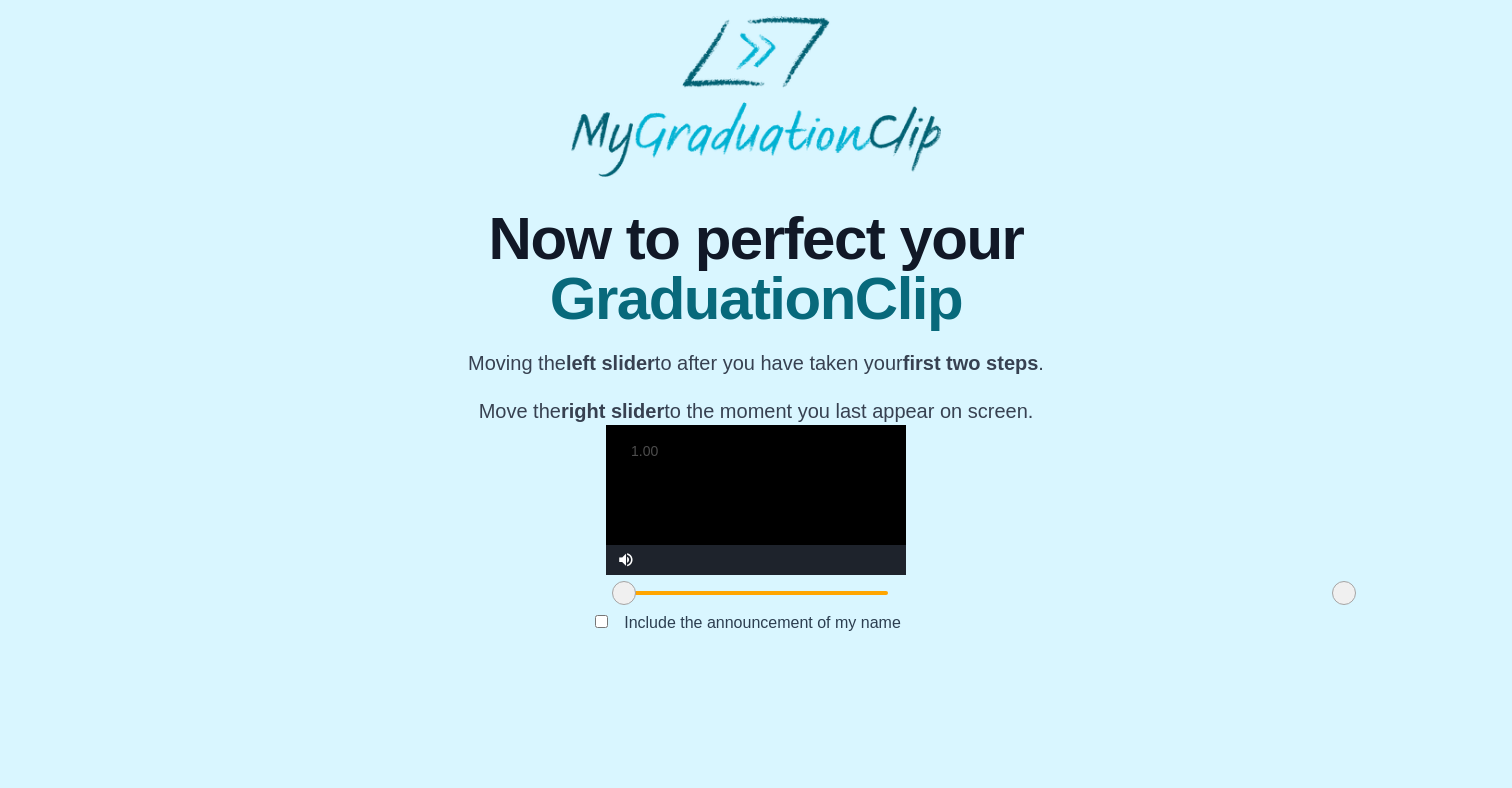 scroll, scrollTop: 177, scrollLeft: 0, axis: vertical 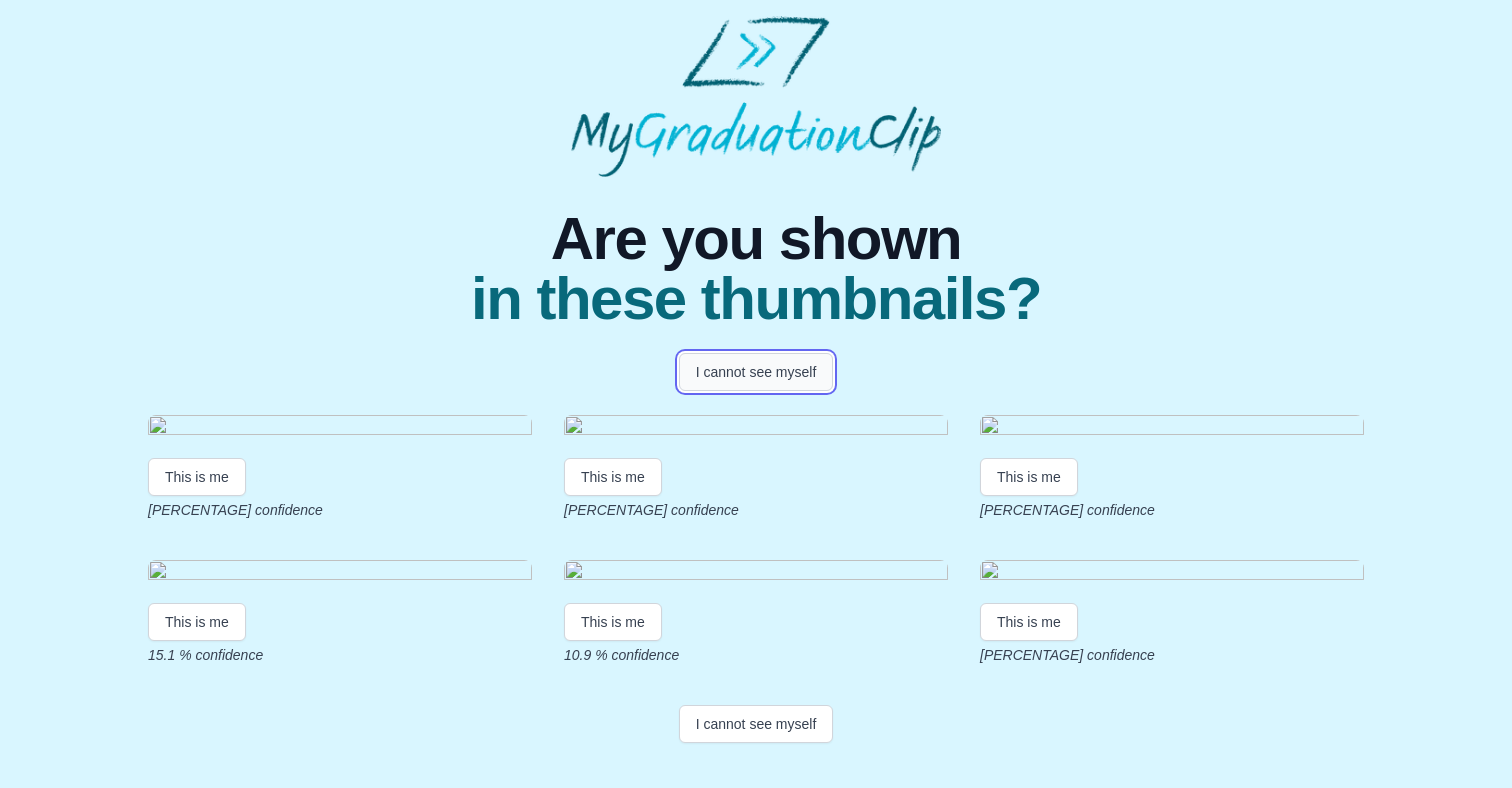 click on "I cannot see myself" at bounding box center (756, 372) 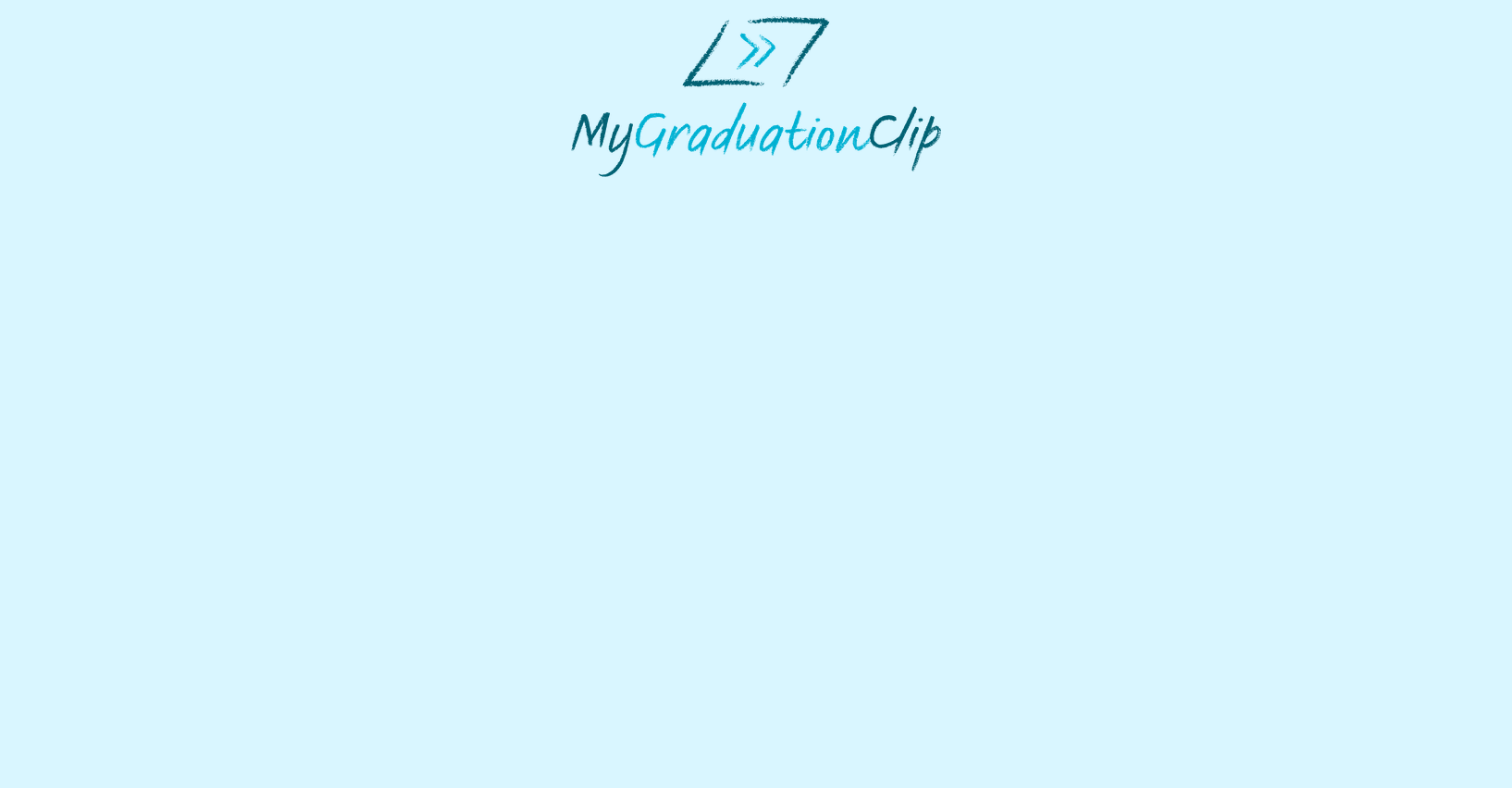 scroll, scrollTop: 0, scrollLeft: 0, axis: both 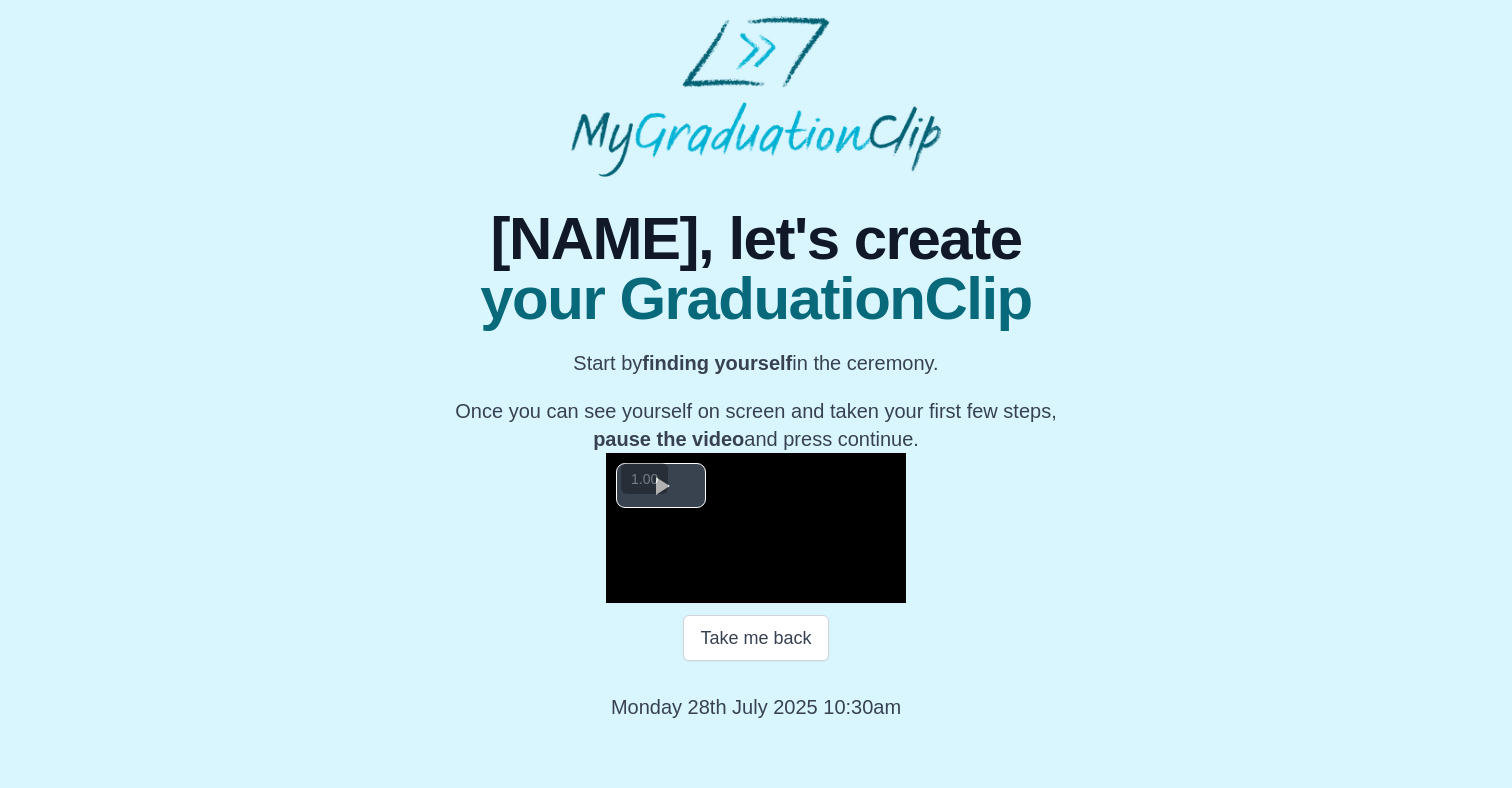 click at bounding box center [661, 485] 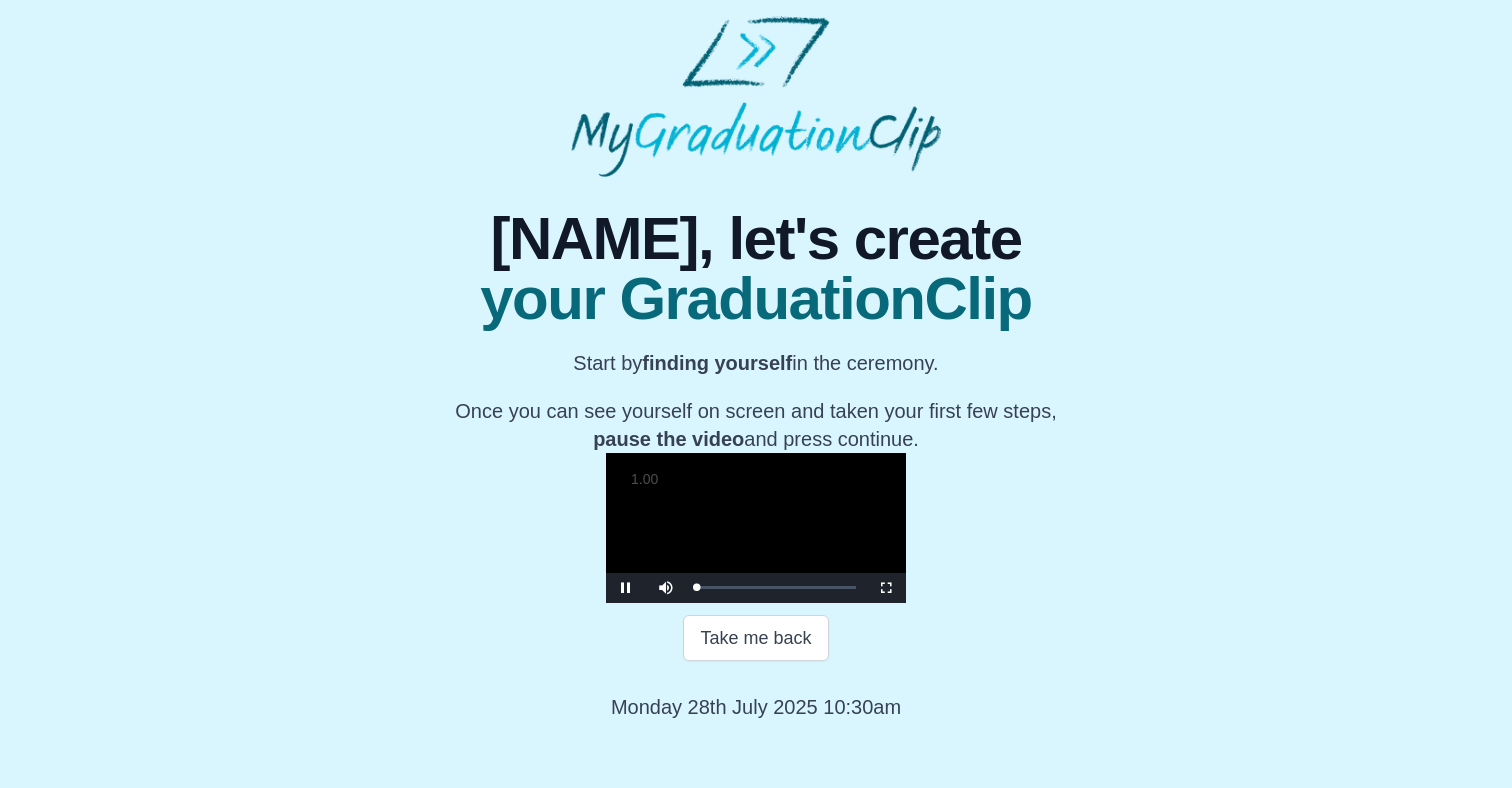 scroll, scrollTop: 225, scrollLeft: 0, axis: vertical 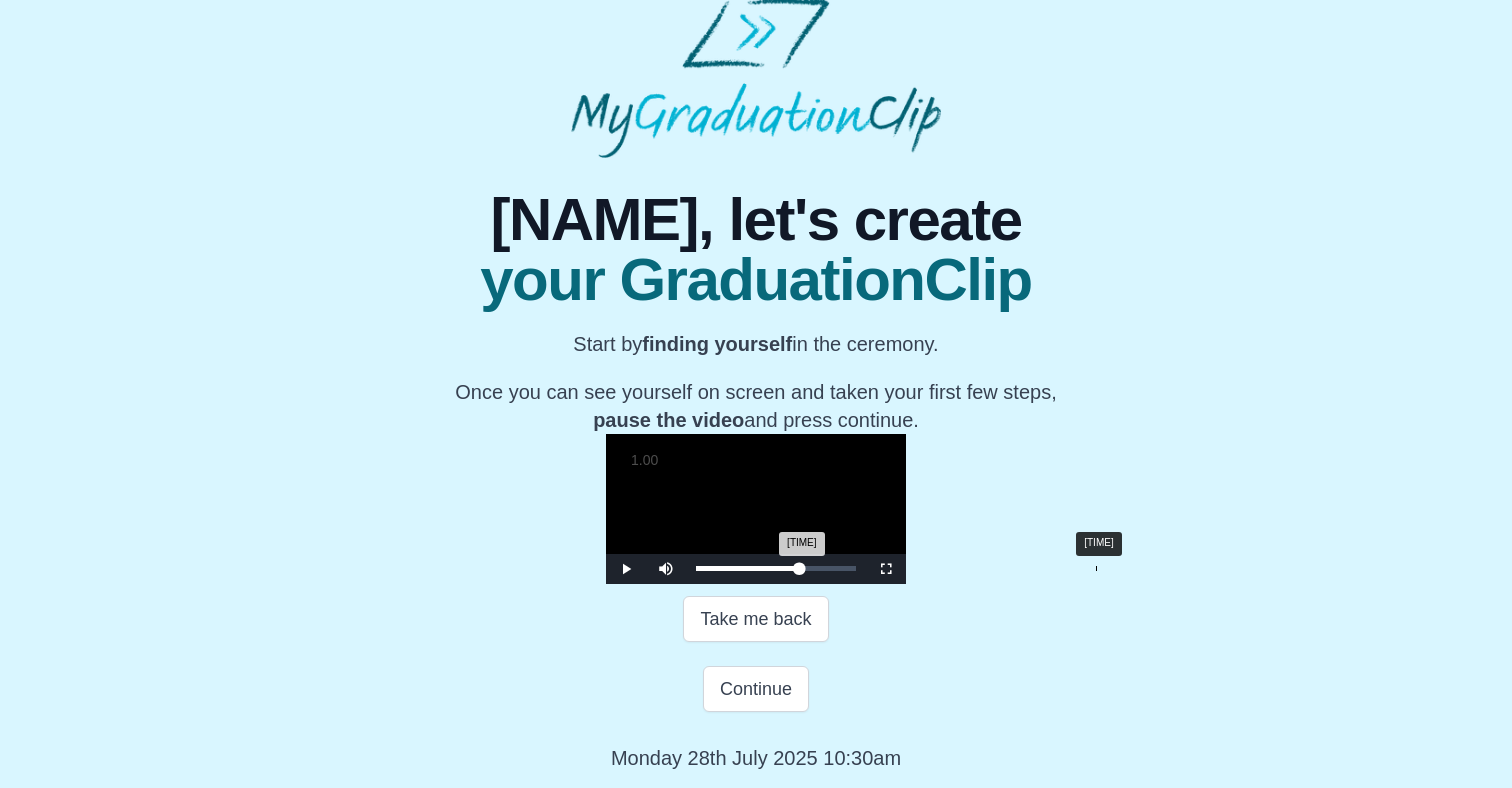 drag, startPoint x: 470, startPoint y: 642, endPoint x: 868, endPoint y: 642, distance: 398 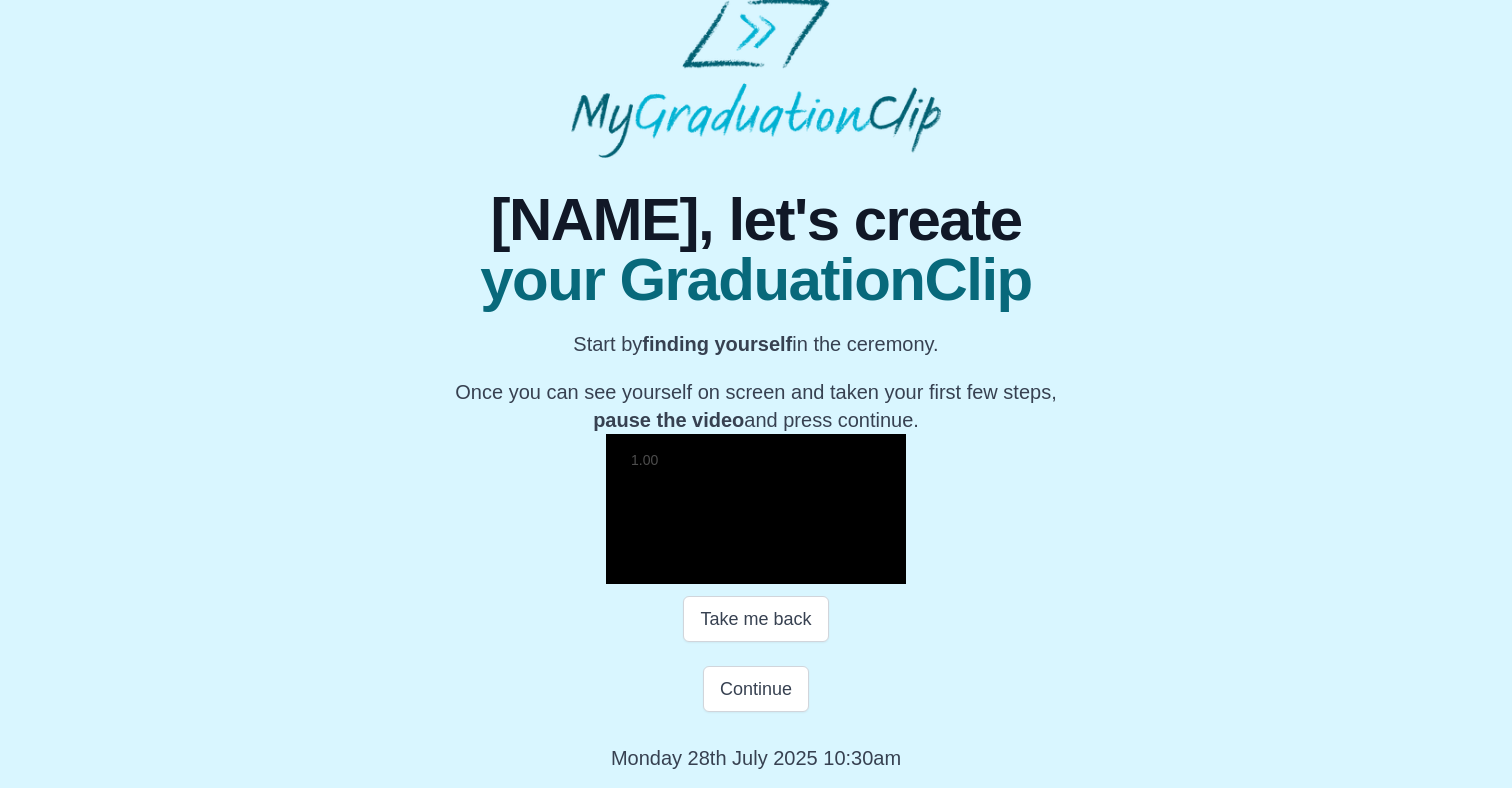 click at bounding box center (756, 509) 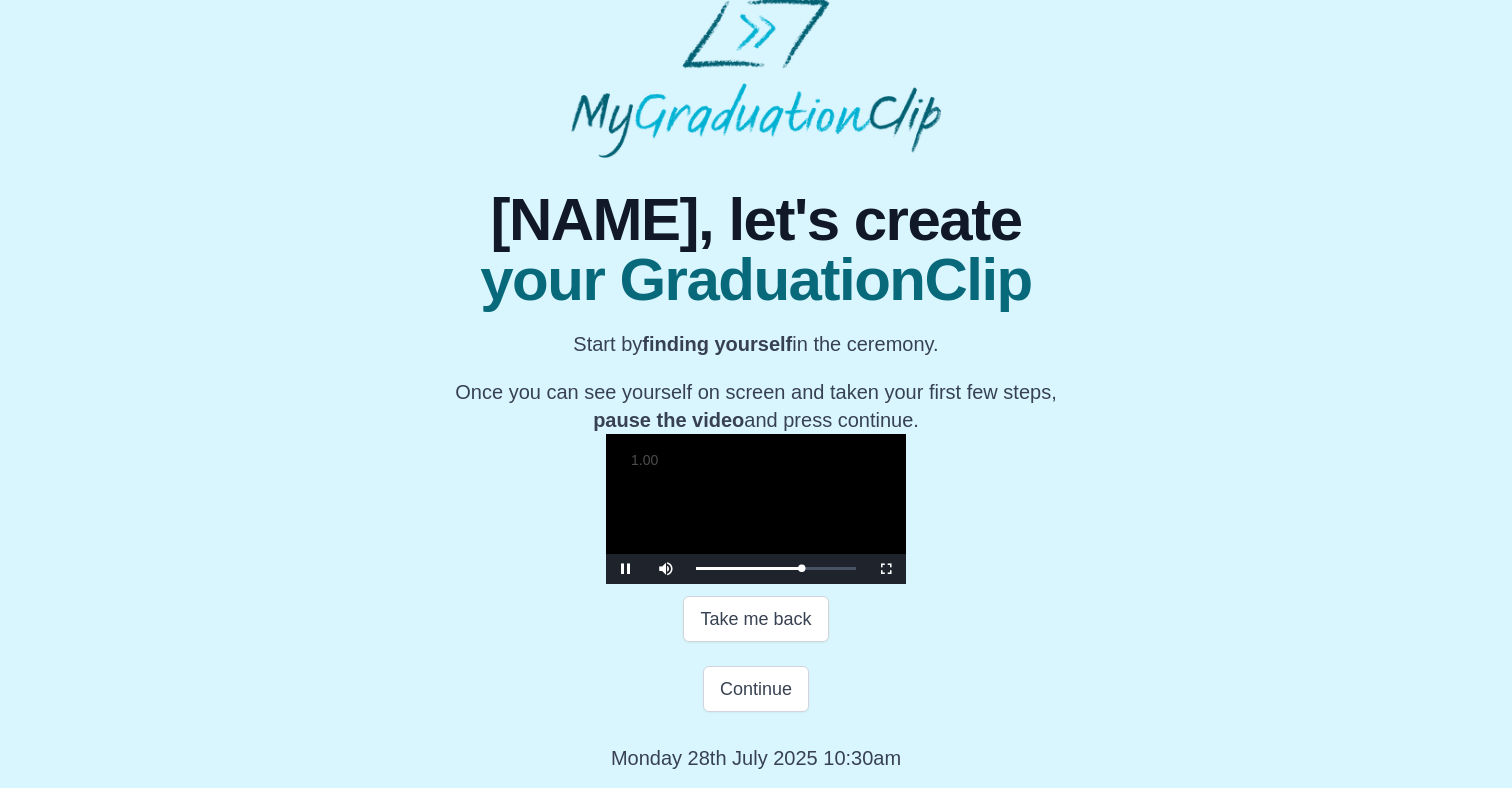 click at bounding box center [756, 509] 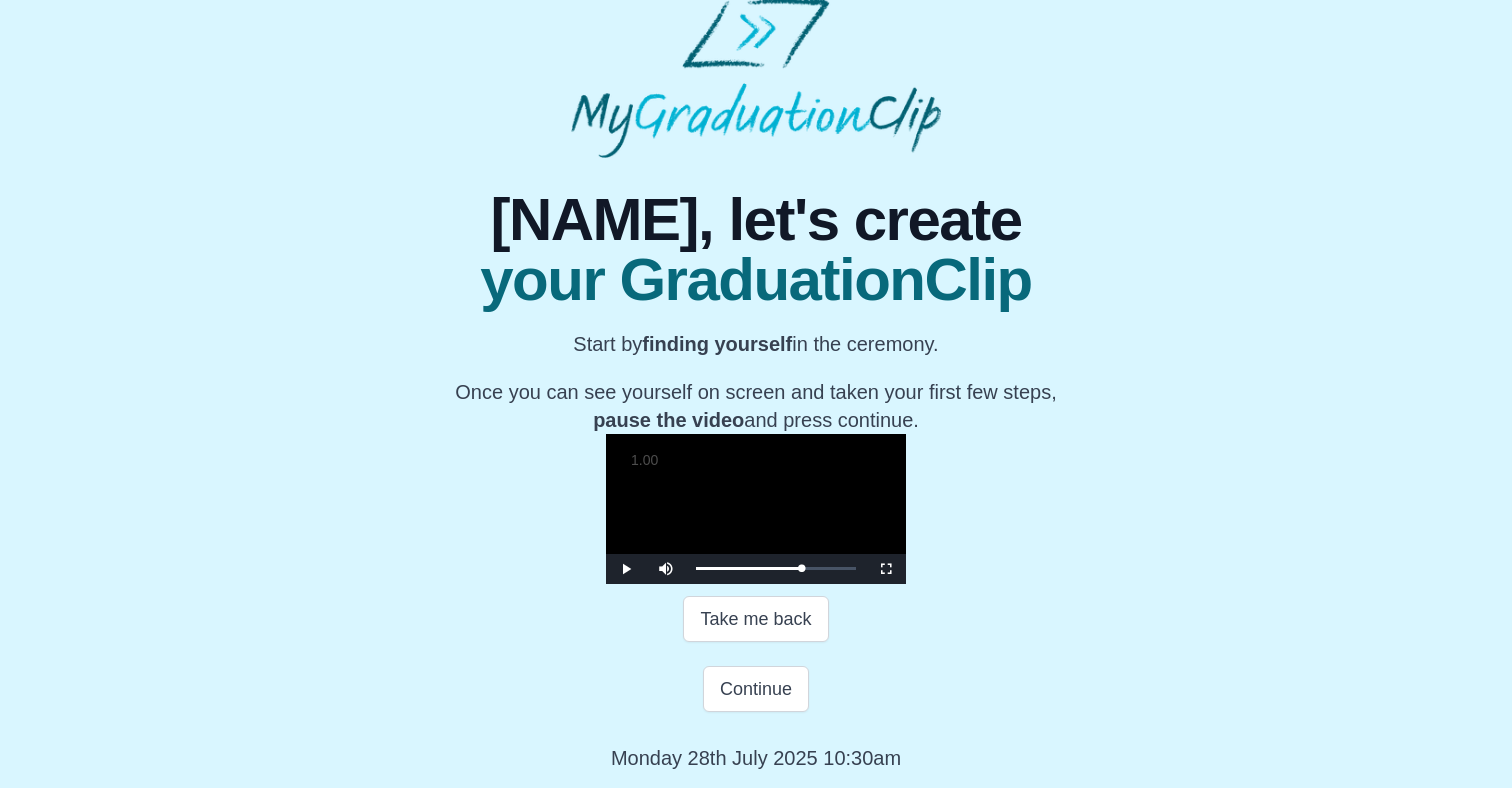 click at bounding box center [756, 509] 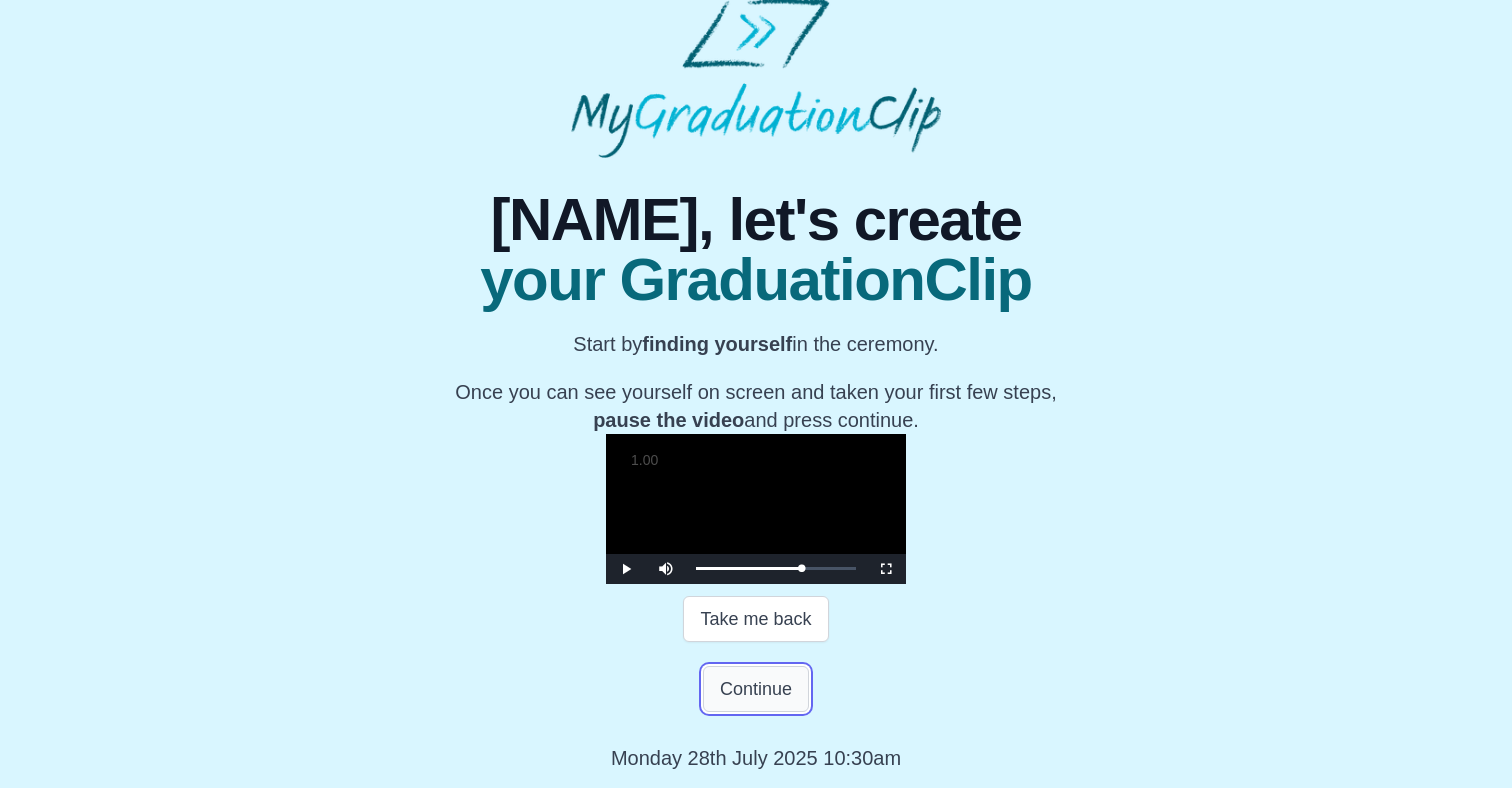 click on "Continue" at bounding box center [756, 689] 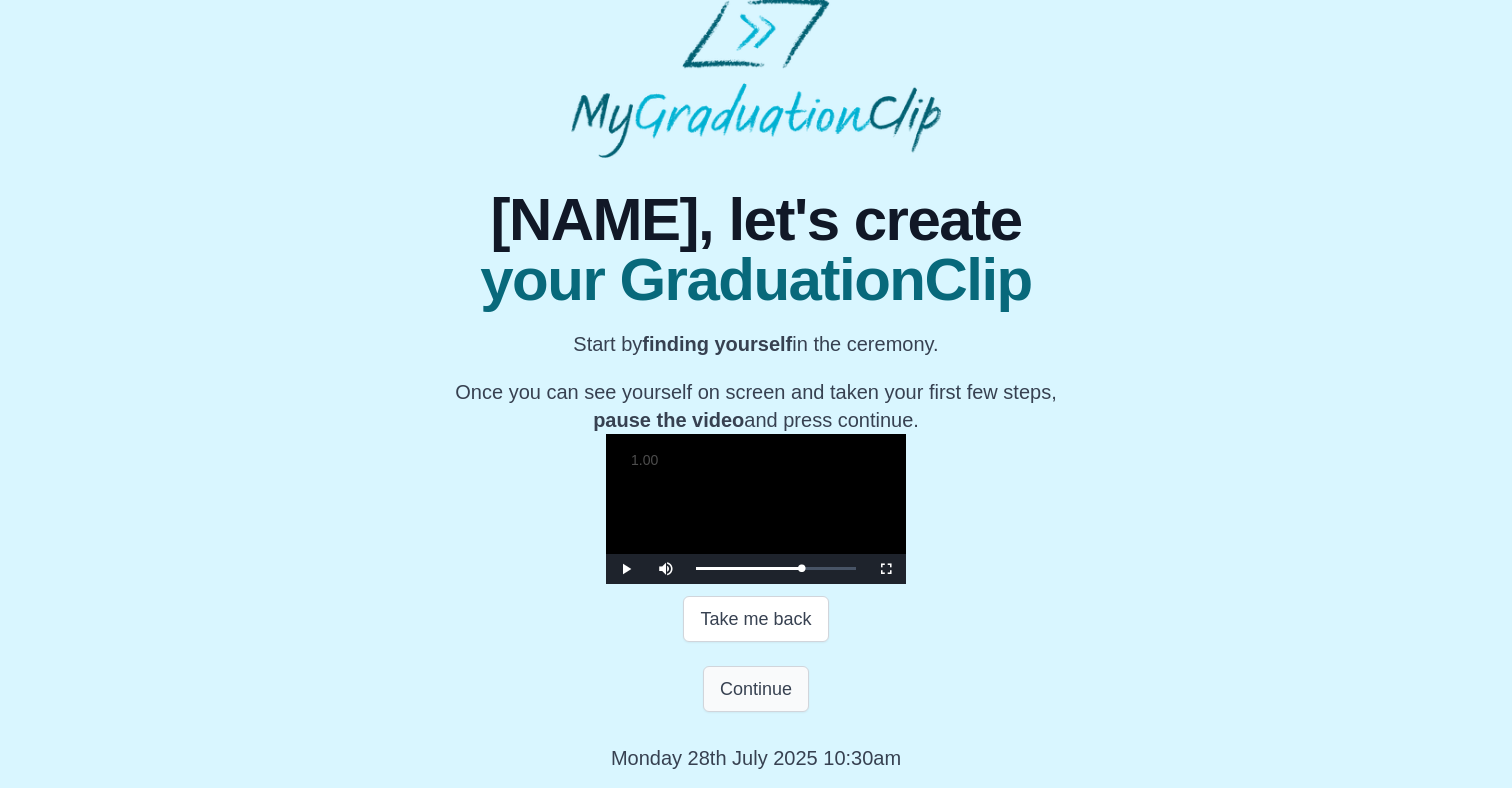 scroll, scrollTop: 0, scrollLeft: 0, axis: both 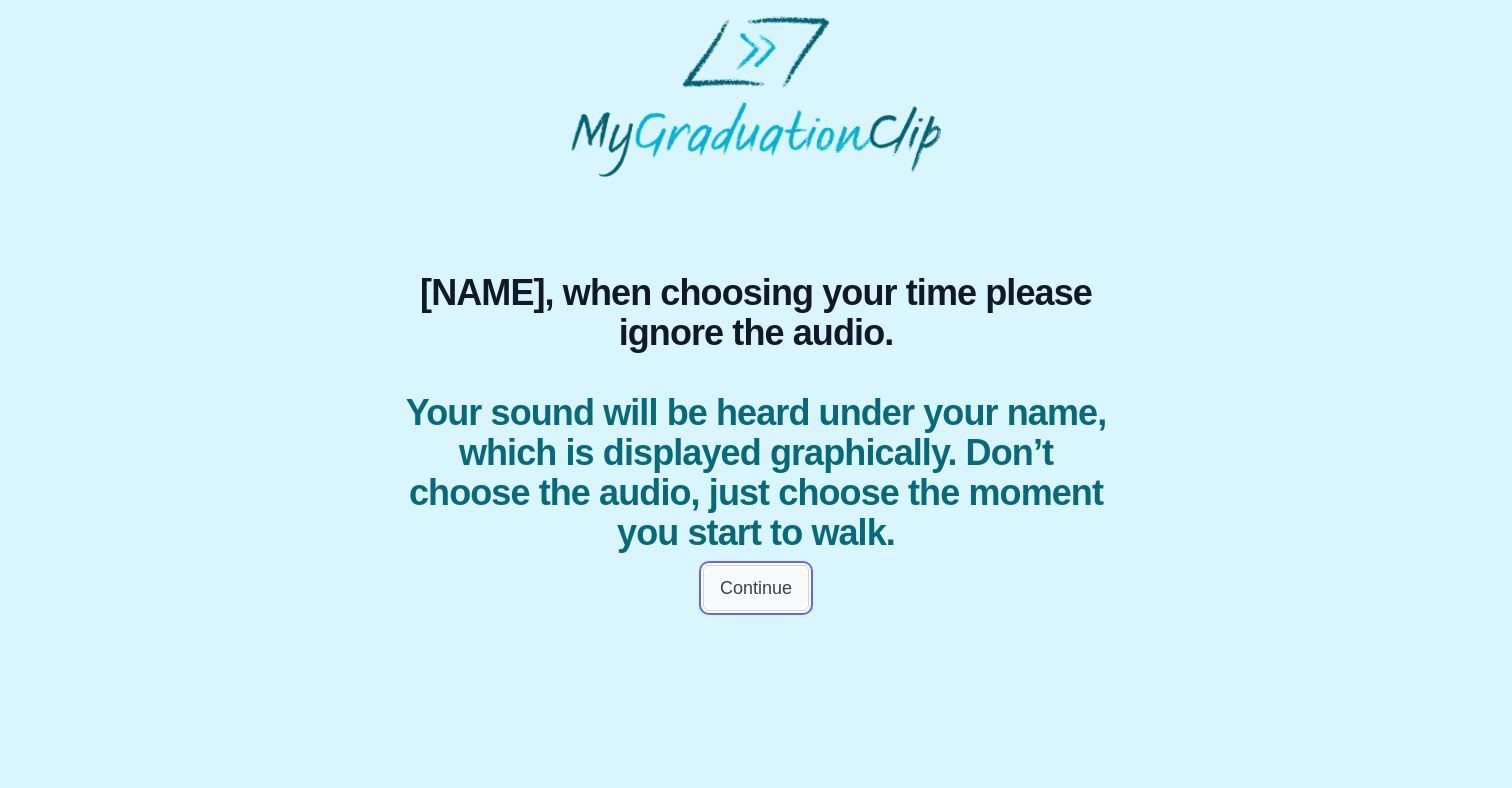 click on "Continue" at bounding box center (756, 588) 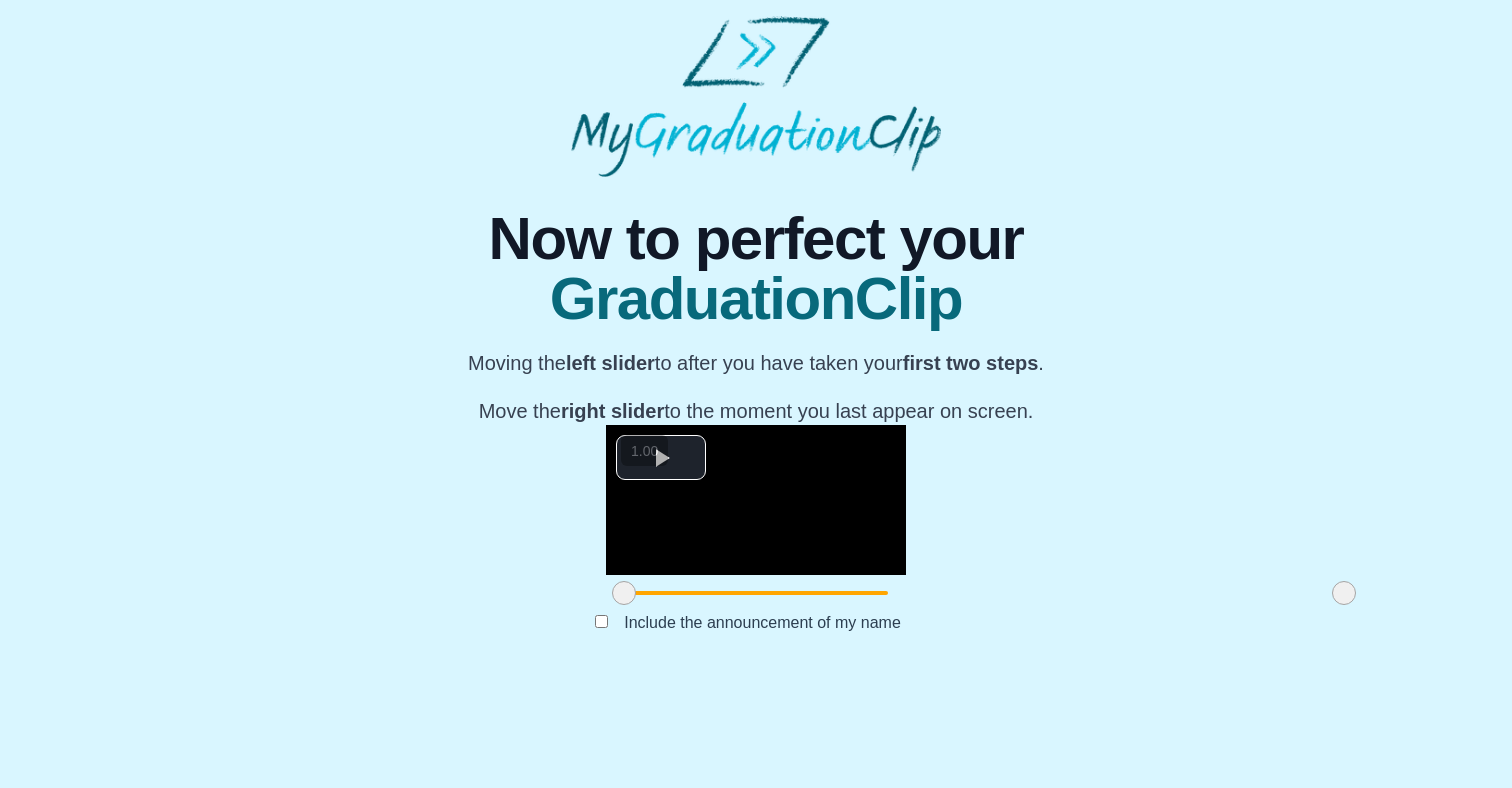 scroll, scrollTop: 151, scrollLeft: 0, axis: vertical 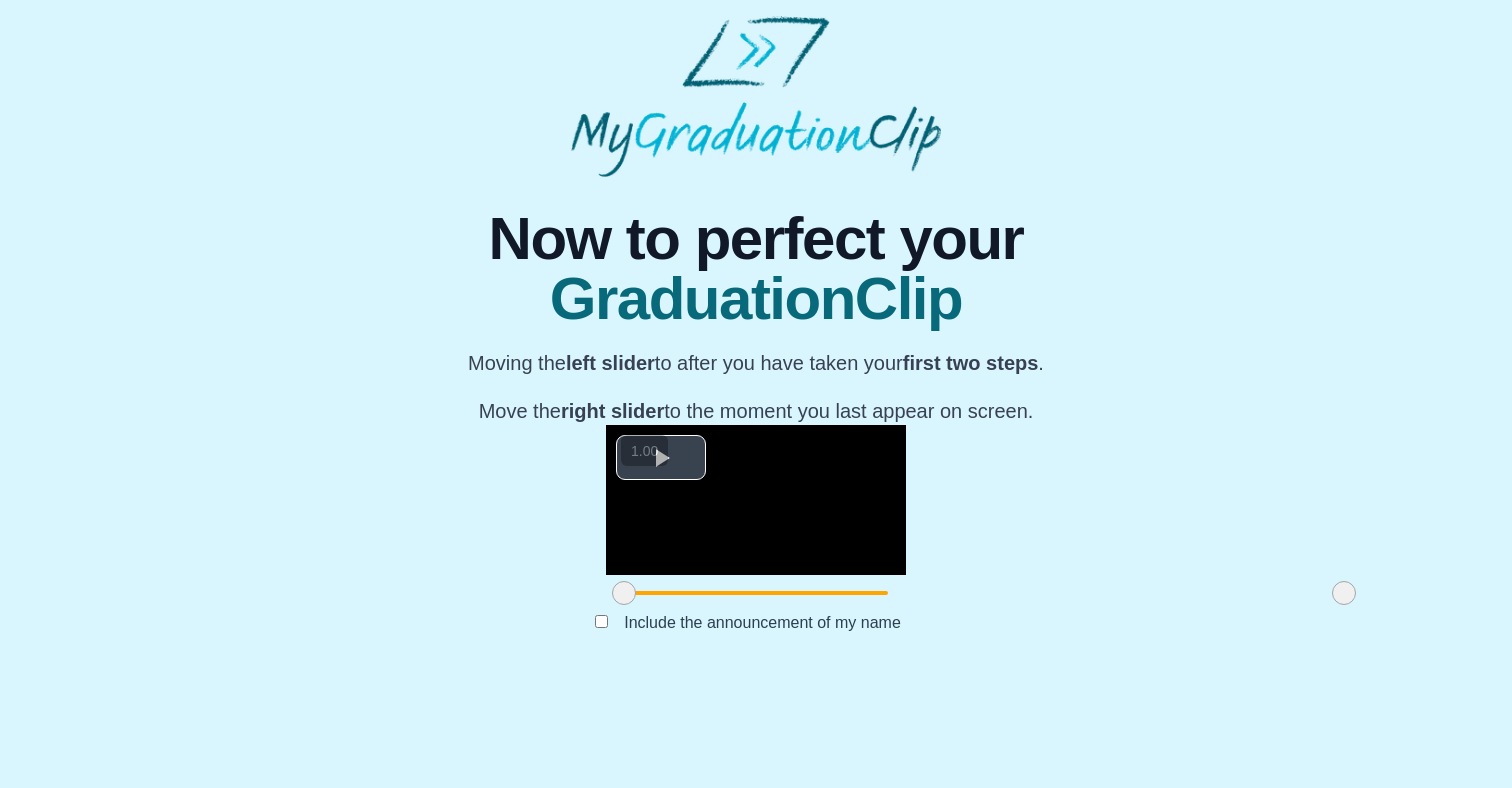 click at bounding box center (756, 500) 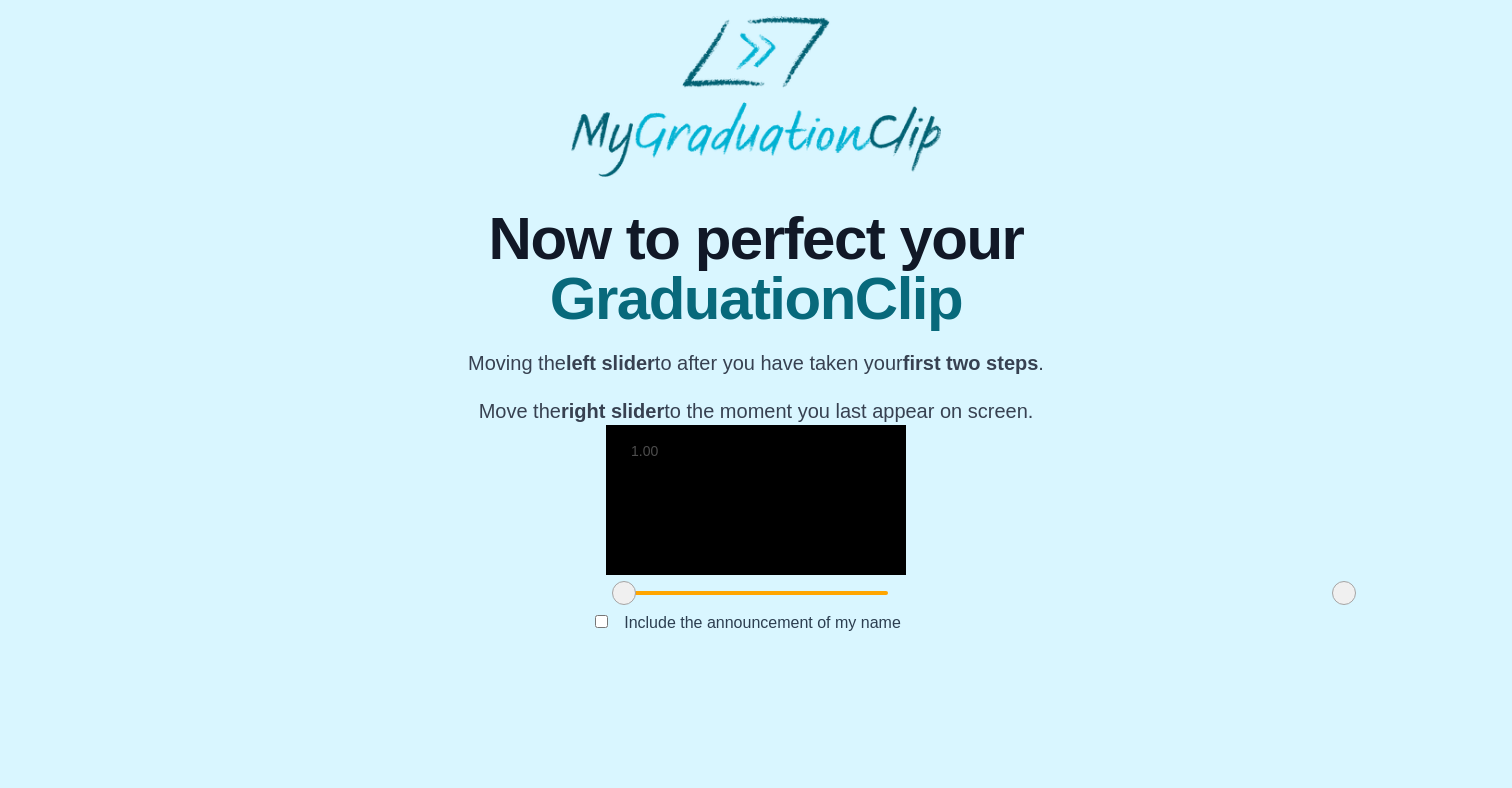 scroll, scrollTop: 177, scrollLeft: 0, axis: vertical 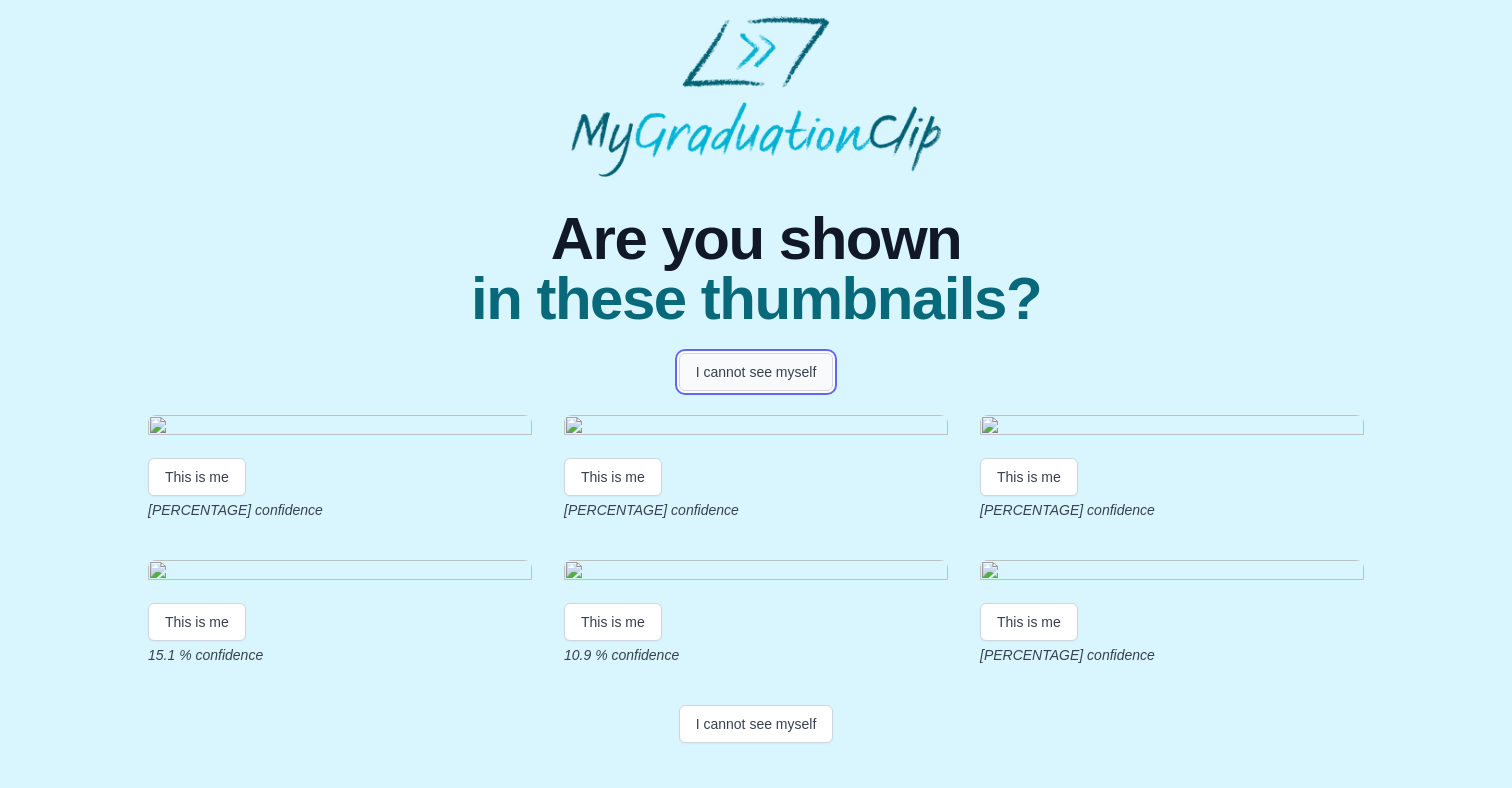 click on "I cannot see myself" at bounding box center (756, 372) 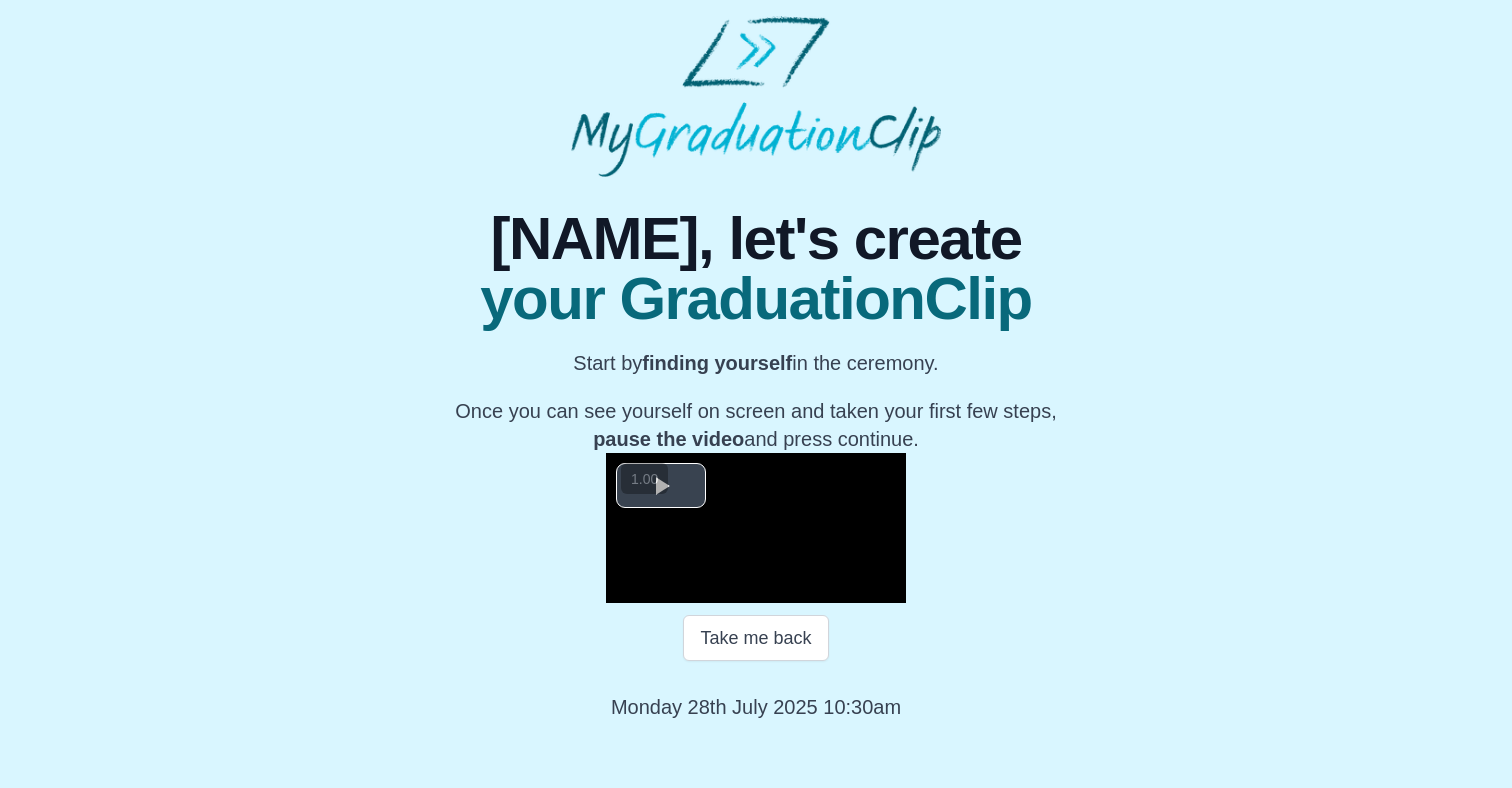 click at bounding box center [661, 485] 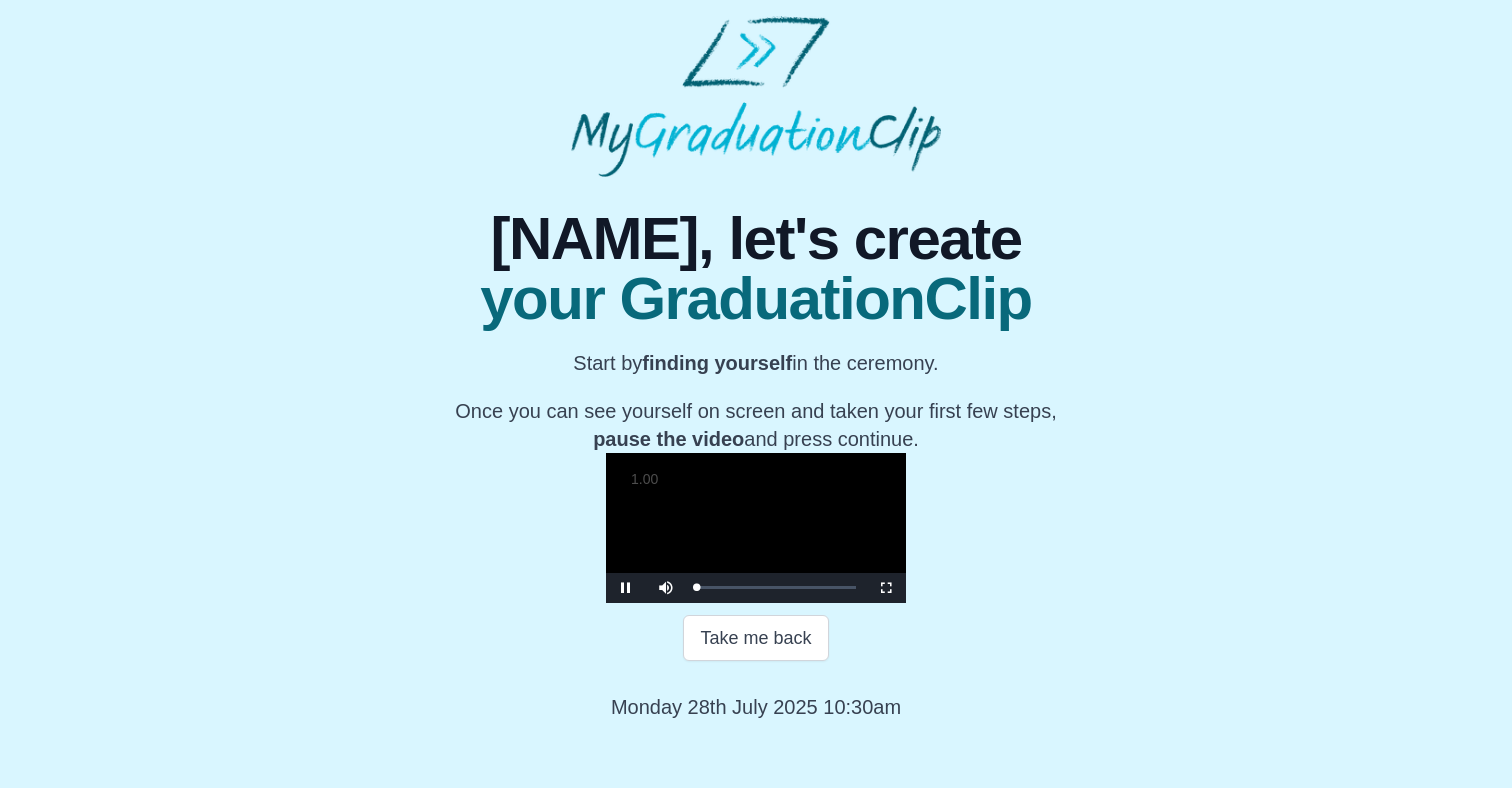 scroll, scrollTop: 186, scrollLeft: 0, axis: vertical 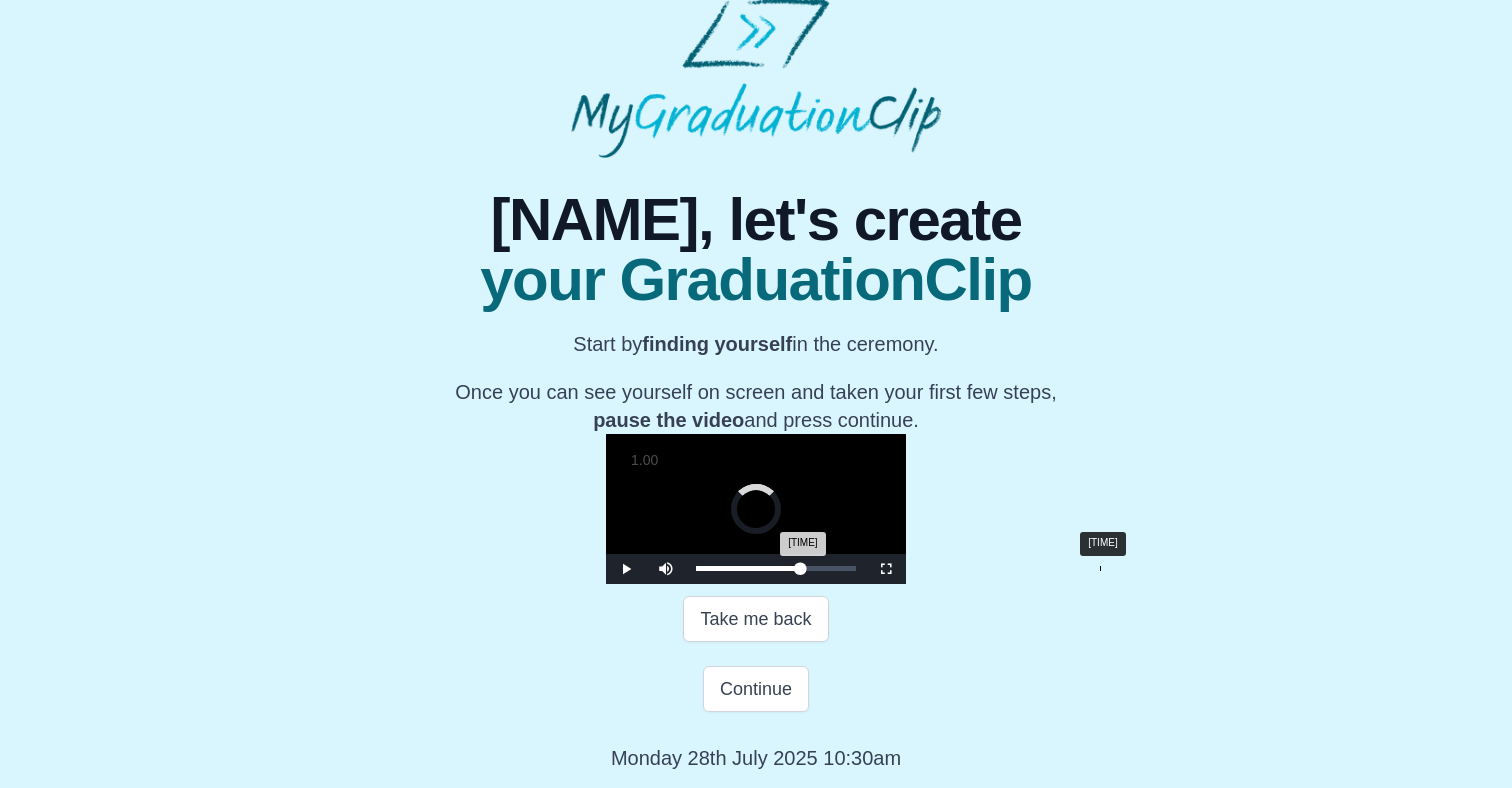 drag, startPoint x: 467, startPoint y: 681, endPoint x: 872, endPoint y: 684, distance: 405.0111 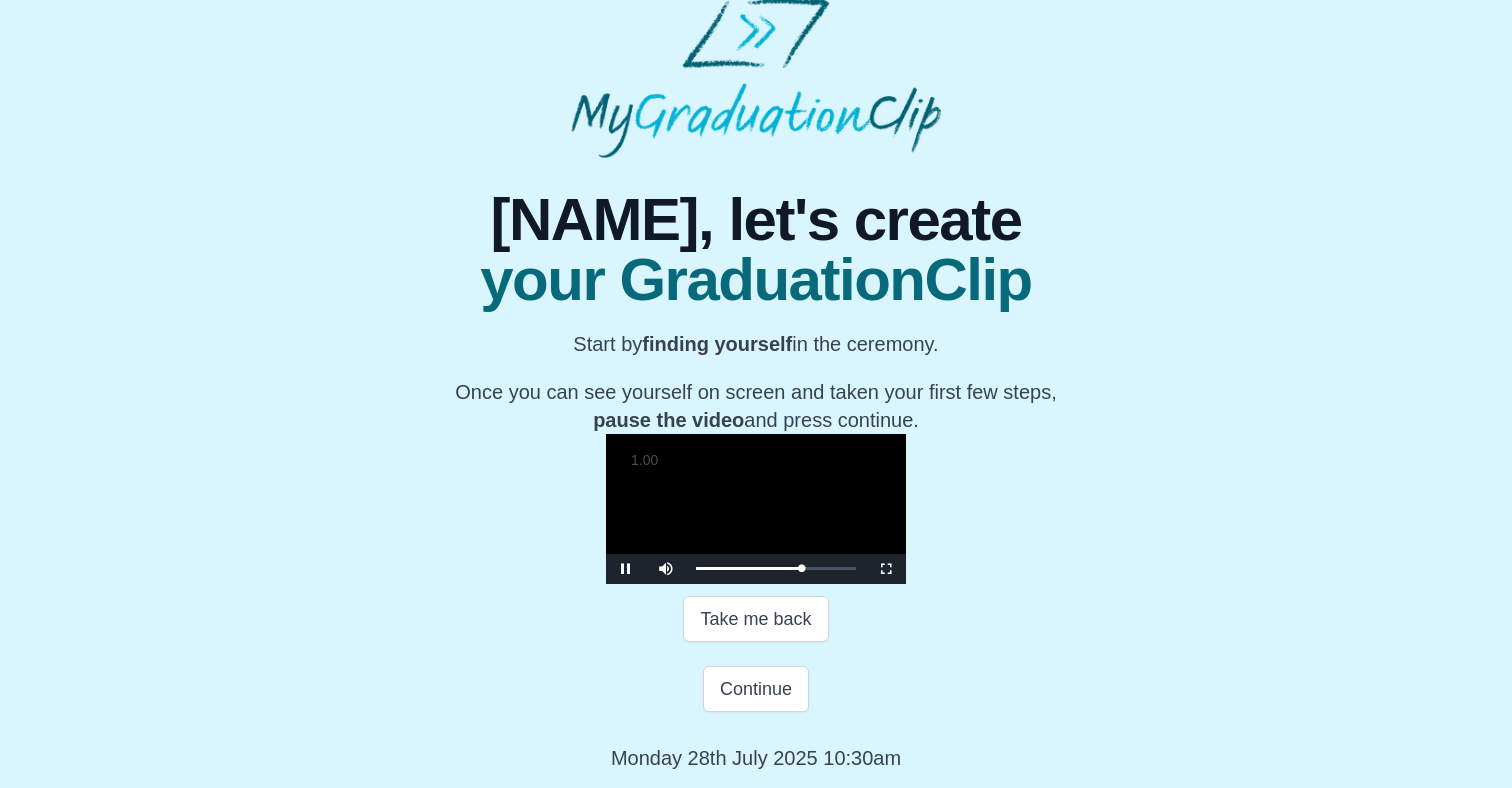 click at bounding box center (756, 509) 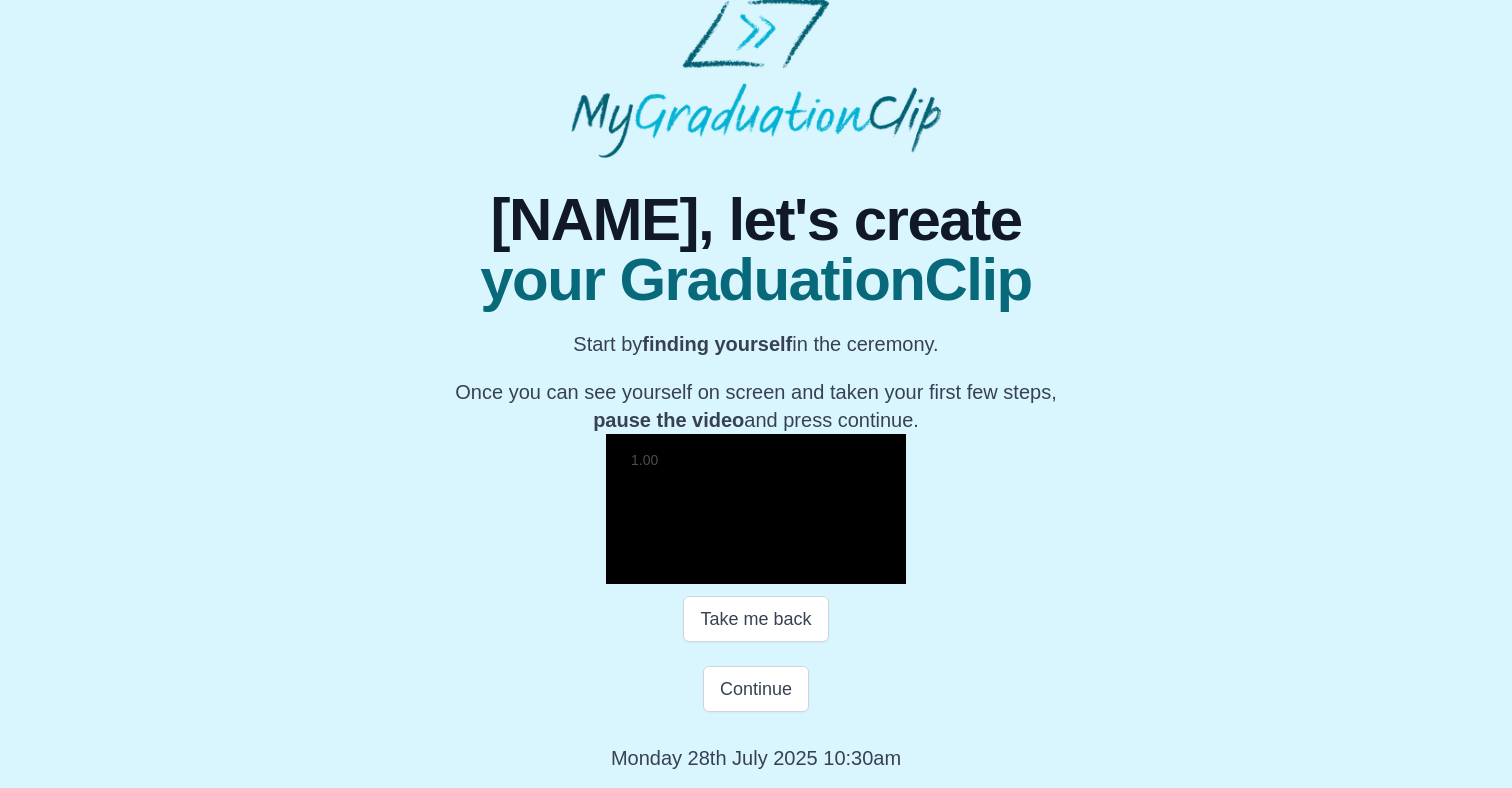 click at bounding box center (756, 509) 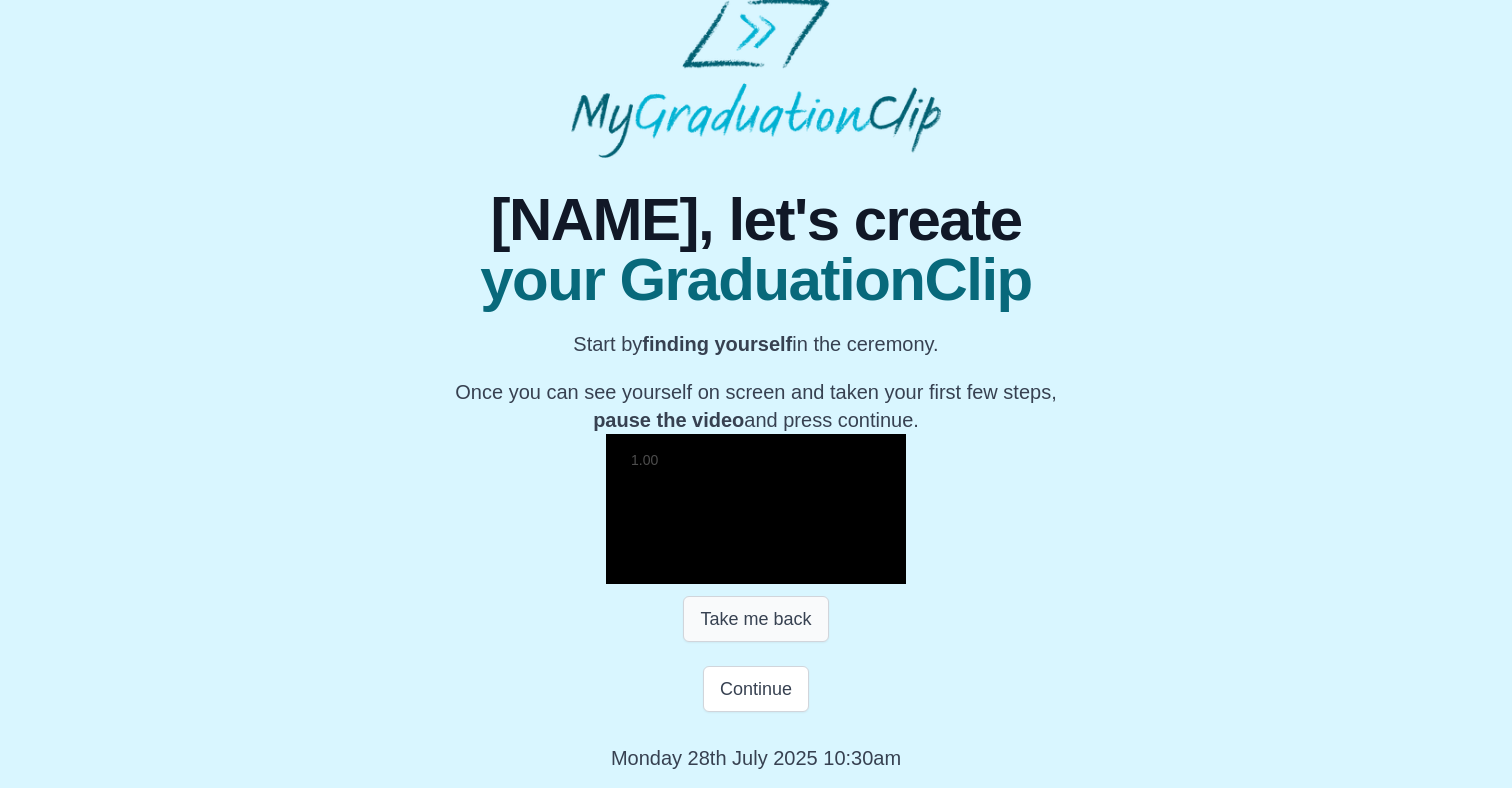 scroll, scrollTop: 295, scrollLeft: 0, axis: vertical 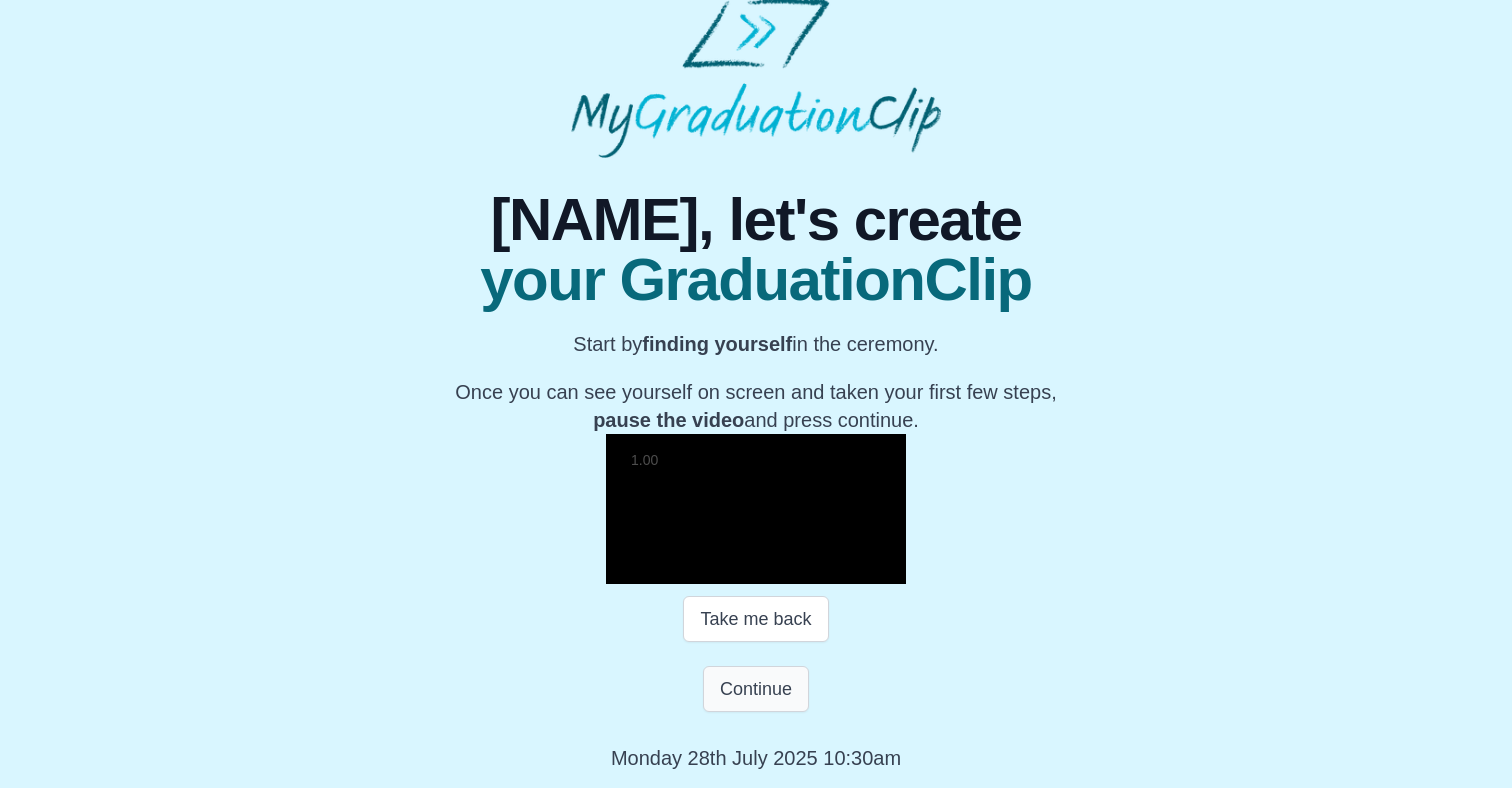 click on "Continue" at bounding box center (756, 689) 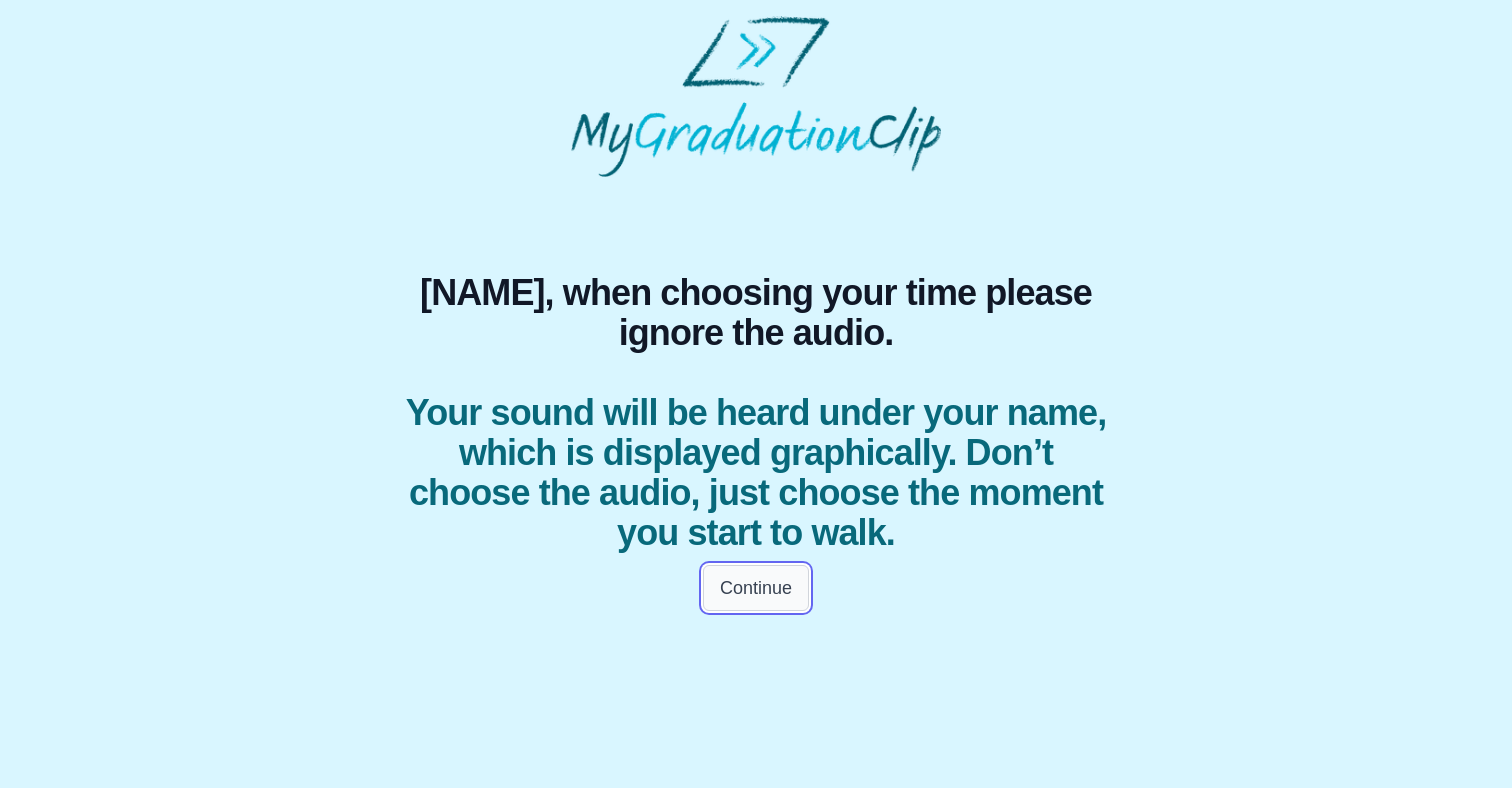click on "Continue" at bounding box center (756, 588) 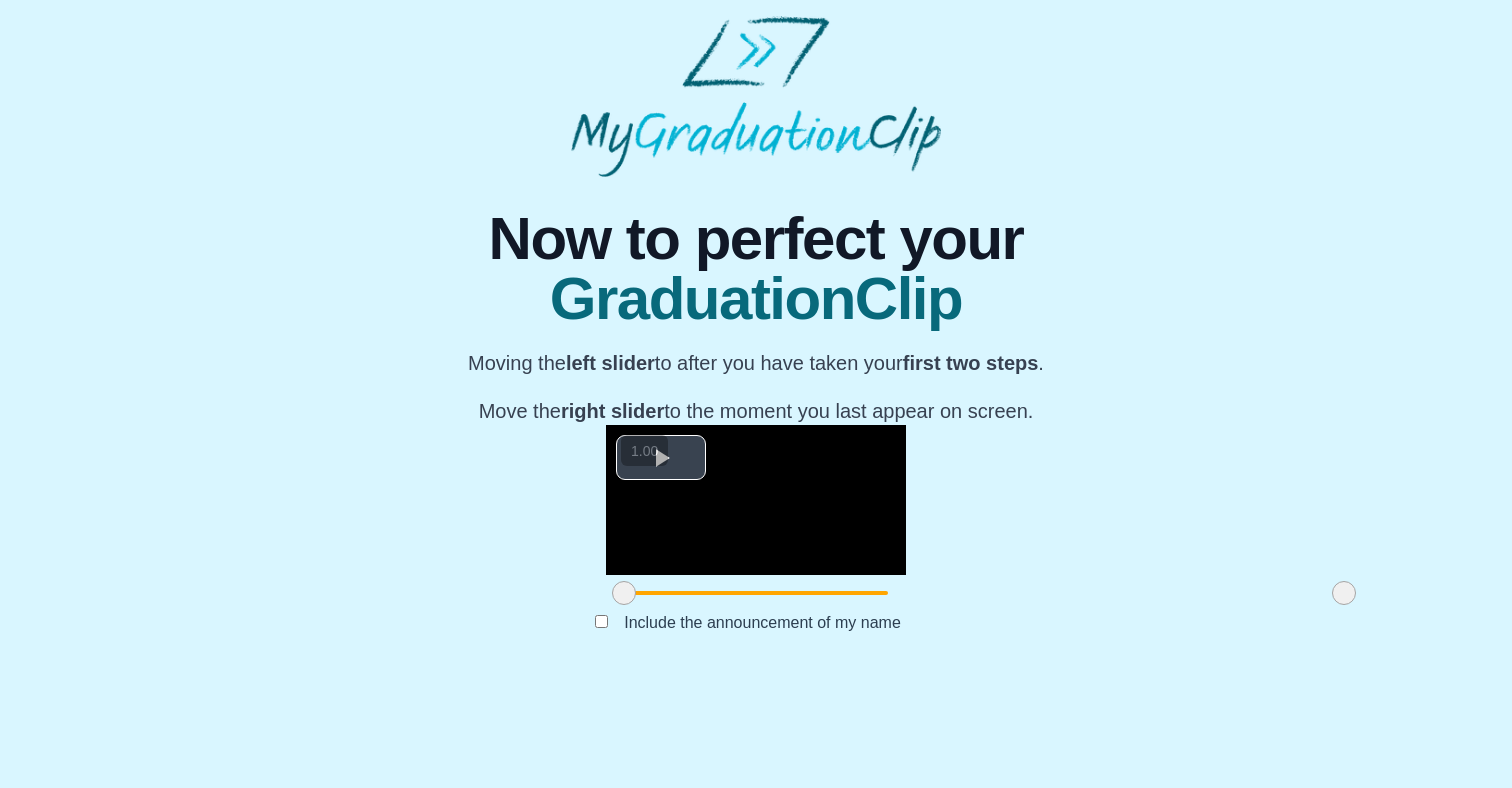 click at bounding box center [661, 457] 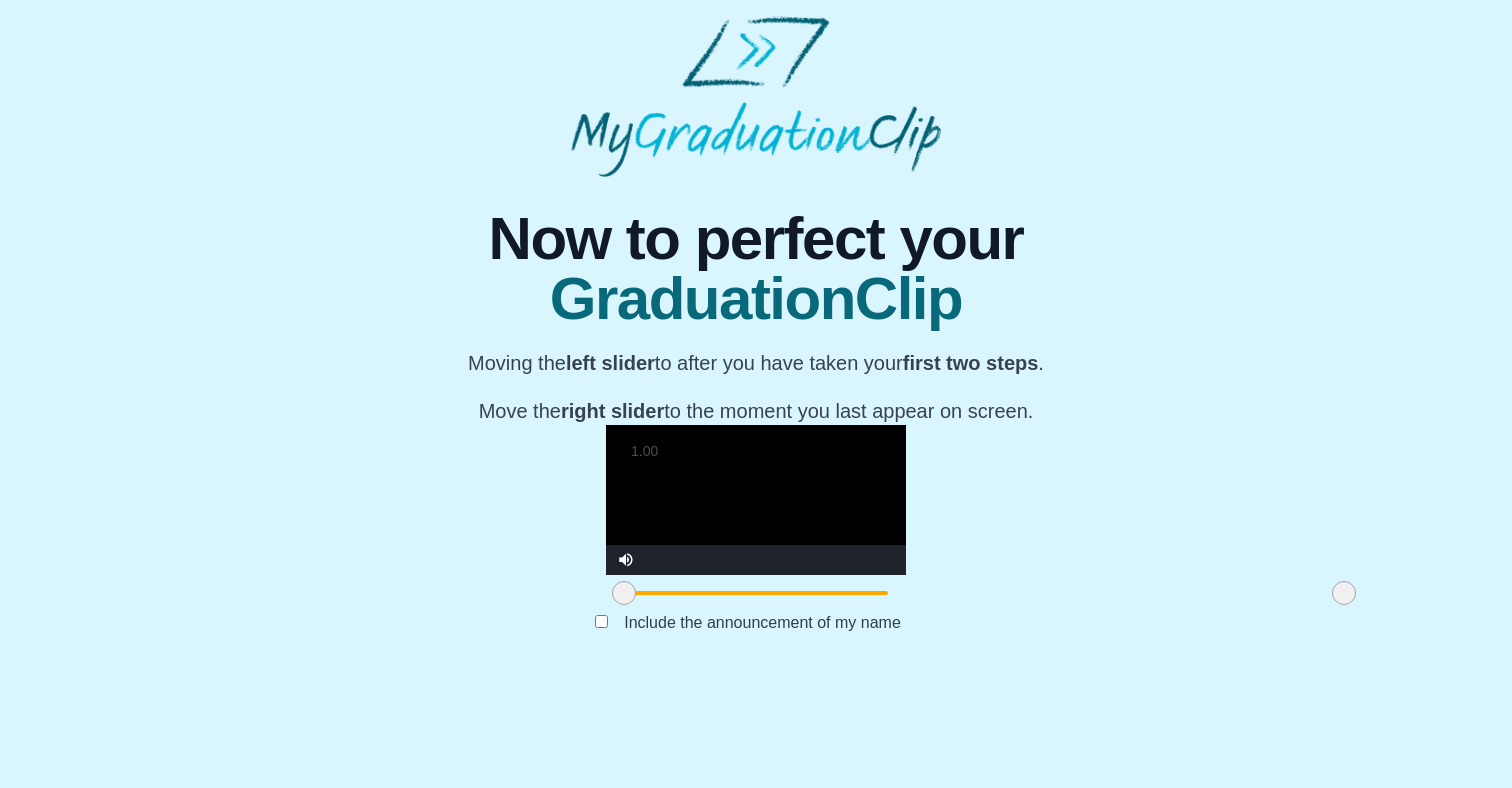 scroll, scrollTop: 177, scrollLeft: 0, axis: vertical 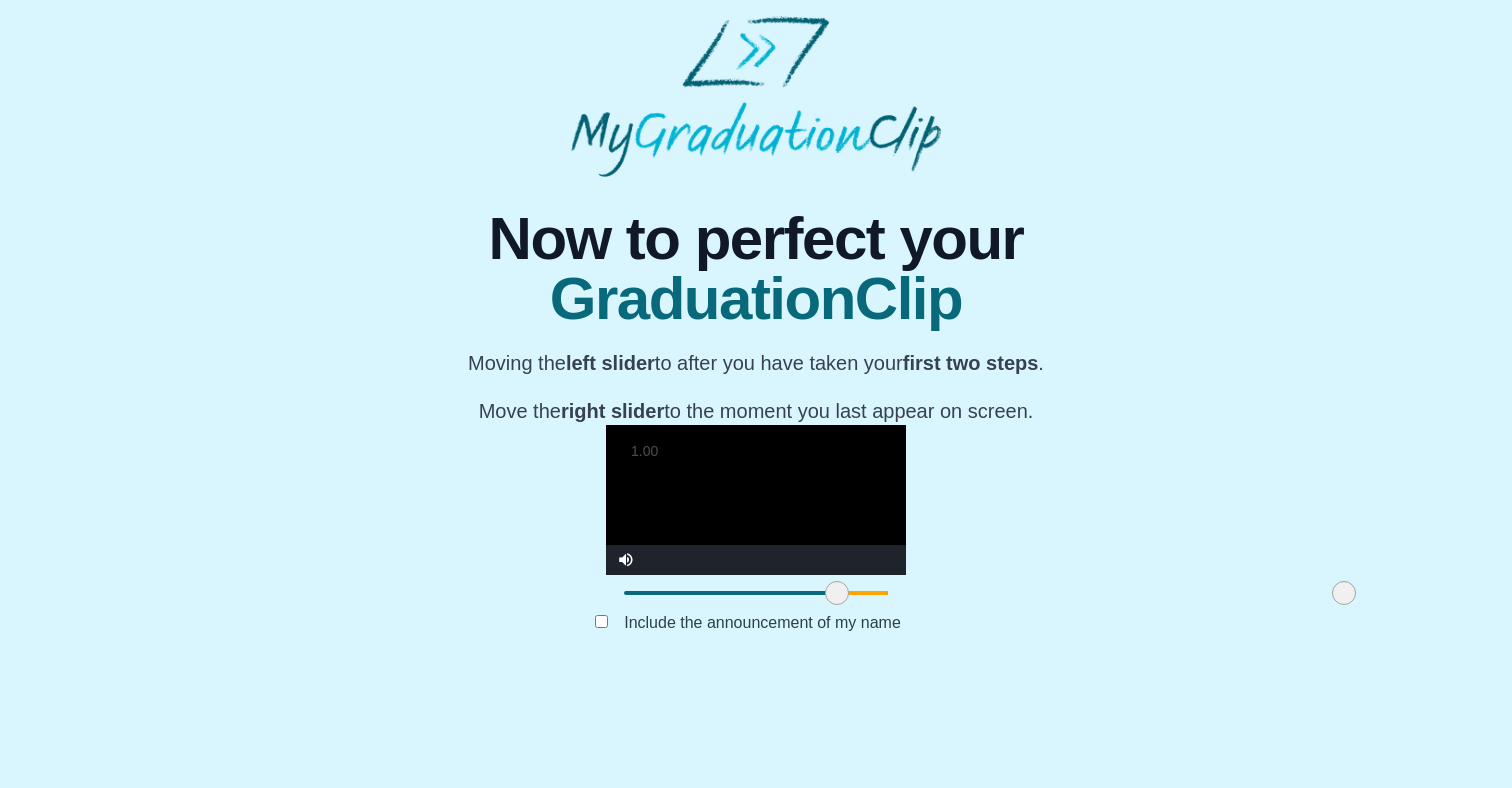 drag, startPoint x: 401, startPoint y: 691, endPoint x: 612, endPoint y: 699, distance: 211.15161 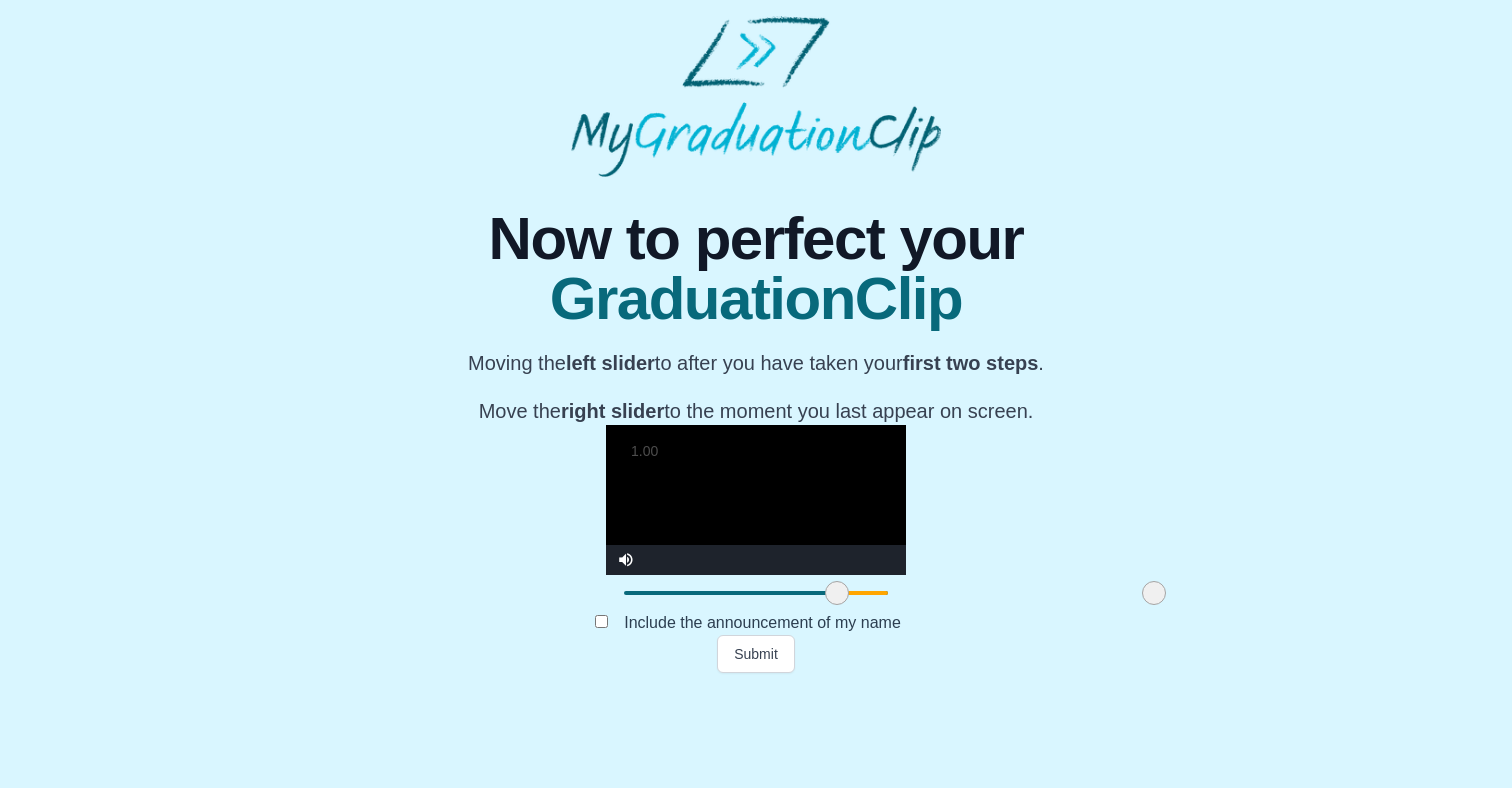 drag, startPoint x: 1114, startPoint y: 699, endPoint x: 924, endPoint y: 708, distance: 190.21304 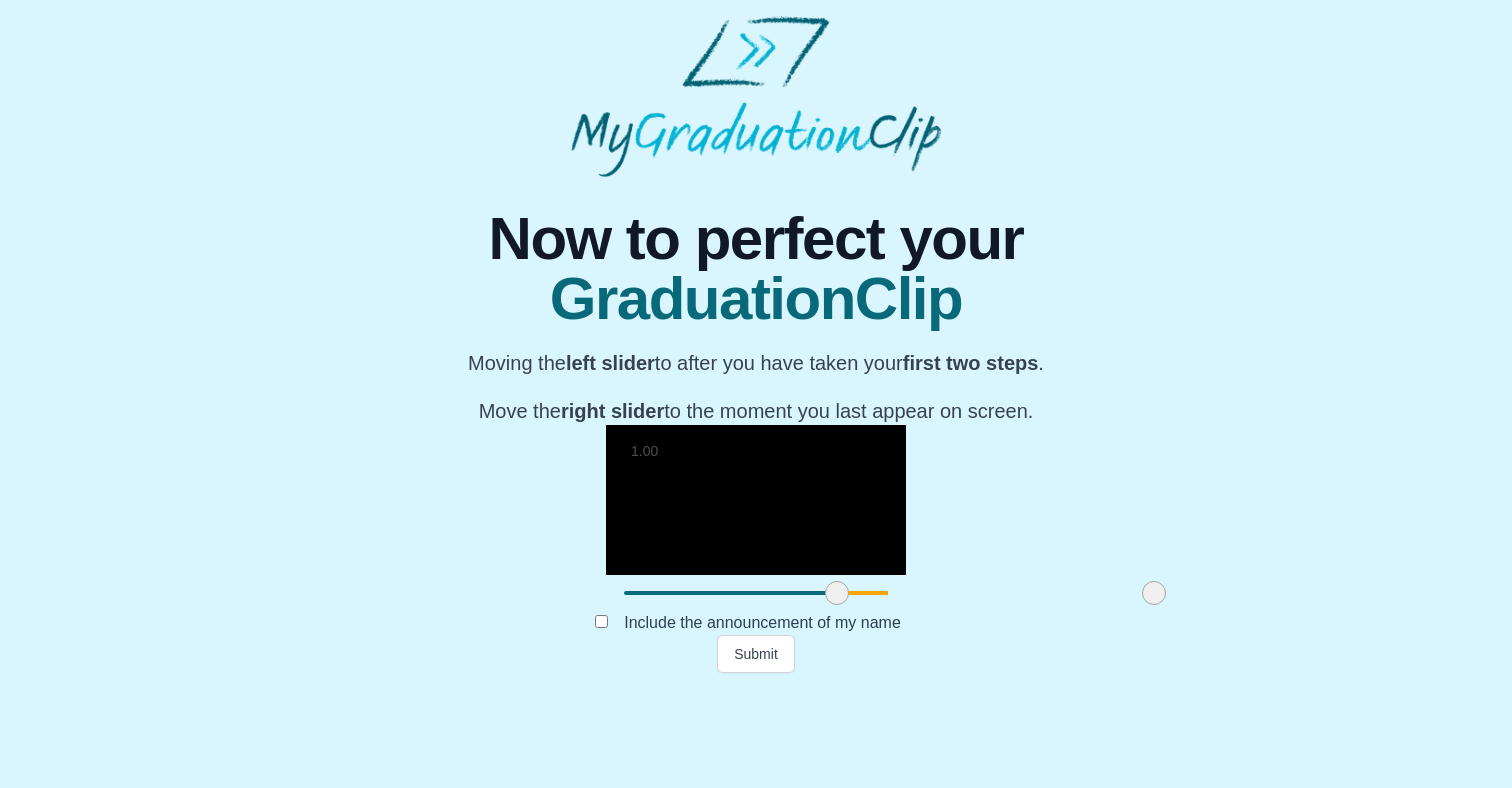 click at bounding box center (756, 500) 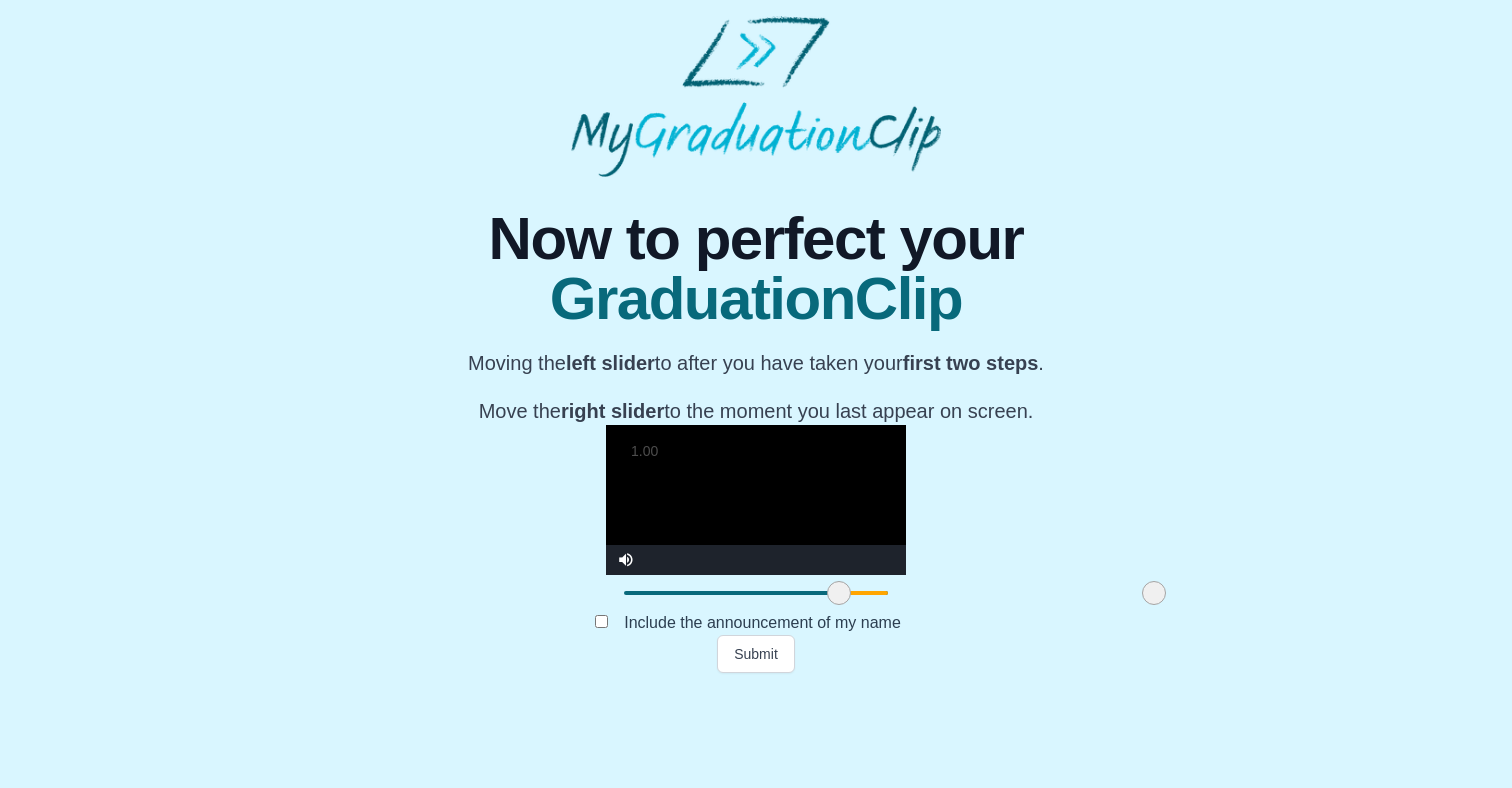 click at bounding box center (839, 593) 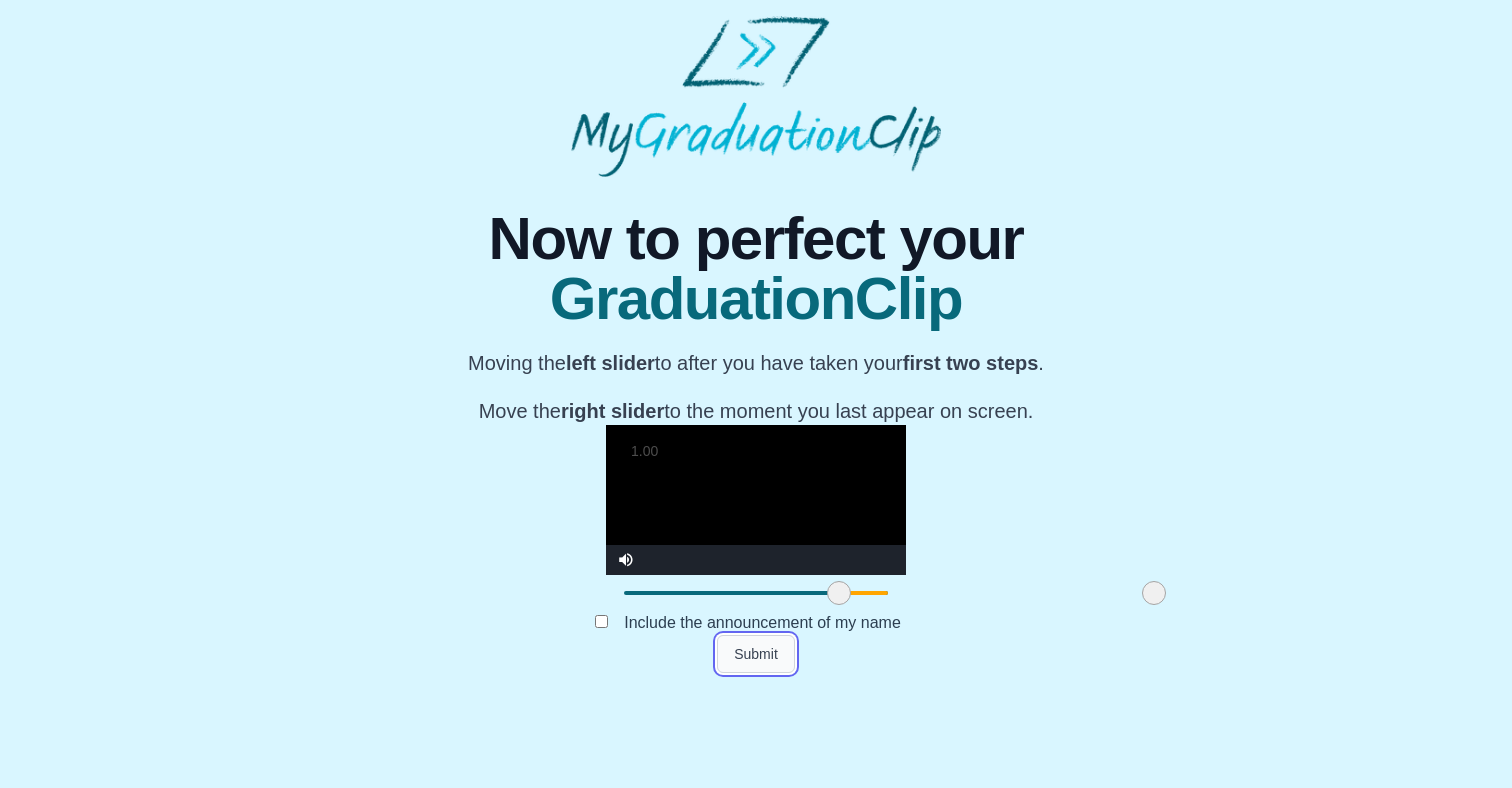 click on "Submit" at bounding box center (756, 654) 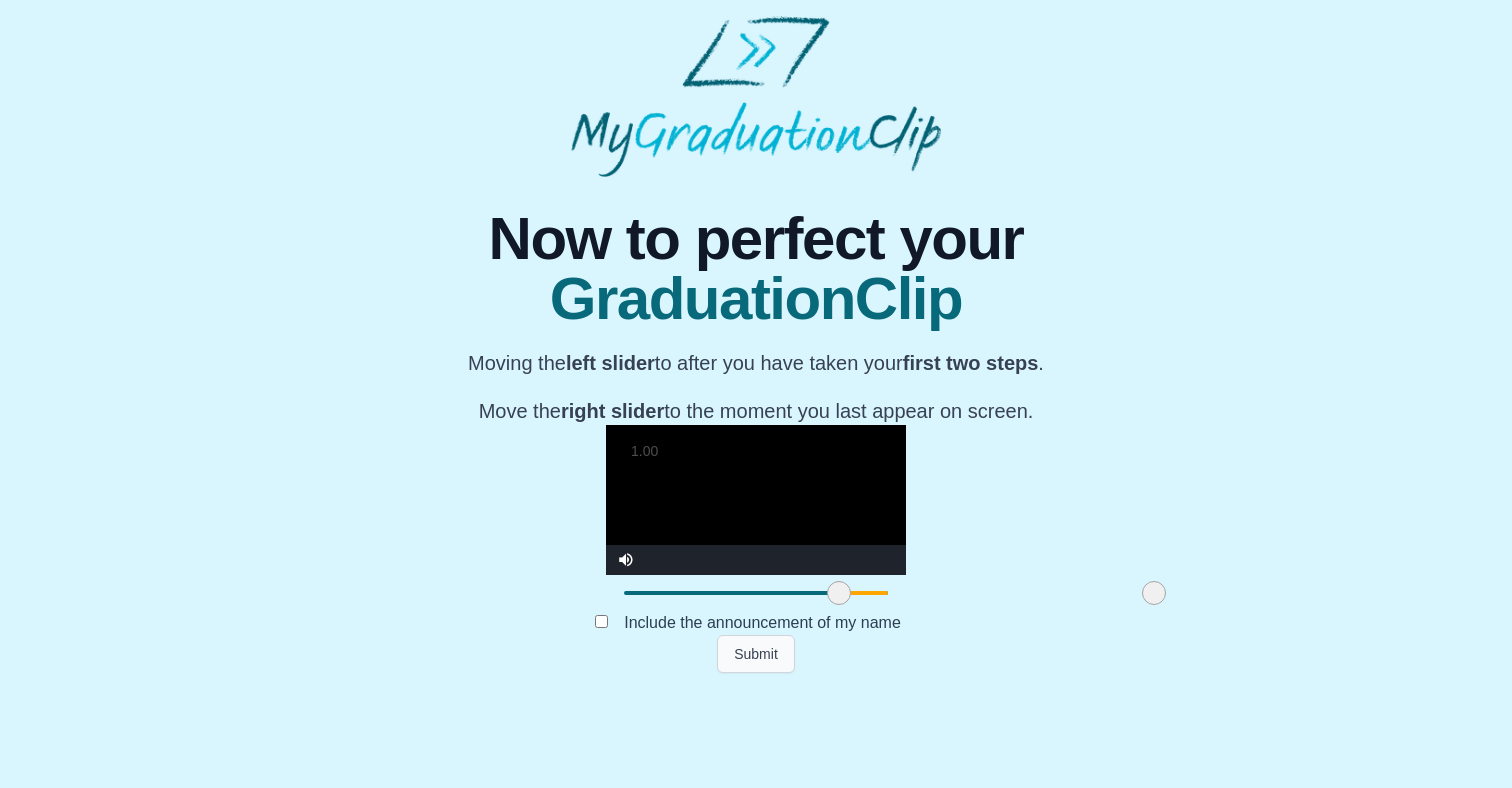 scroll, scrollTop: 0, scrollLeft: 0, axis: both 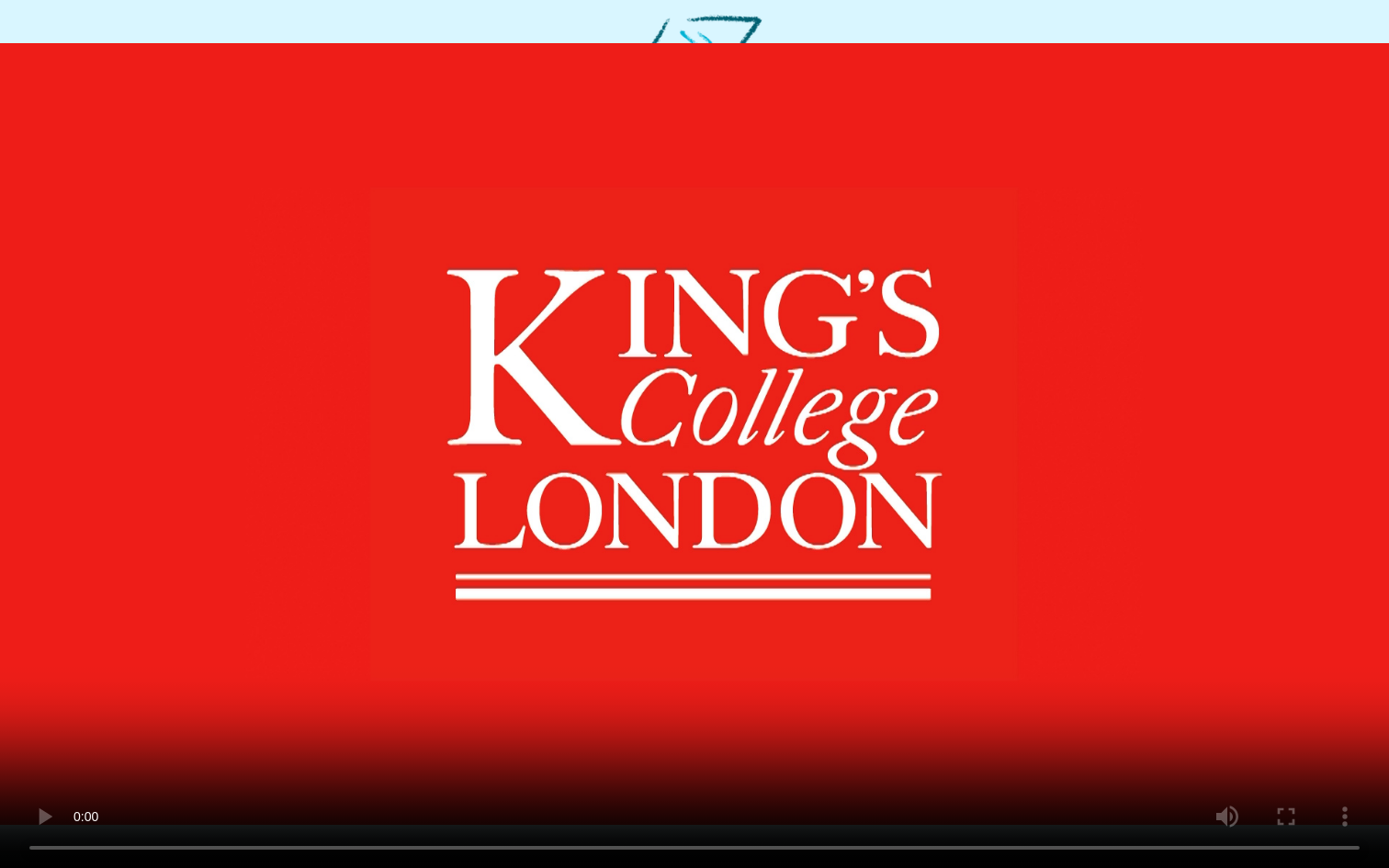 type 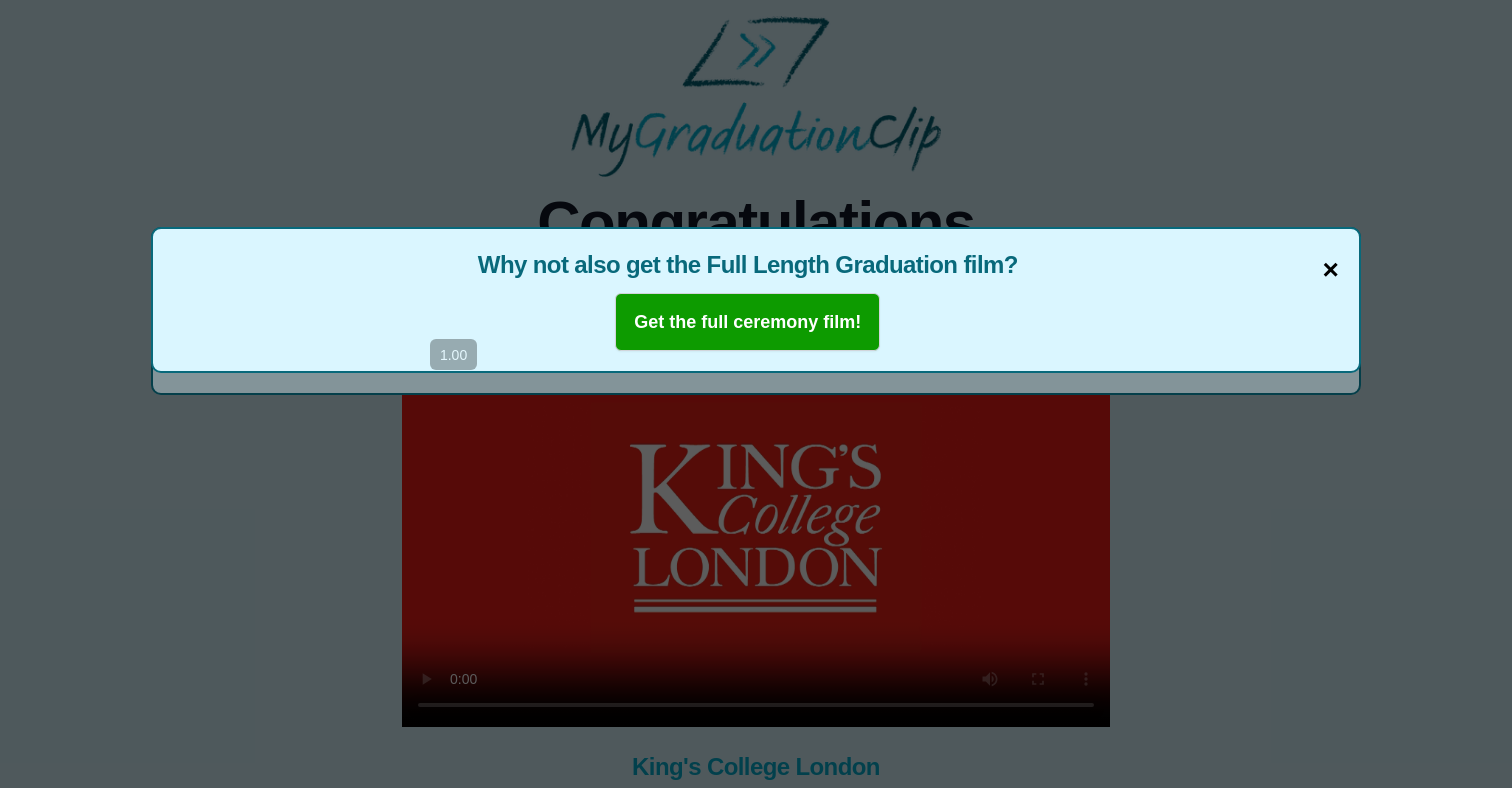 click on "×" at bounding box center [1330, 270] 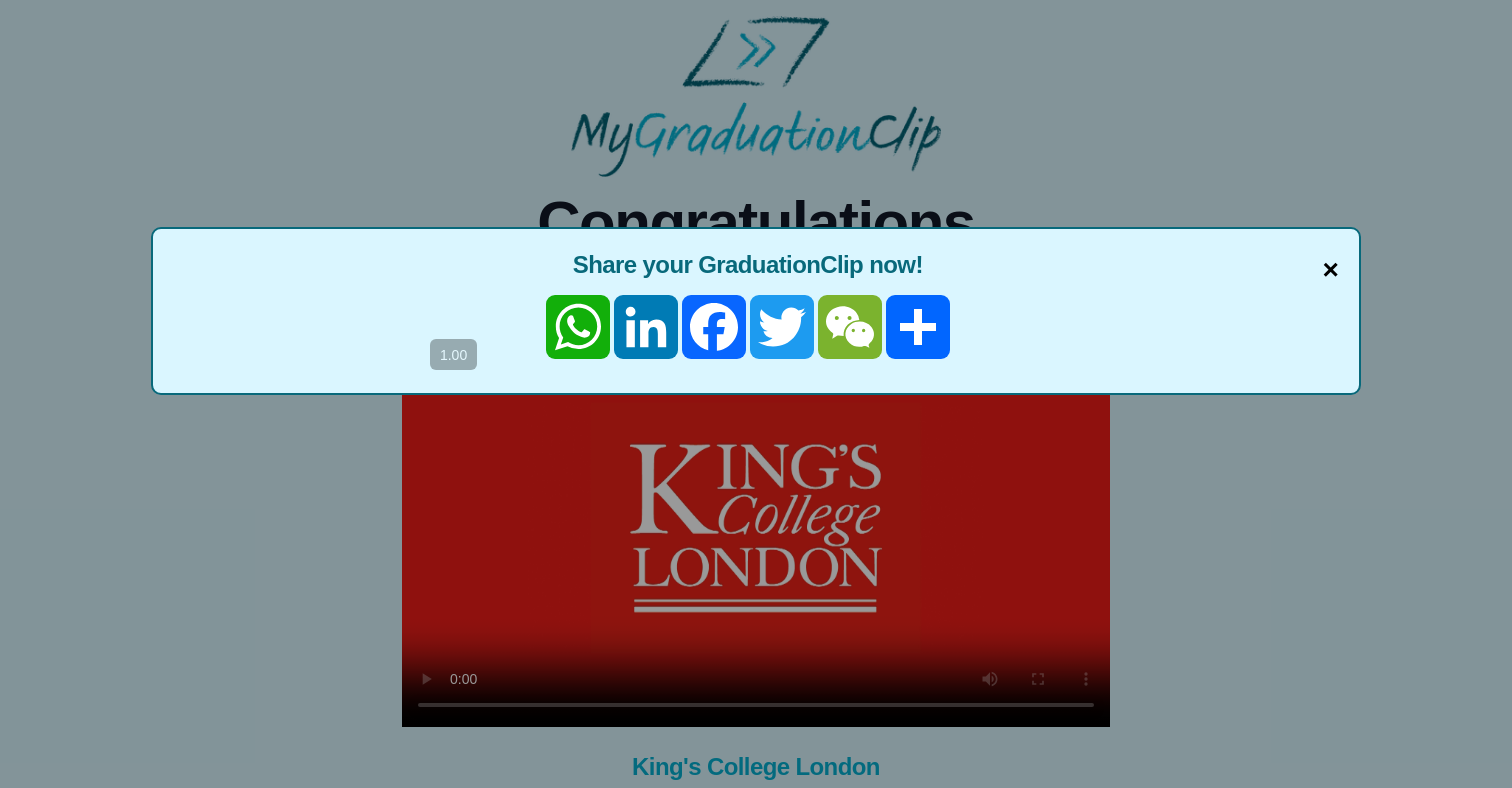 click on "×" at bounding box center (1330, 270) 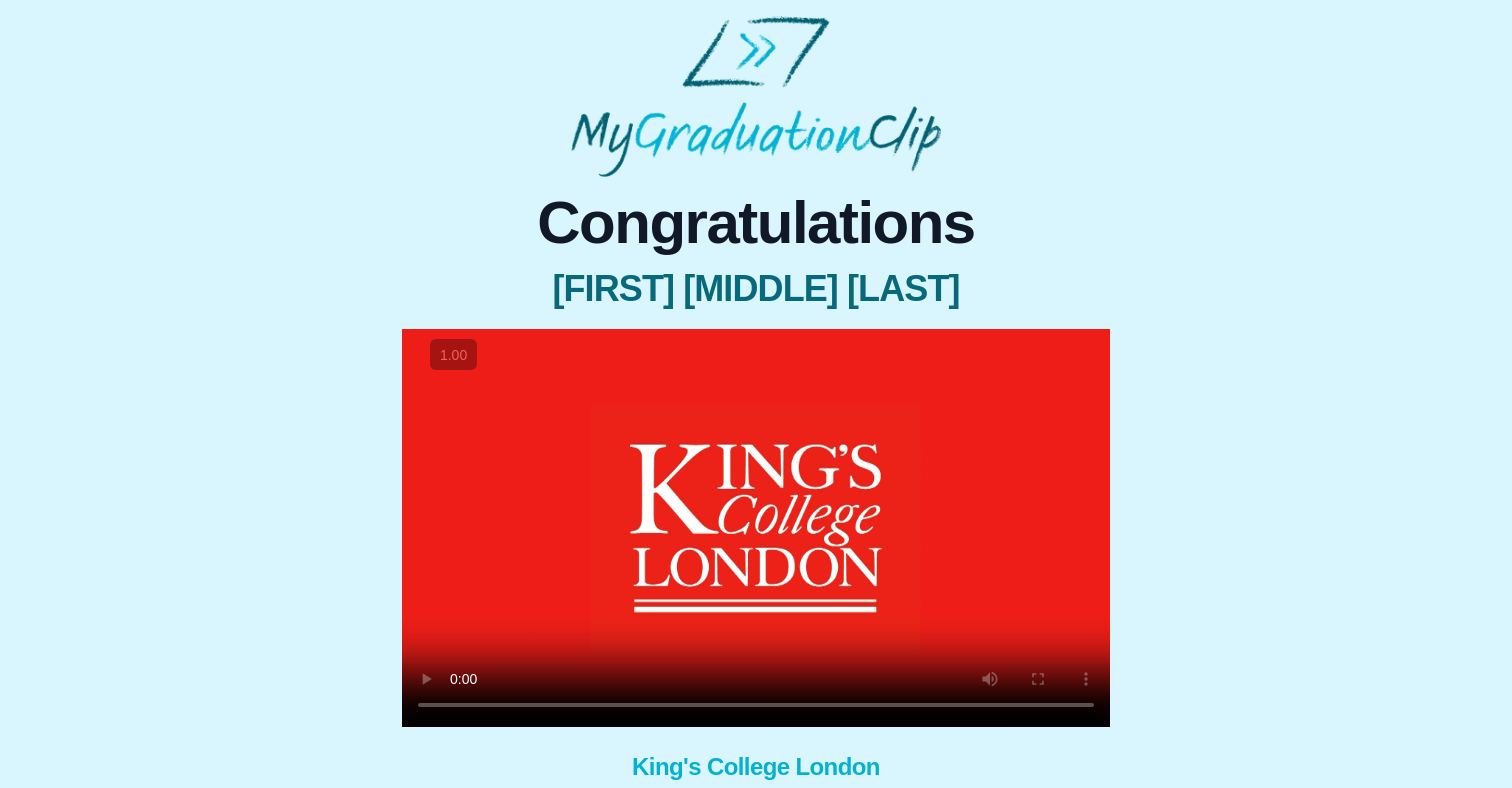 click at bounding box center (756, 528) 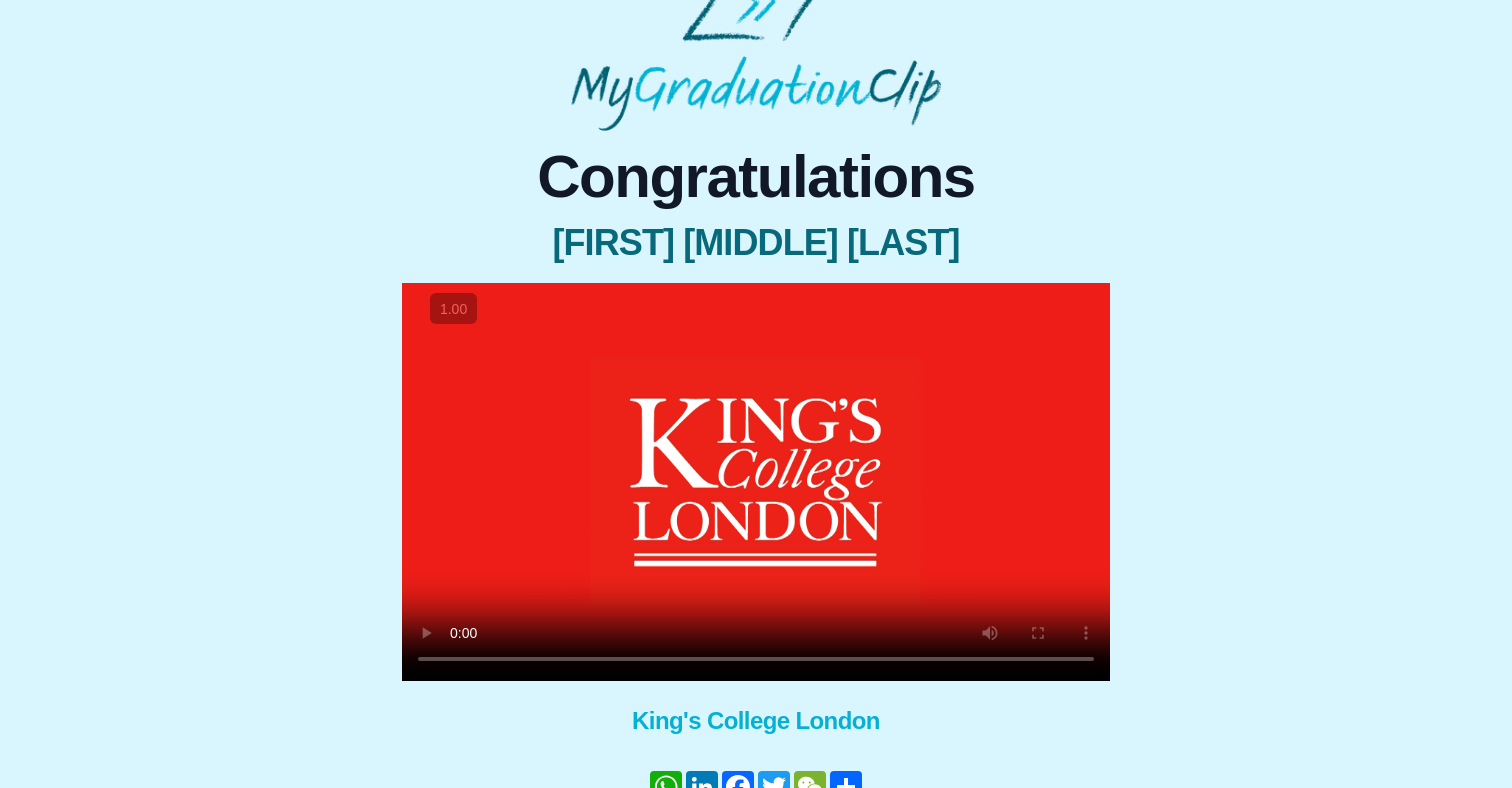 scroll, scrollTop: 161, scrollLeft: 0, axis: vertical 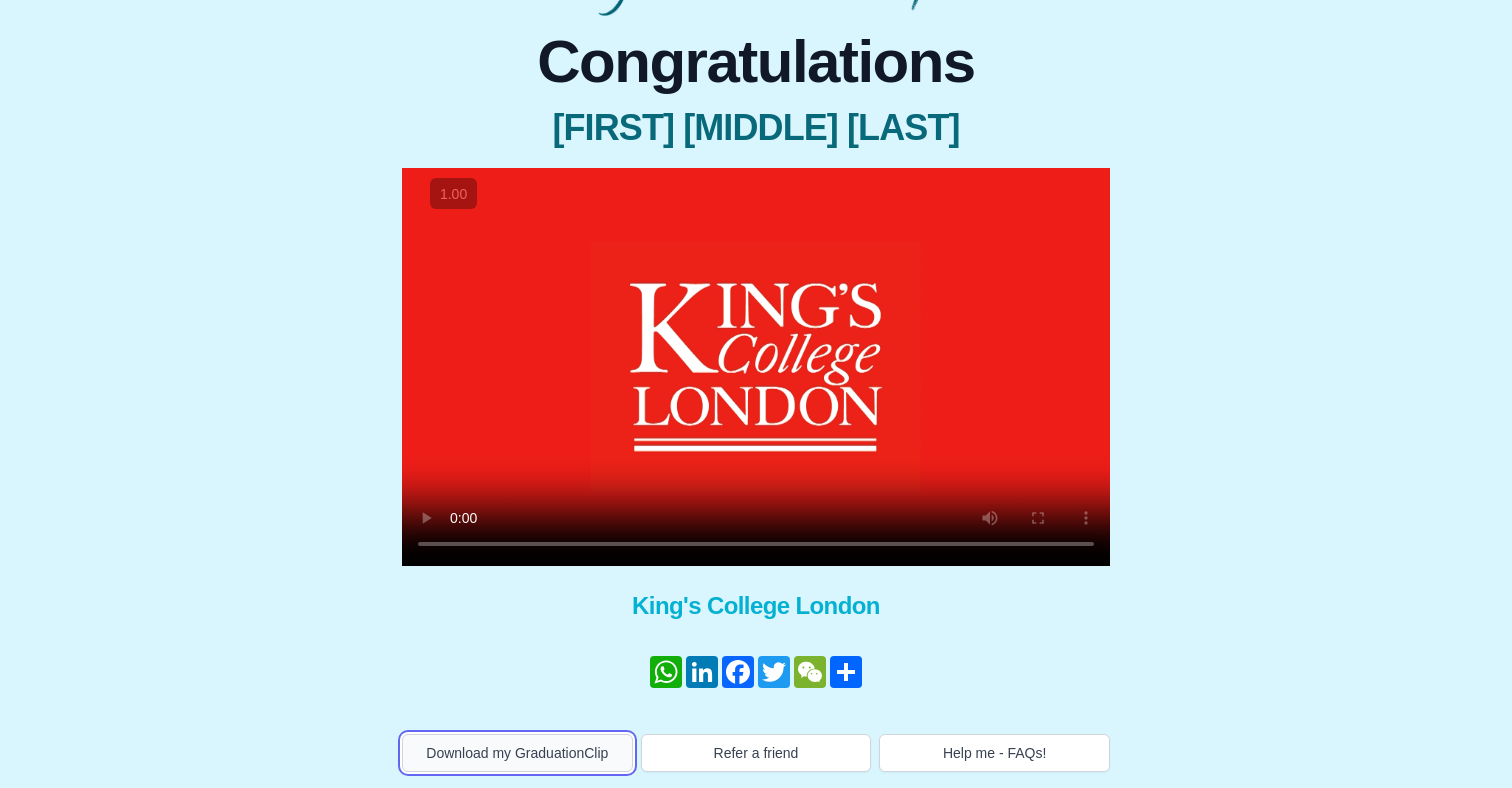 click on "Download my GraduationClip" at bounding box center [517, 753] 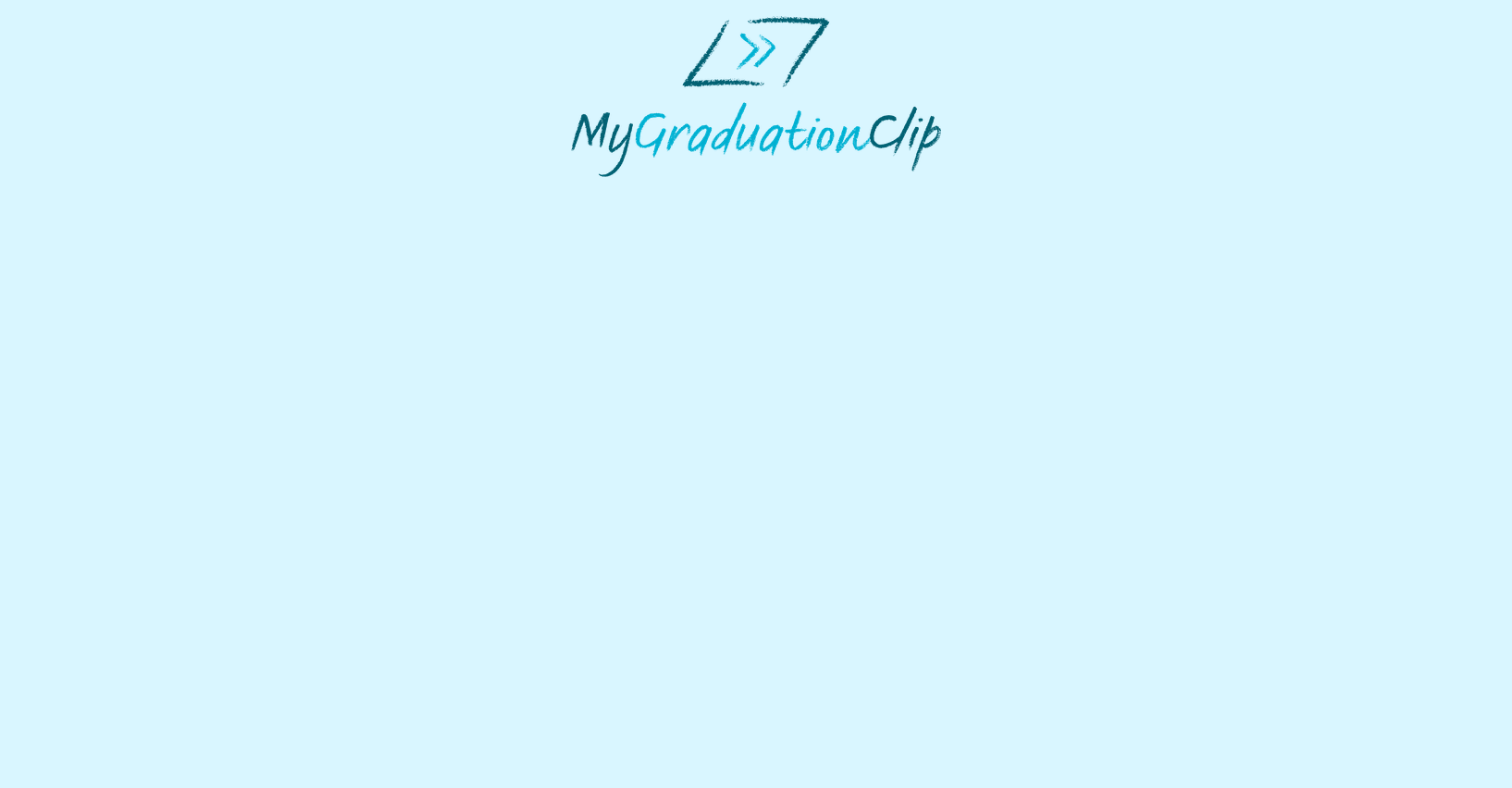 scroll, scrollTop: 0, scrollLeft: 0, axis: both 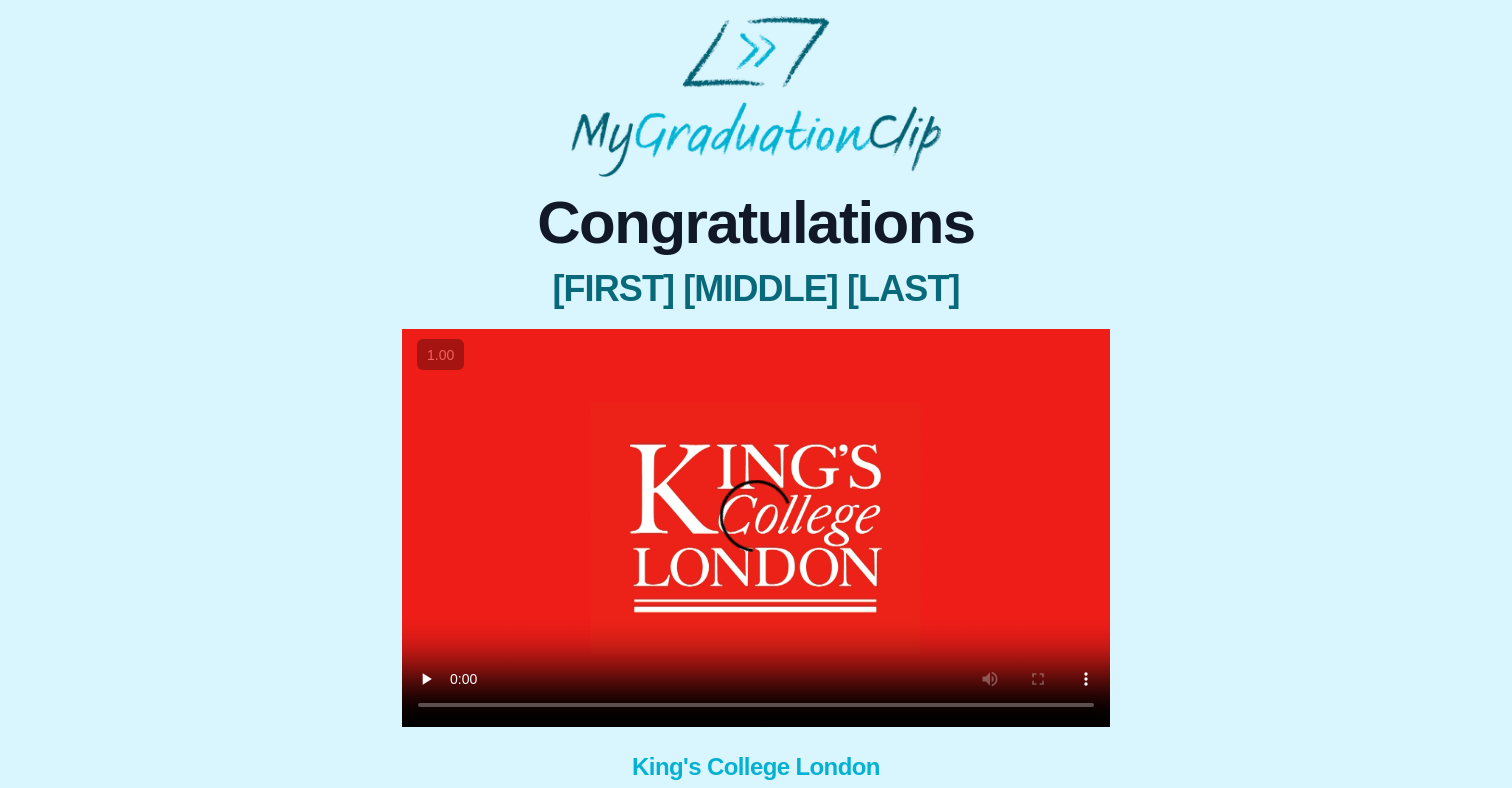 type 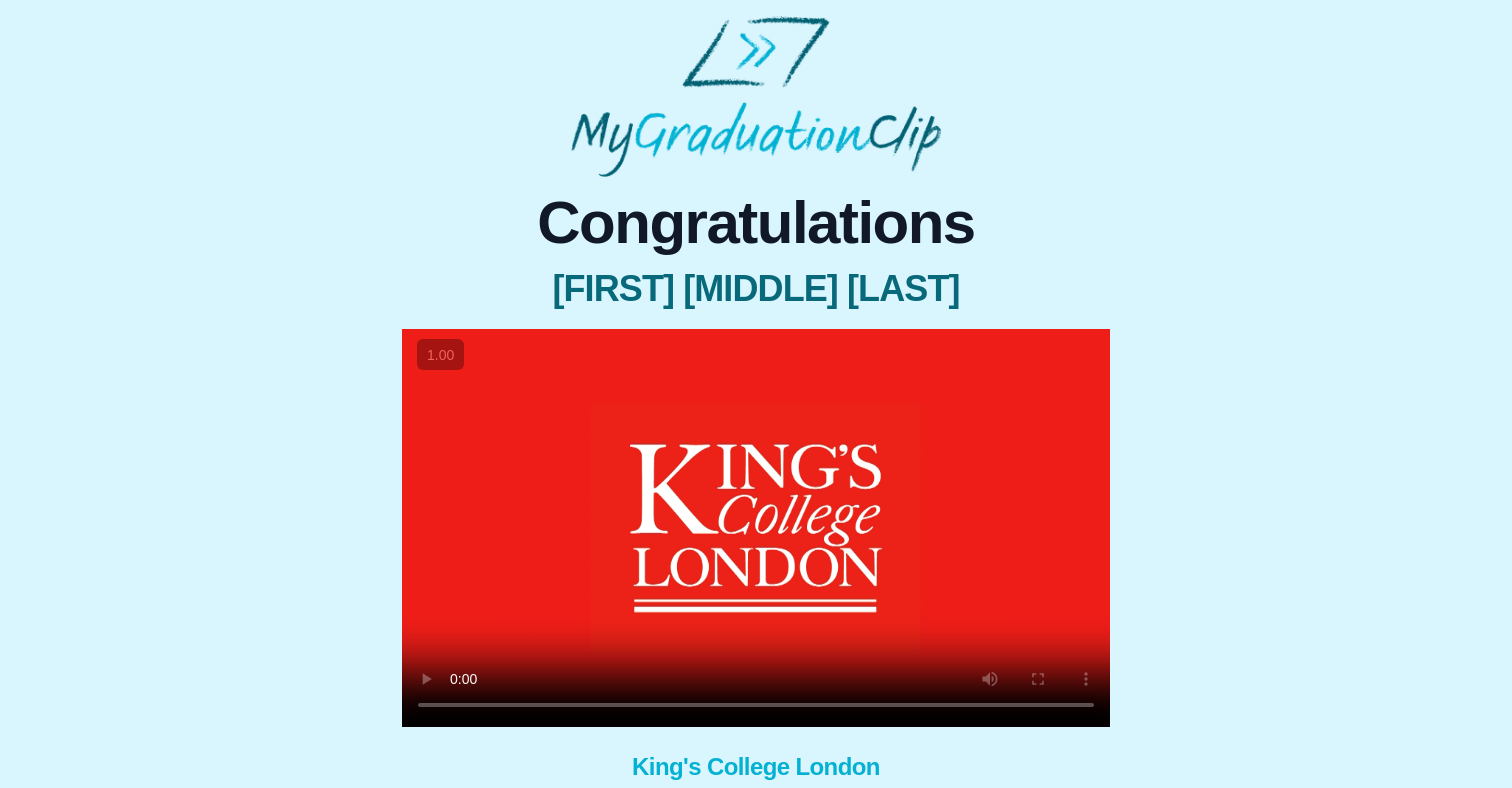 scroll, scrollTop: 161, scrollLeft: 0, axis: vertical 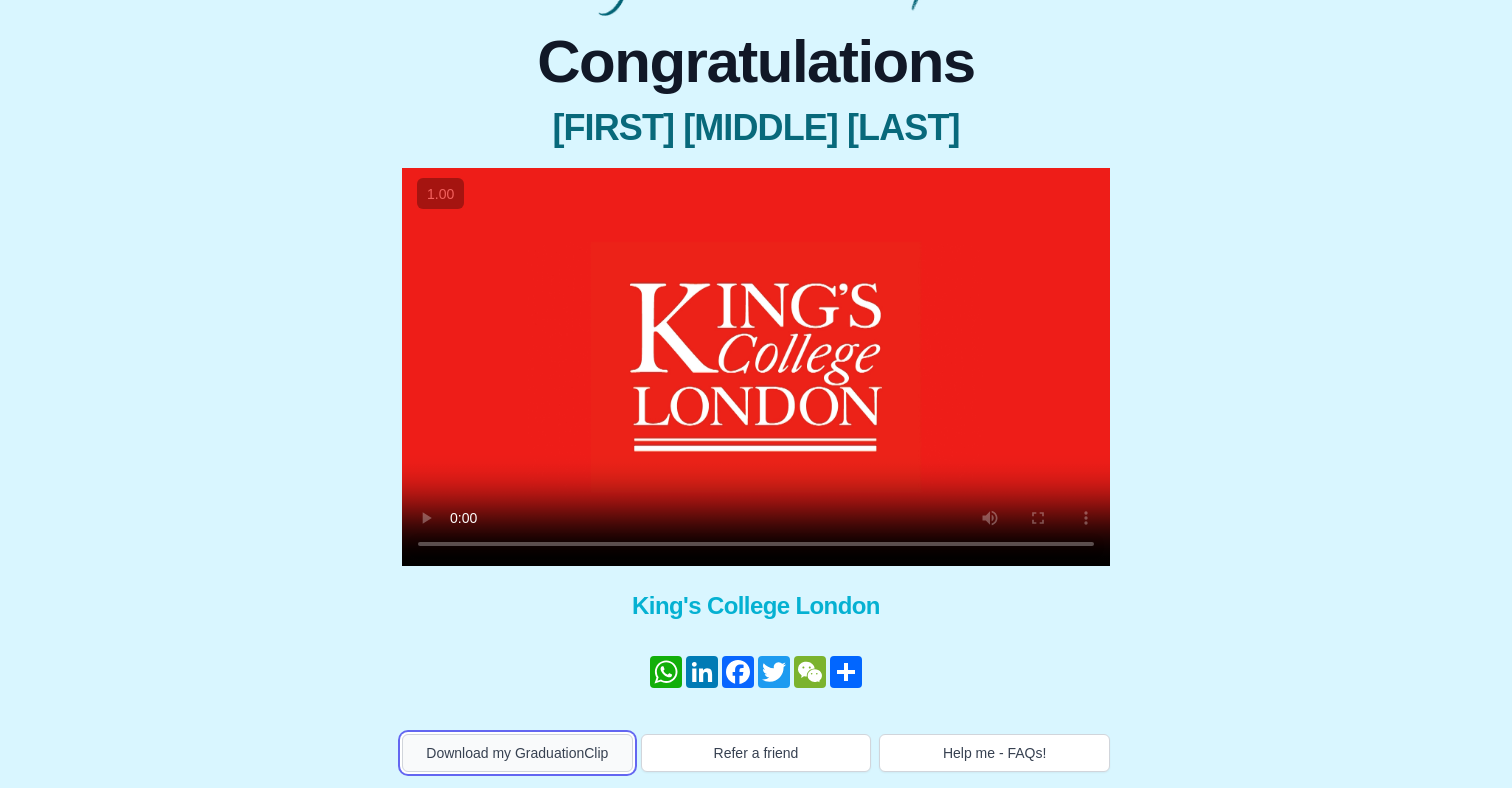 click on "Download my GraduationClip" at bounding box center [517, 753] 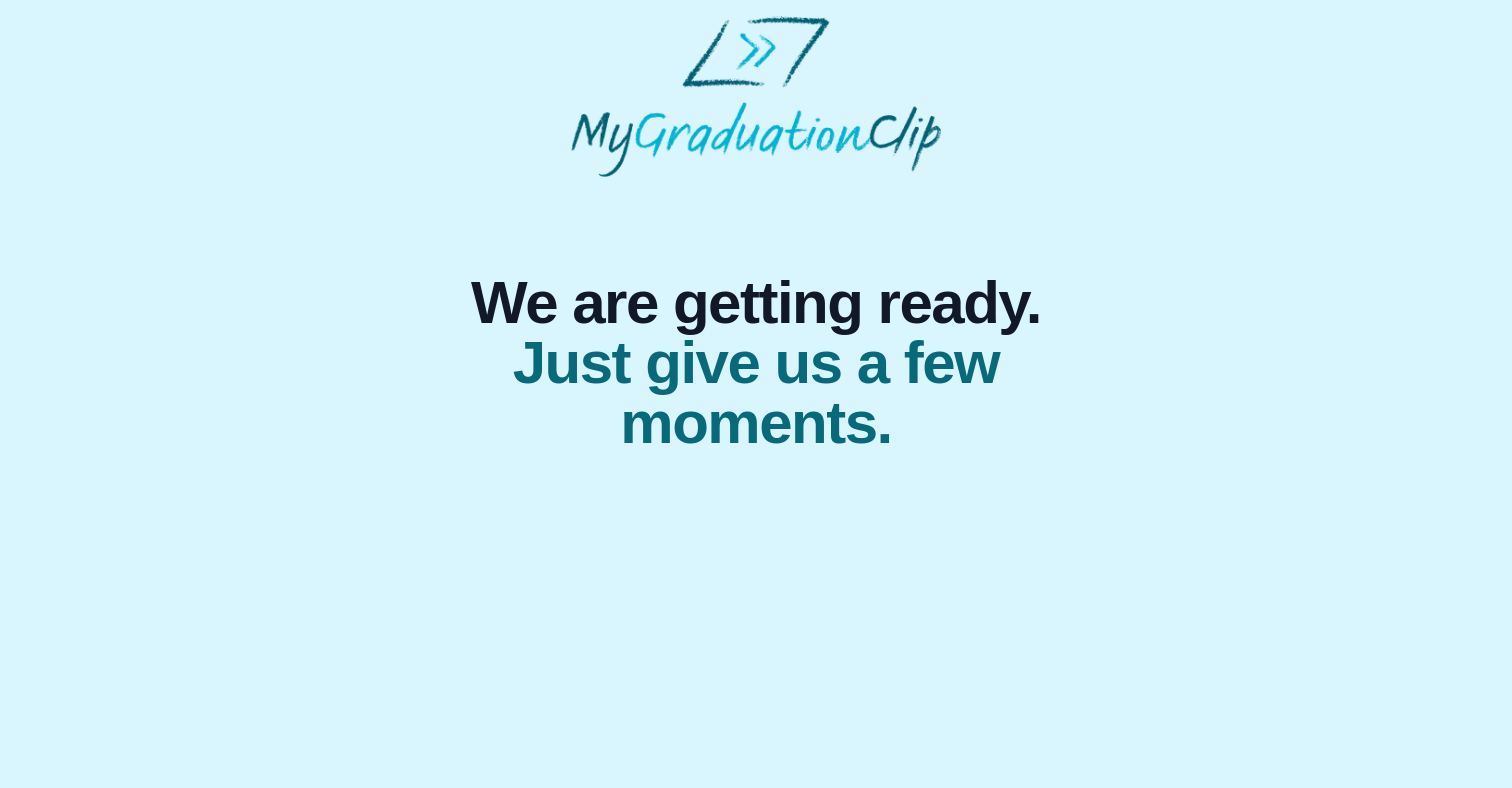 scroll, scrollTop: 0, scrollLeft: 0, axis: both 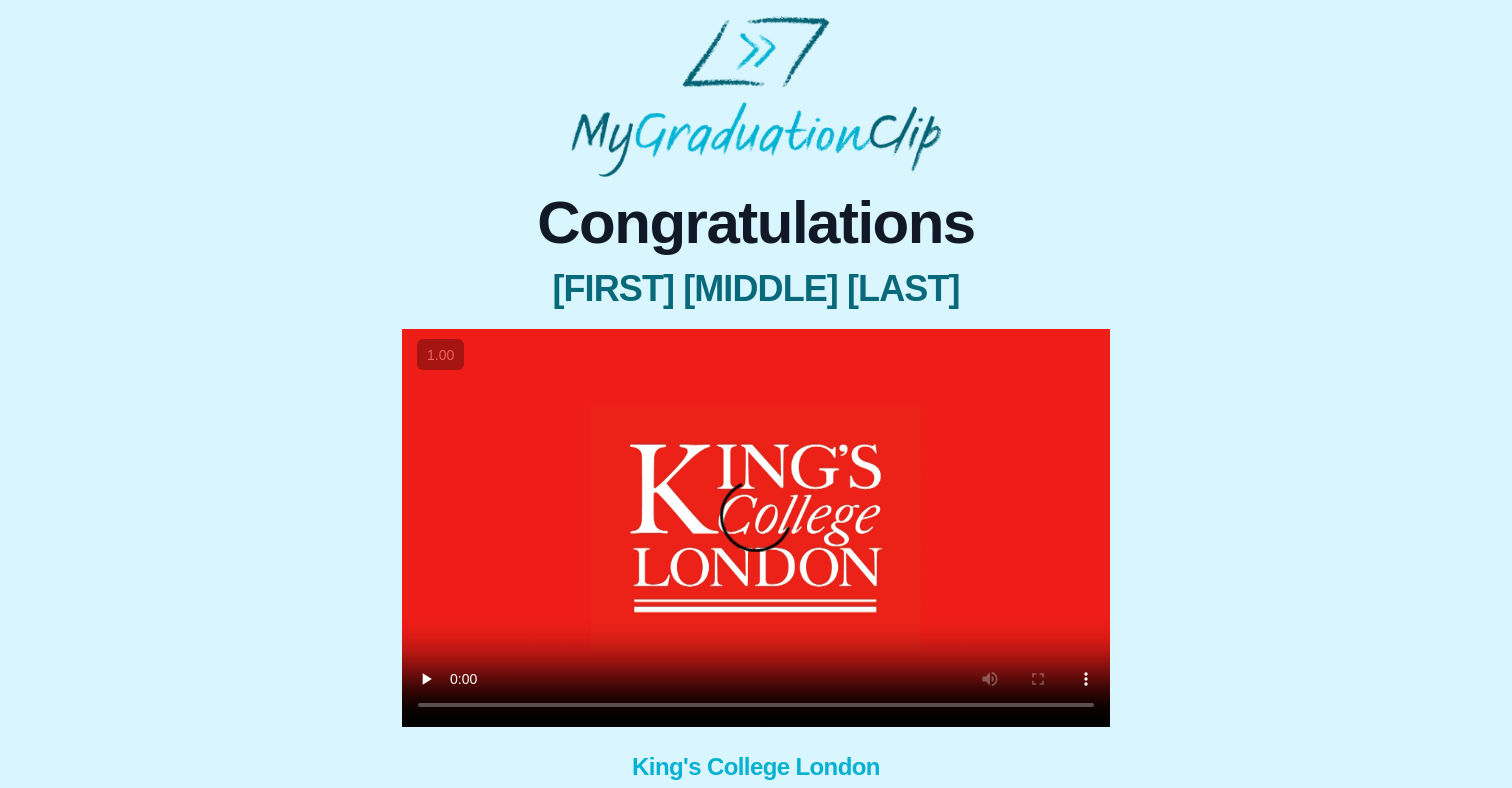 type 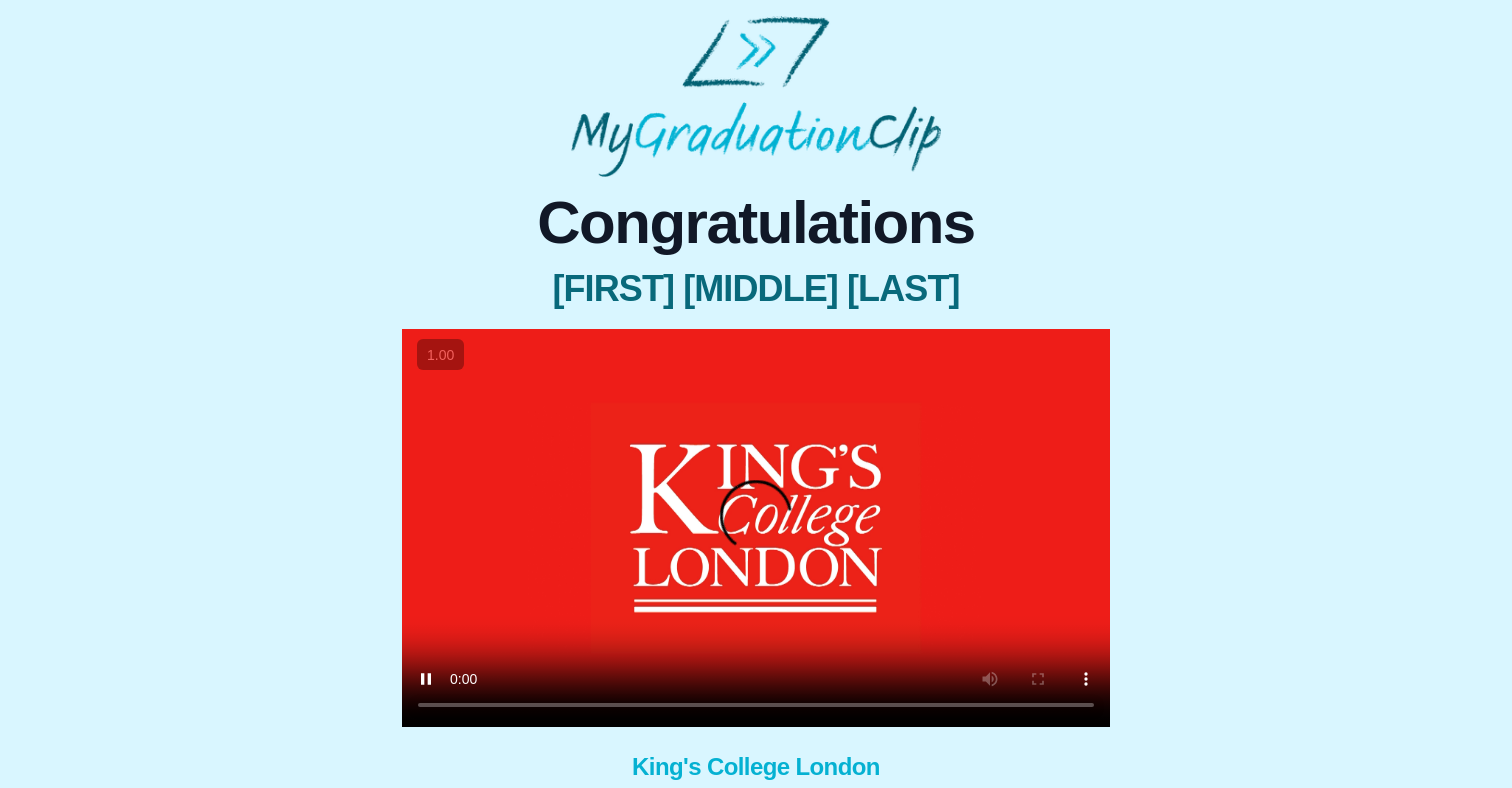scroll, scrollTop: 161, scrollLeft: 0, axis: vertical 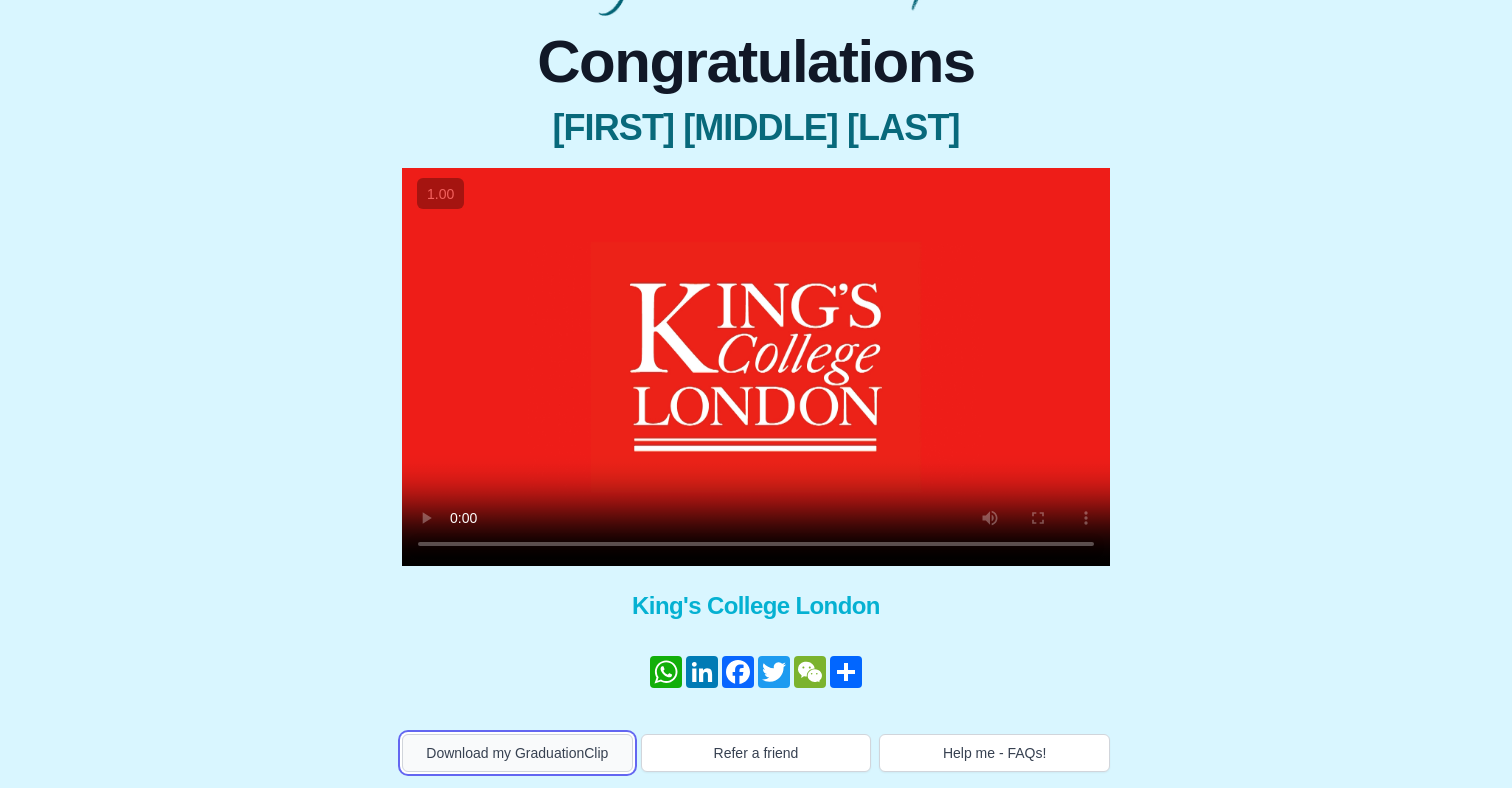 click on "Download my GraduationClip" at bounding box center [517, 753] 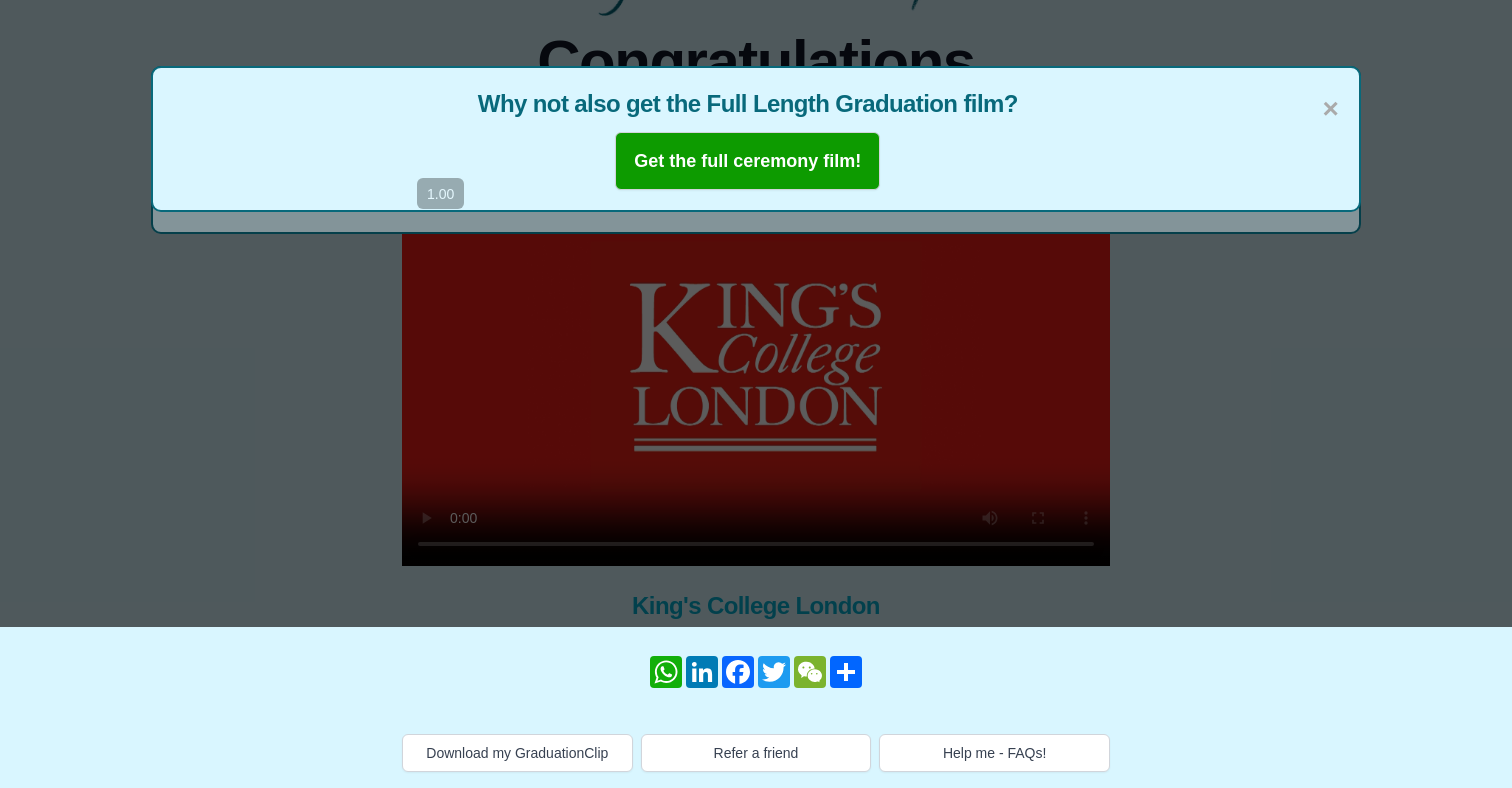click on "× Why not also get the Full Length Graduation film? Get the full ceremony film!" at bounding box center (756, 233) 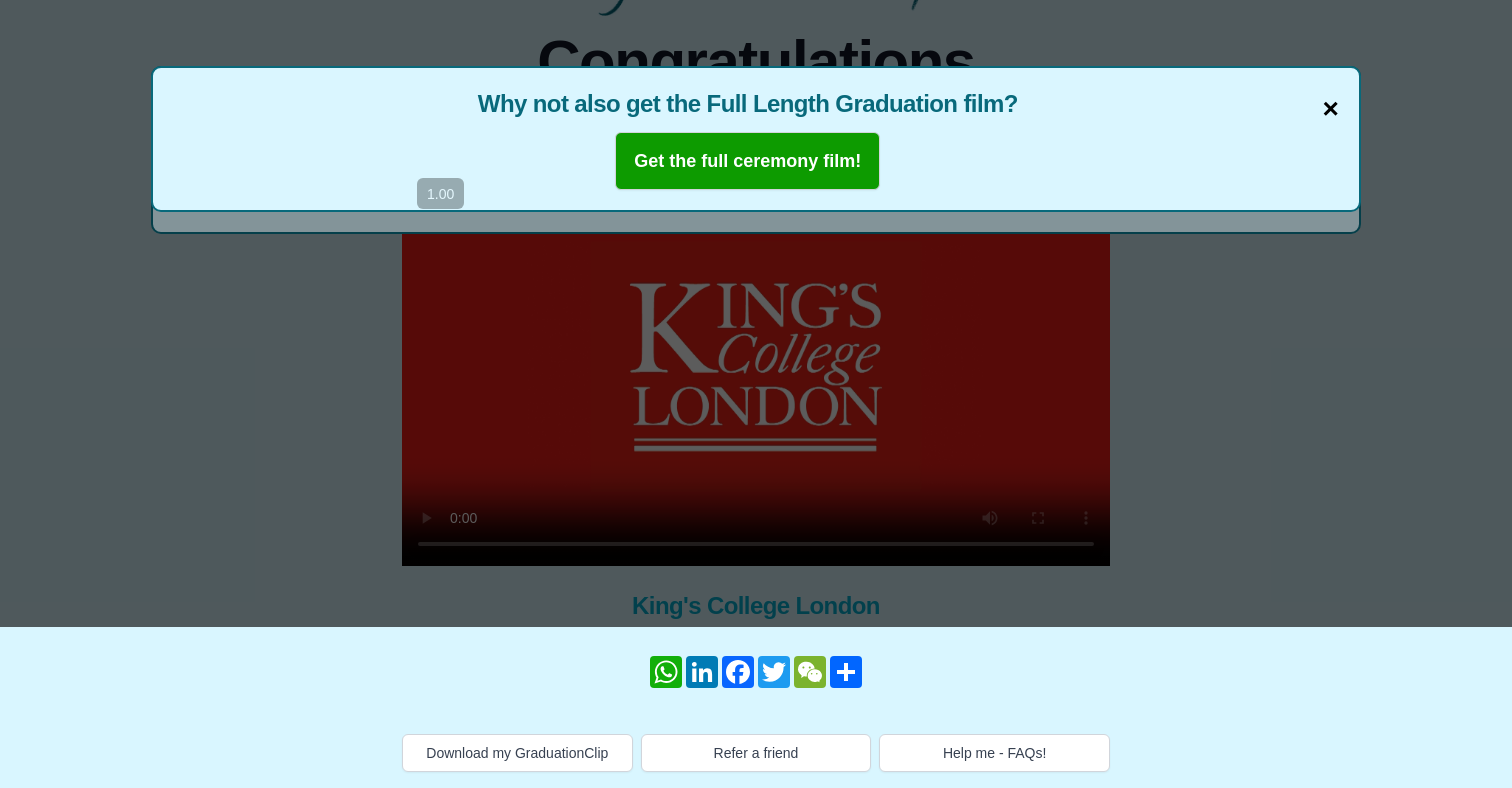 click on "×" at bounding box center (1330, 109) 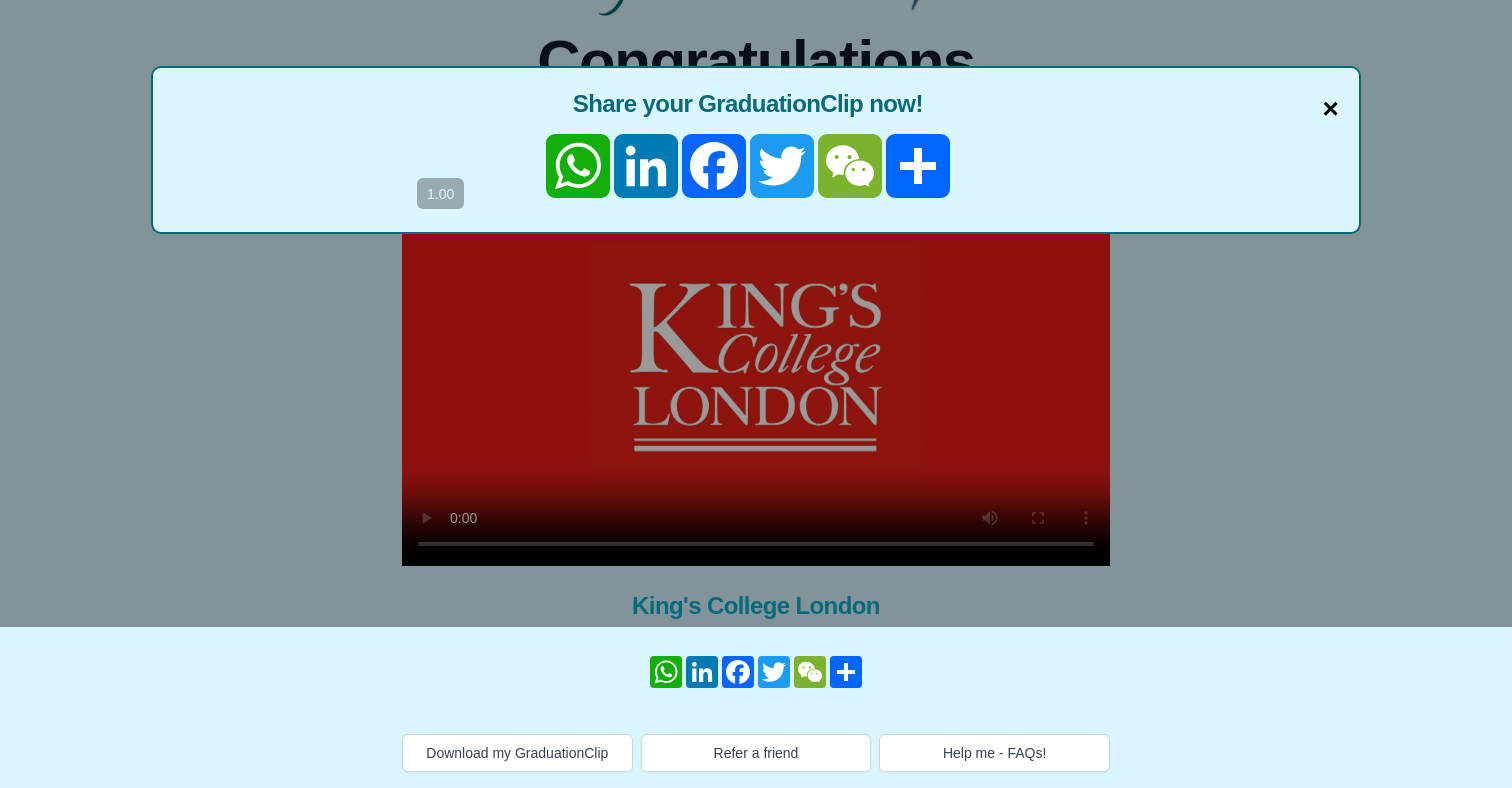 click on "×" at bounding box center [1330, 109] 